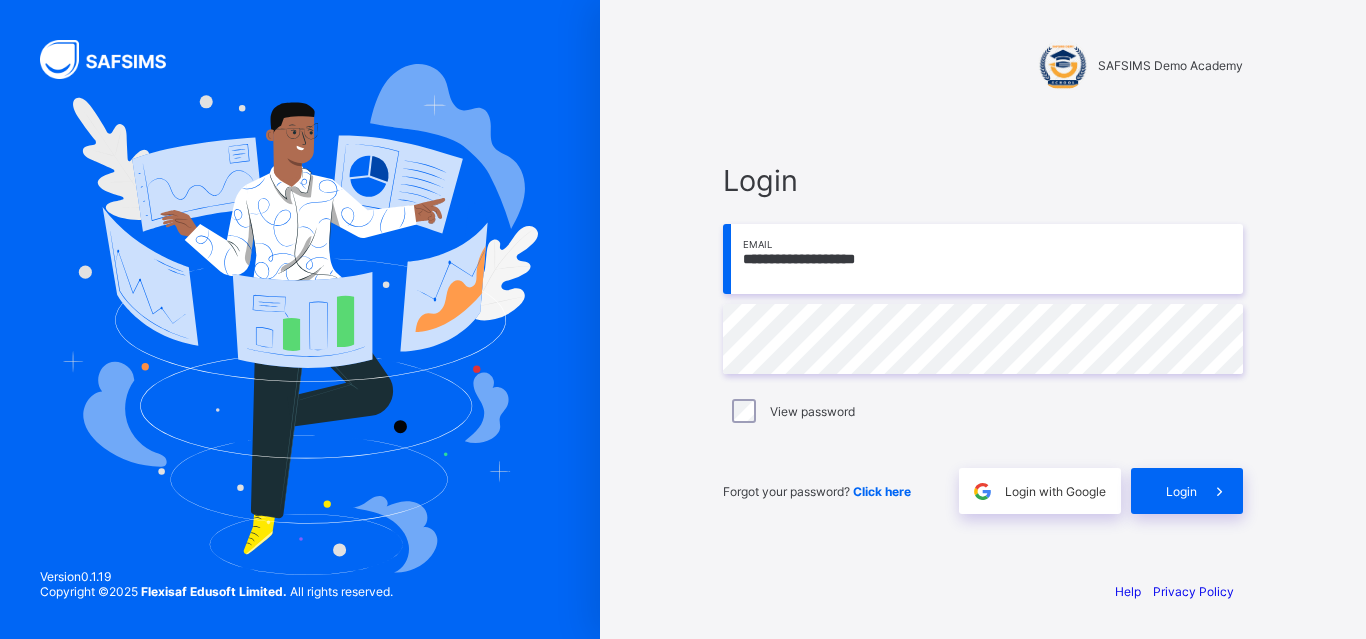 scroll, scrollTop: 0, scrollLeft: 0, axis: both 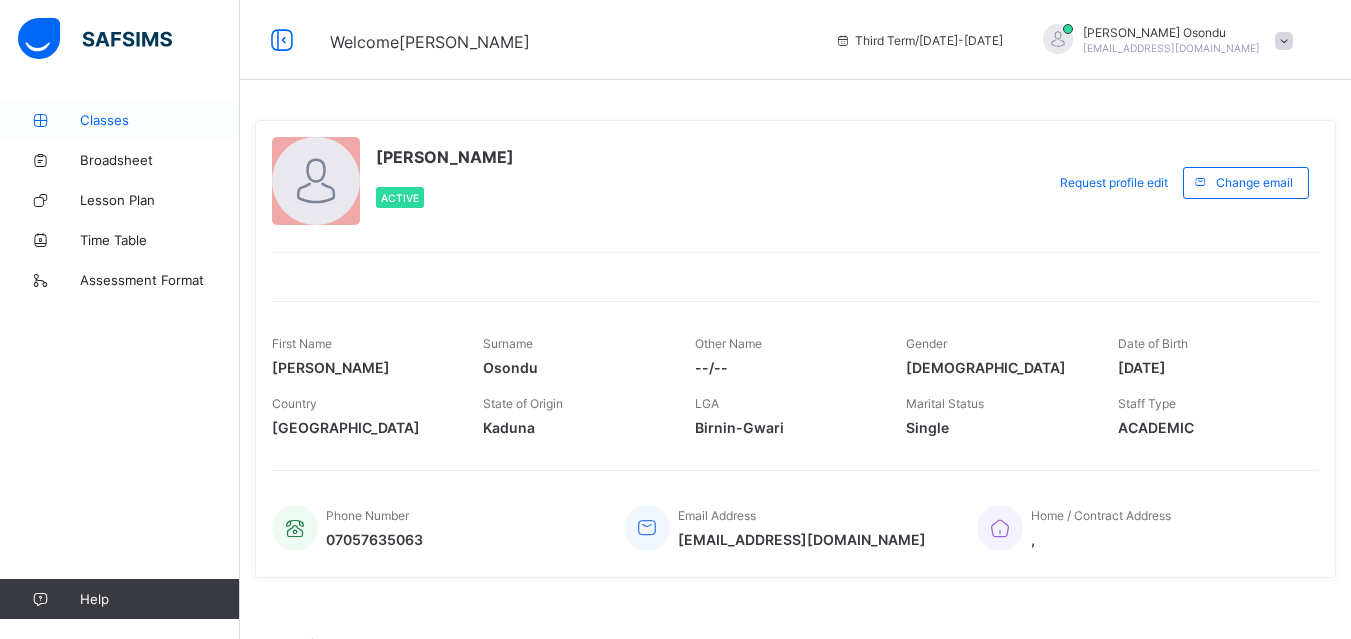 click on "Classes" at bounding box center (160, 120) 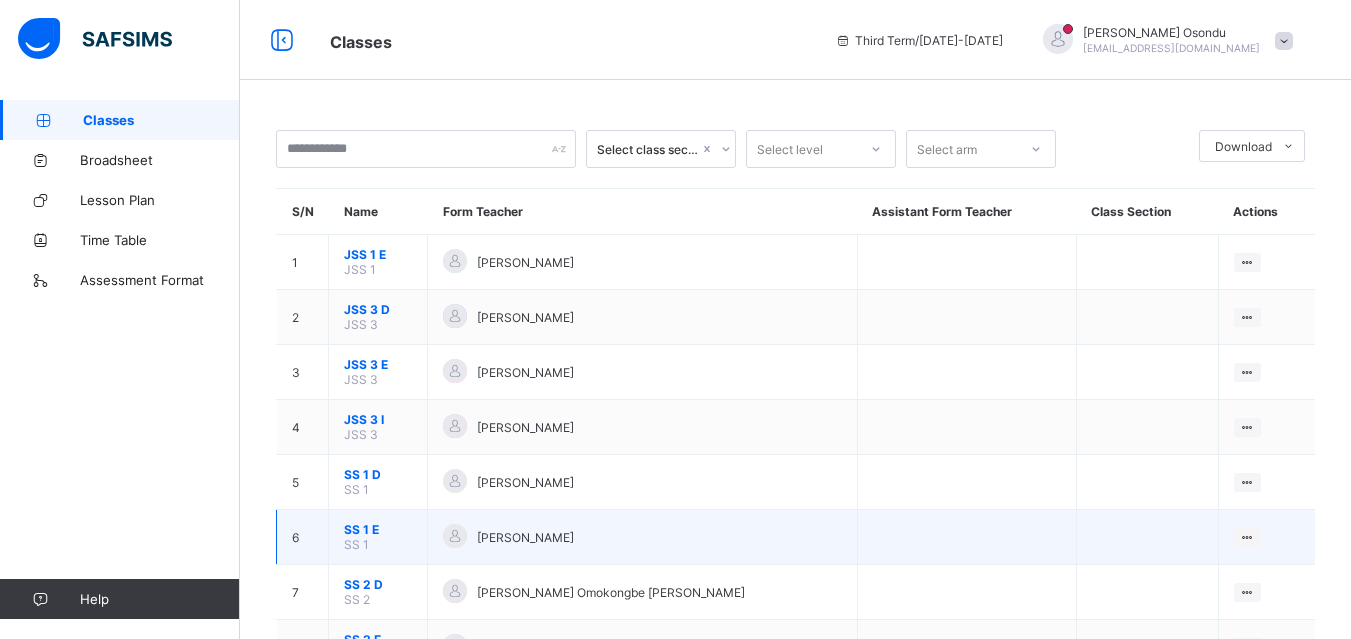click on "[PERSON_NAME]" at bounding box center [642, 537] 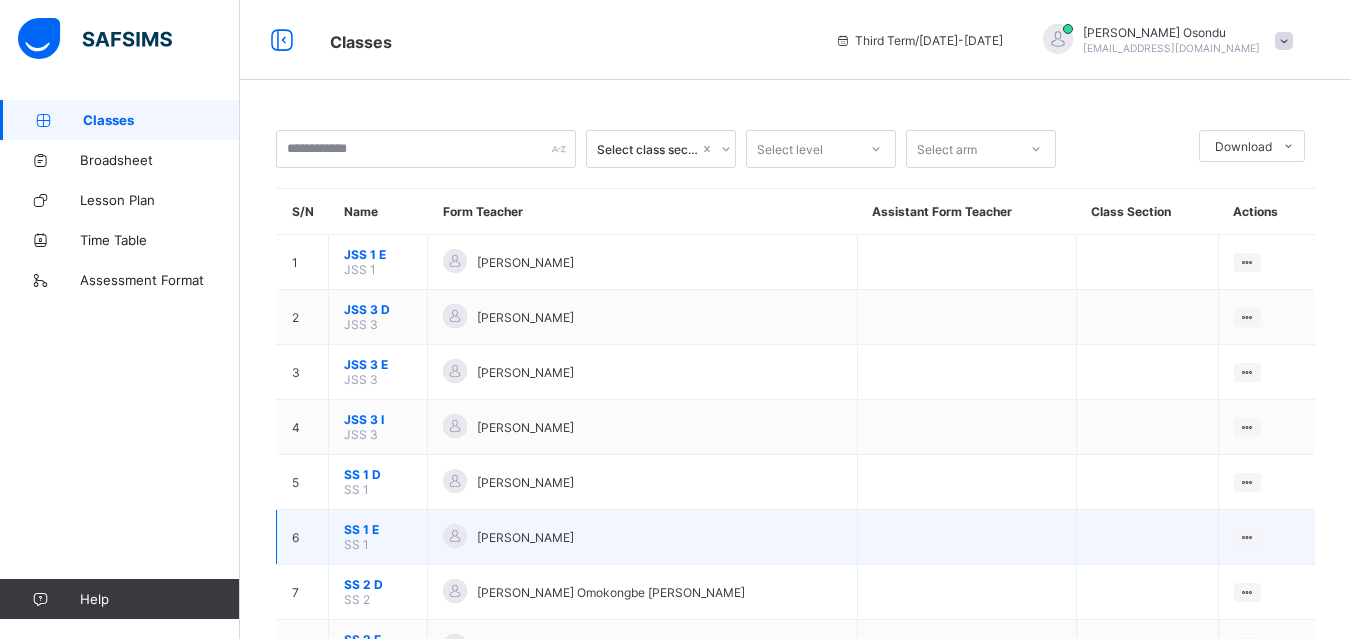 click on "[PERSON_NAME]" at bounding box center (642, 537) 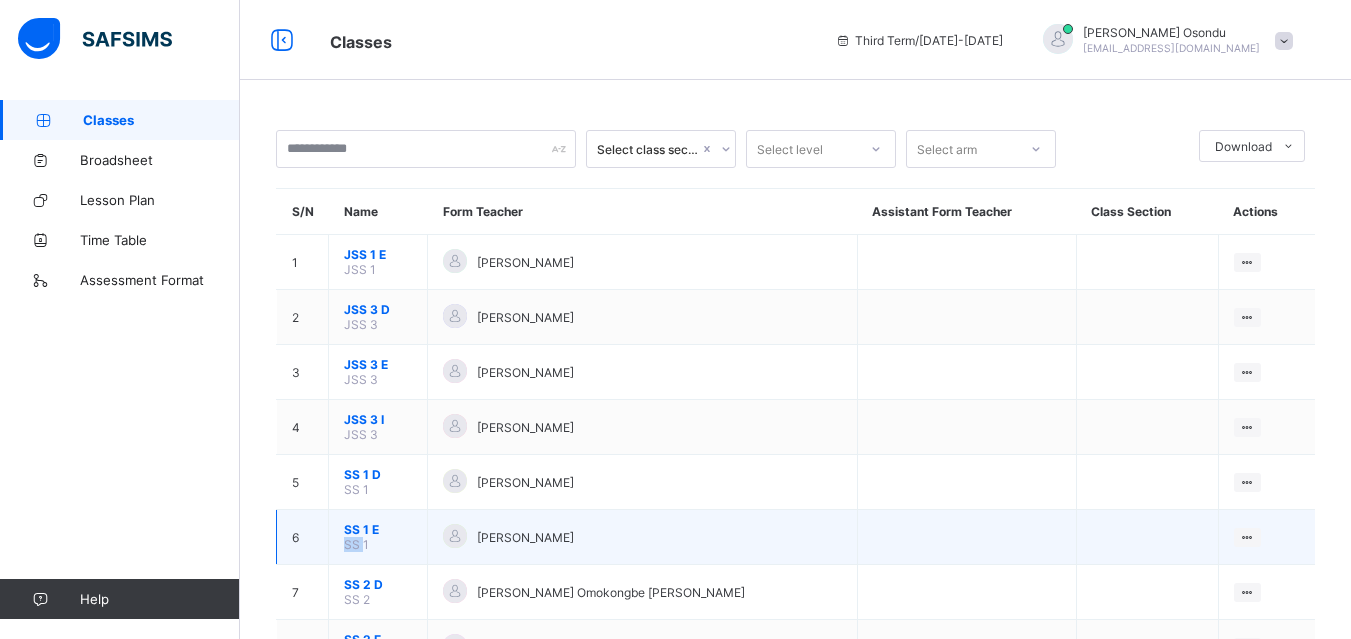 click on "SS 1   E   SS 1" at bounding box center (378, 537) 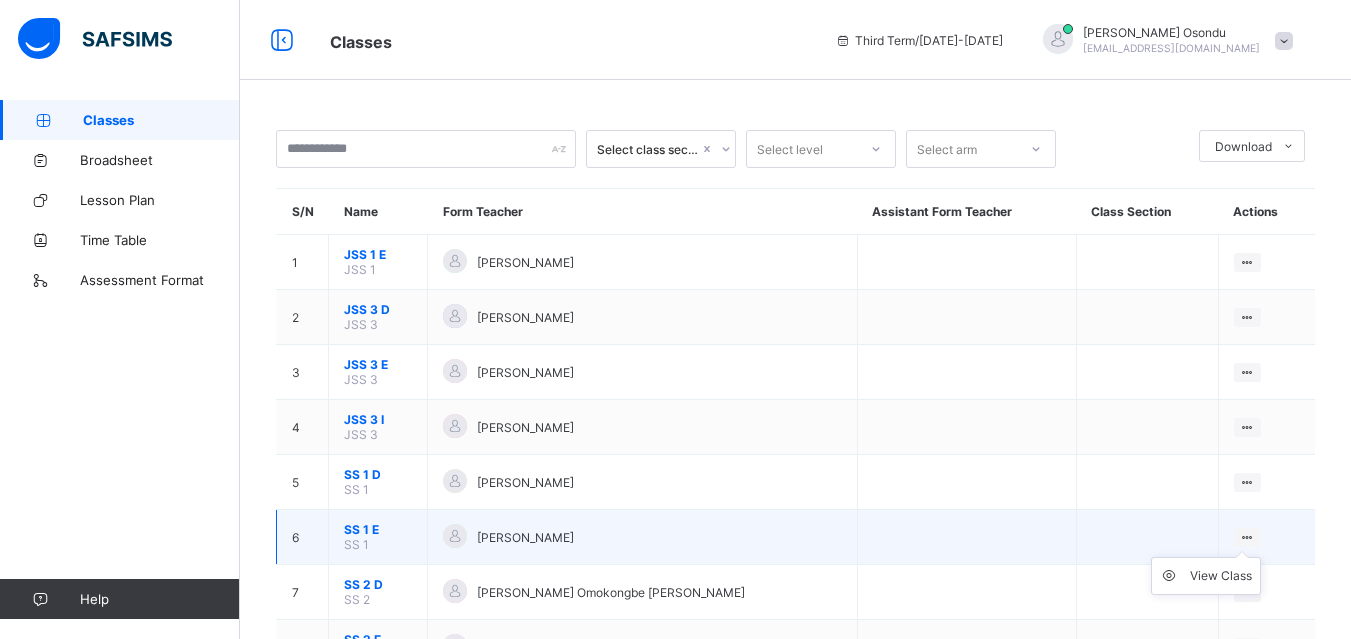 click on "View Class" at bounding box center (1206, 576) 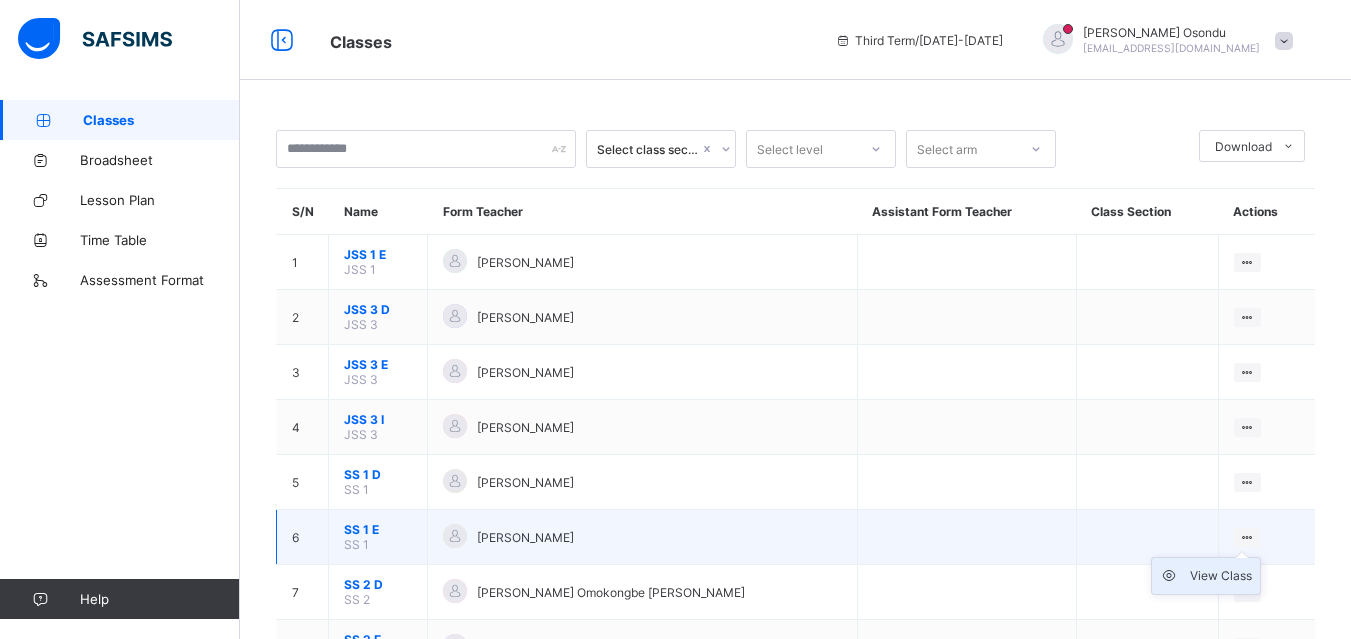 click on "View Class" at bounding box center (1221, 576) 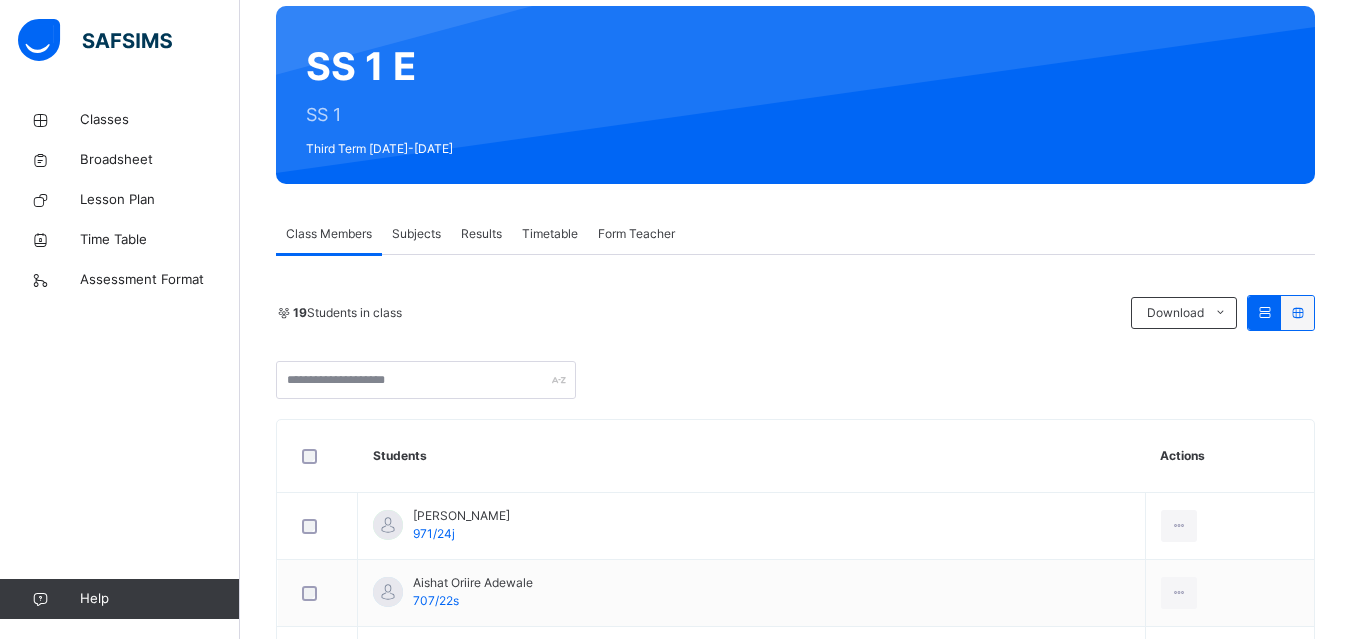 scroll, scrollTop: 80, scrollLeft: 0, axis: vertical 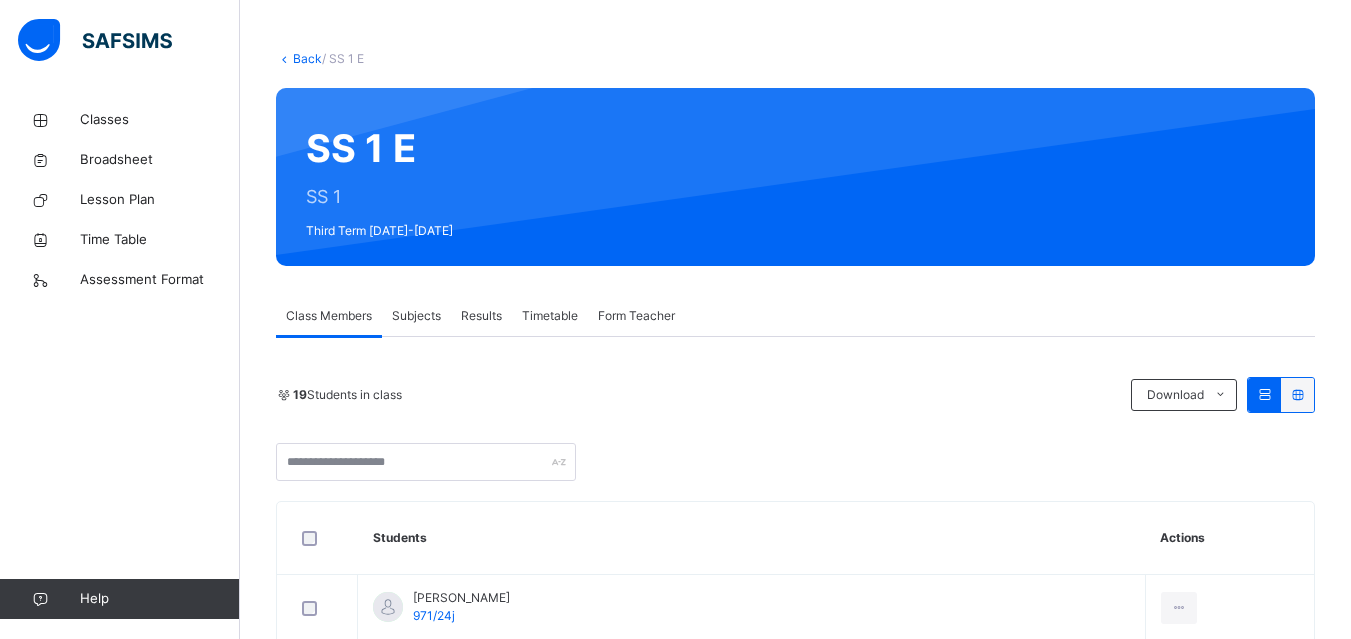 click on "Actions" at bounding box center (1229, 538) 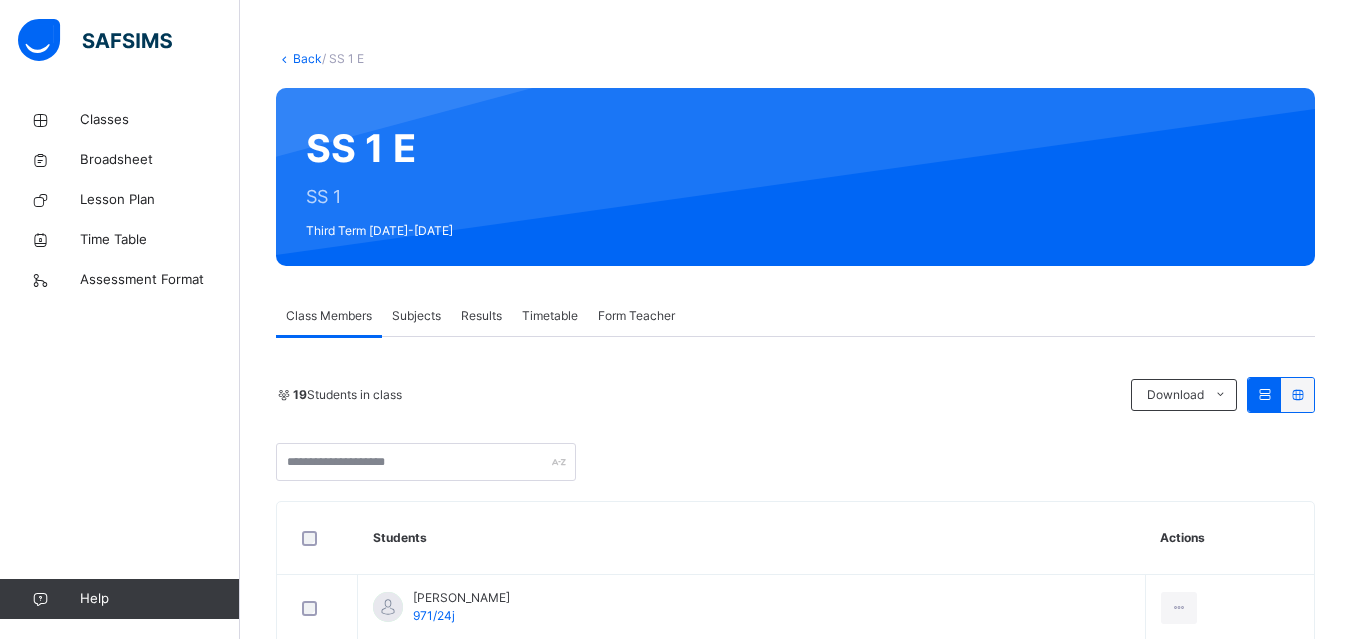 click on "Subjects" at bounding box center (416, 316) 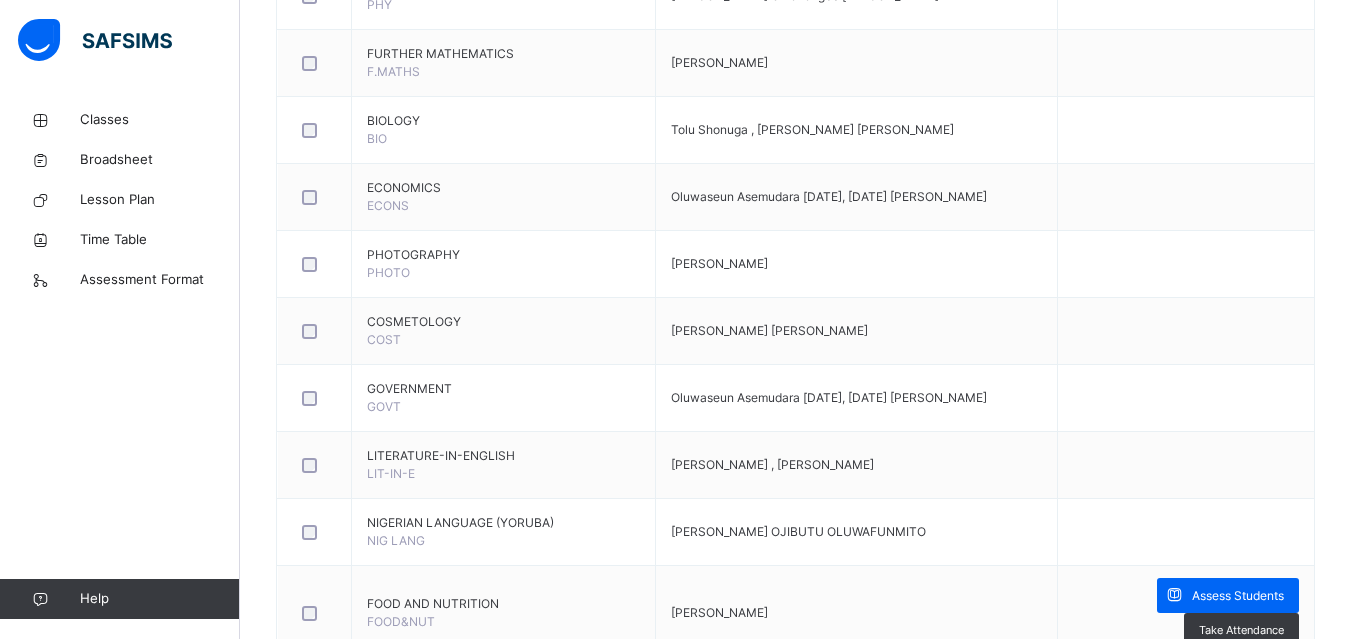 scroll, scrollTop: 1600, scrollLeft: 0, axis: vertical 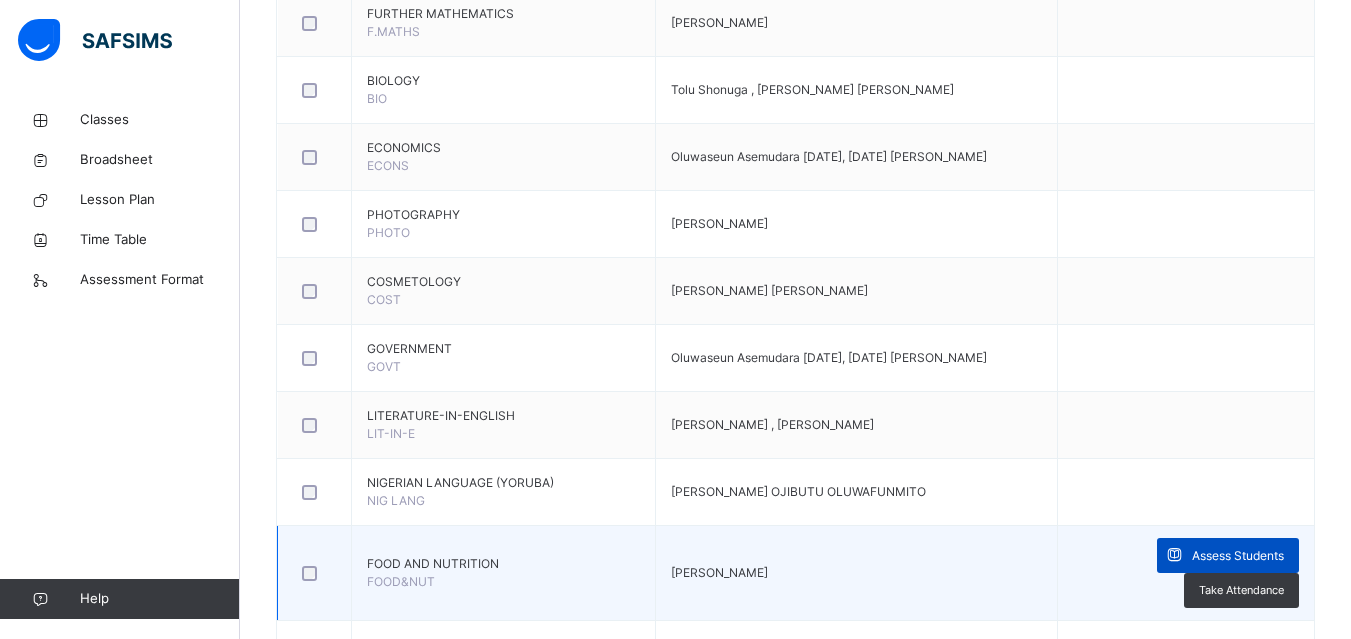 click on "Assess Students" at bounding box center (1238, 556) 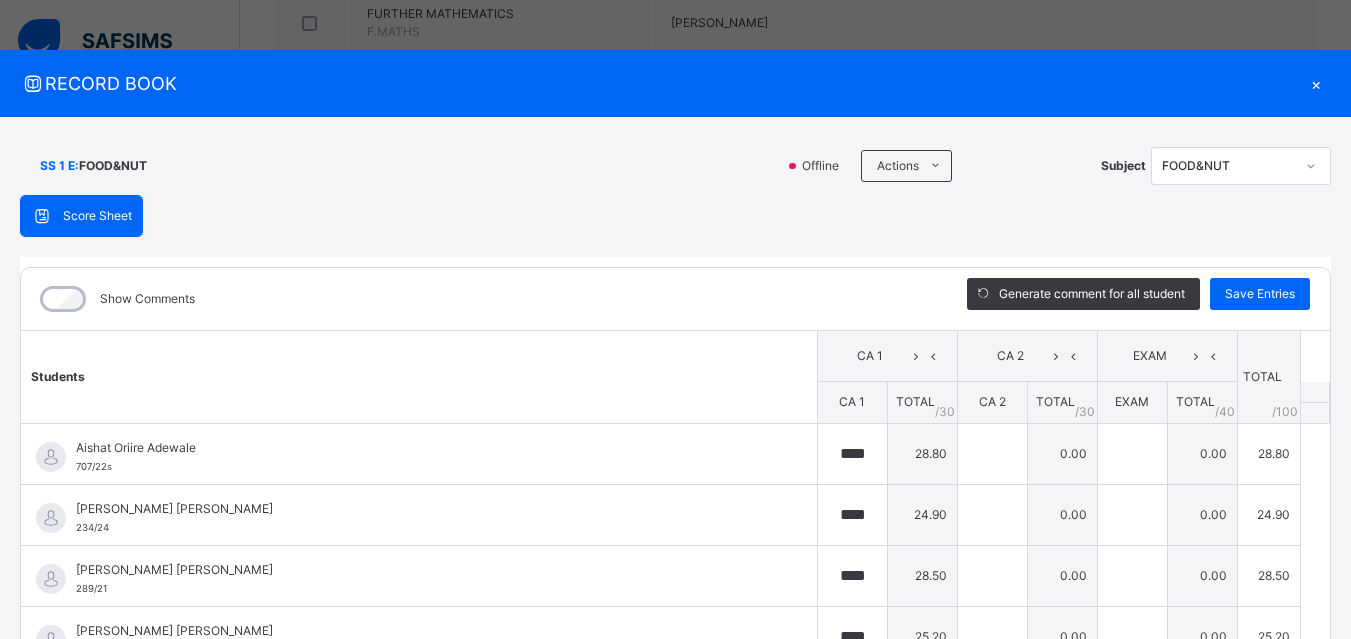 type on "****" 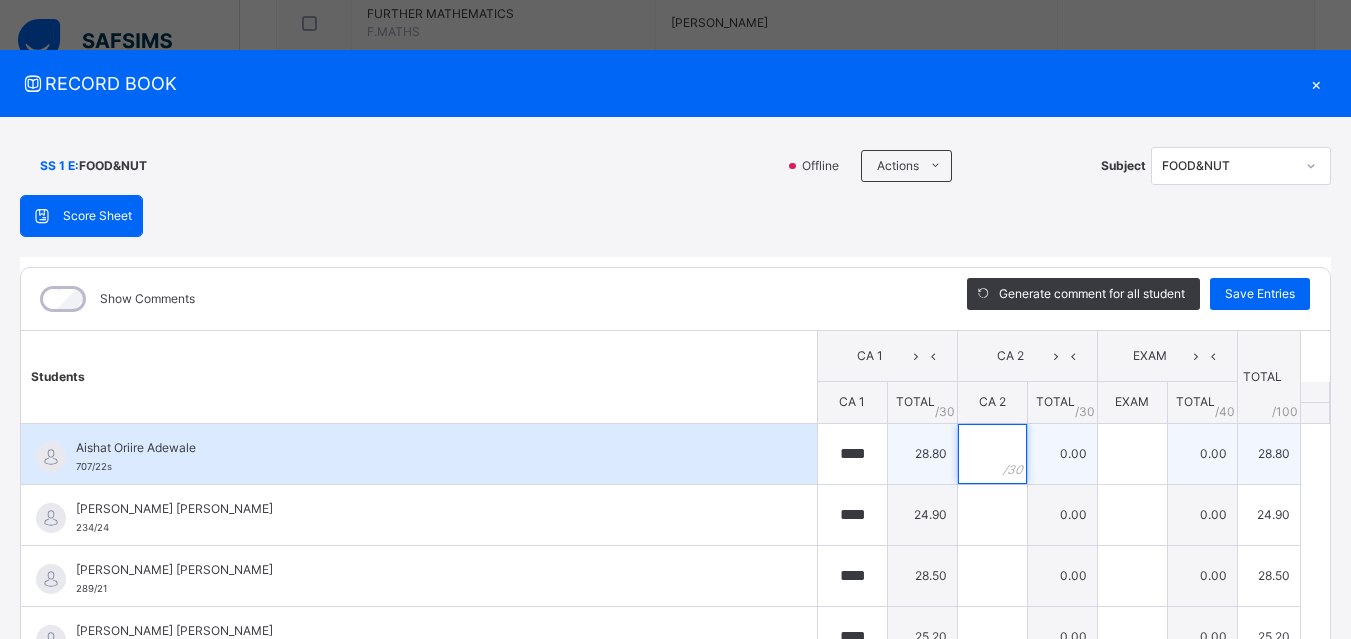 click at bounding box center (992, 454) 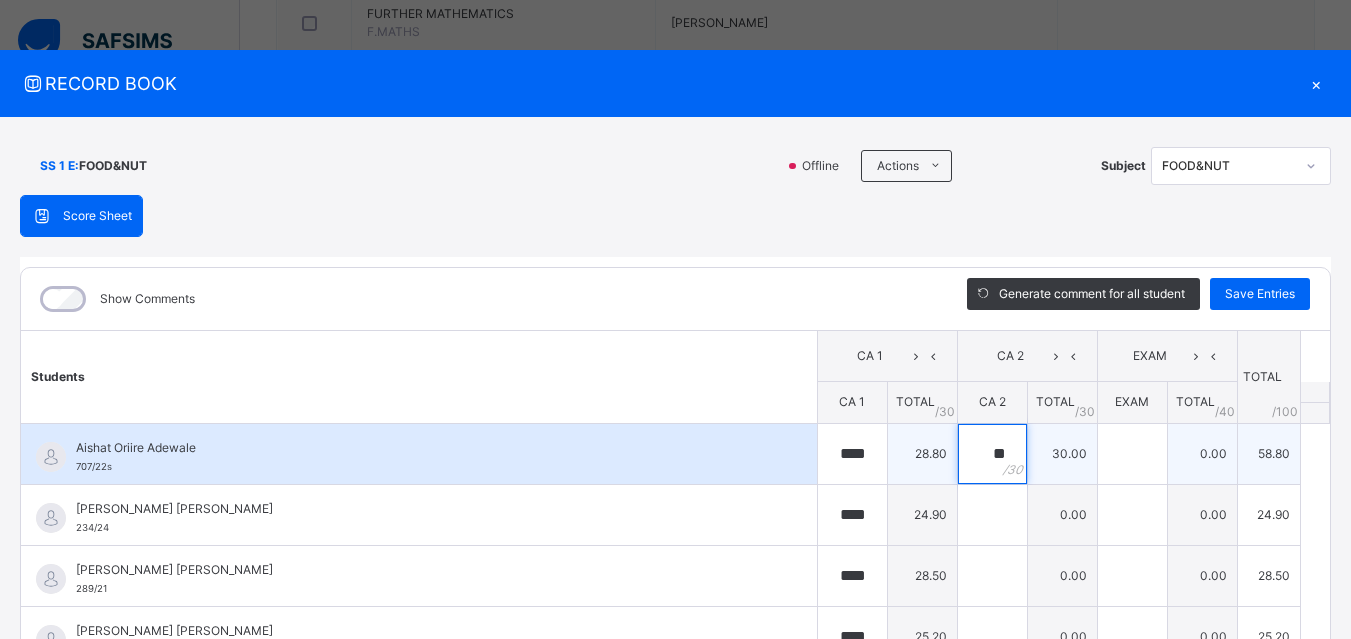 type on "**" 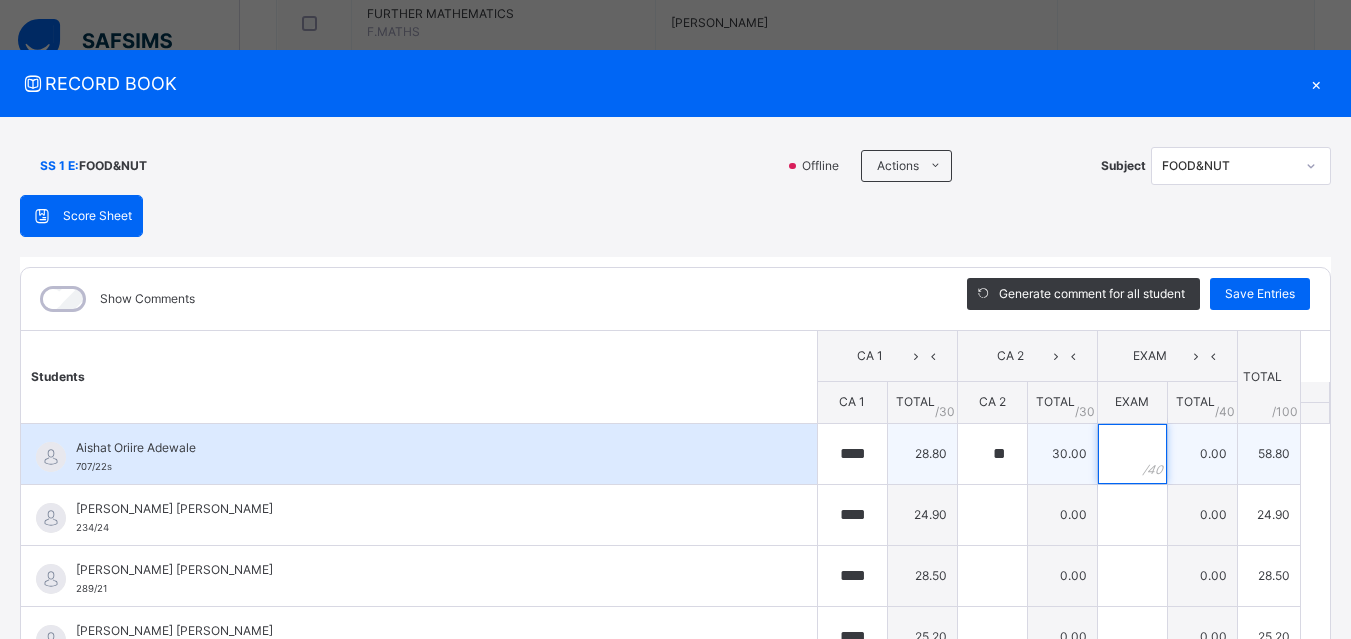 click at bounding box center [1132, 454] 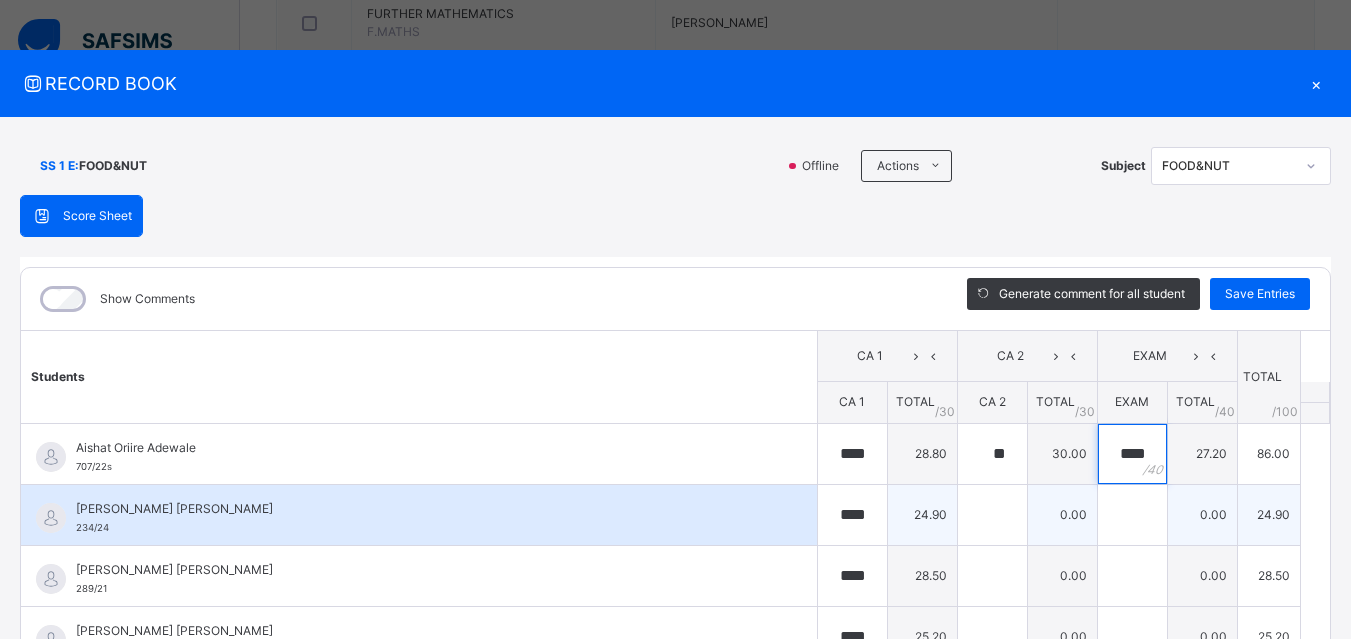 type on "****" 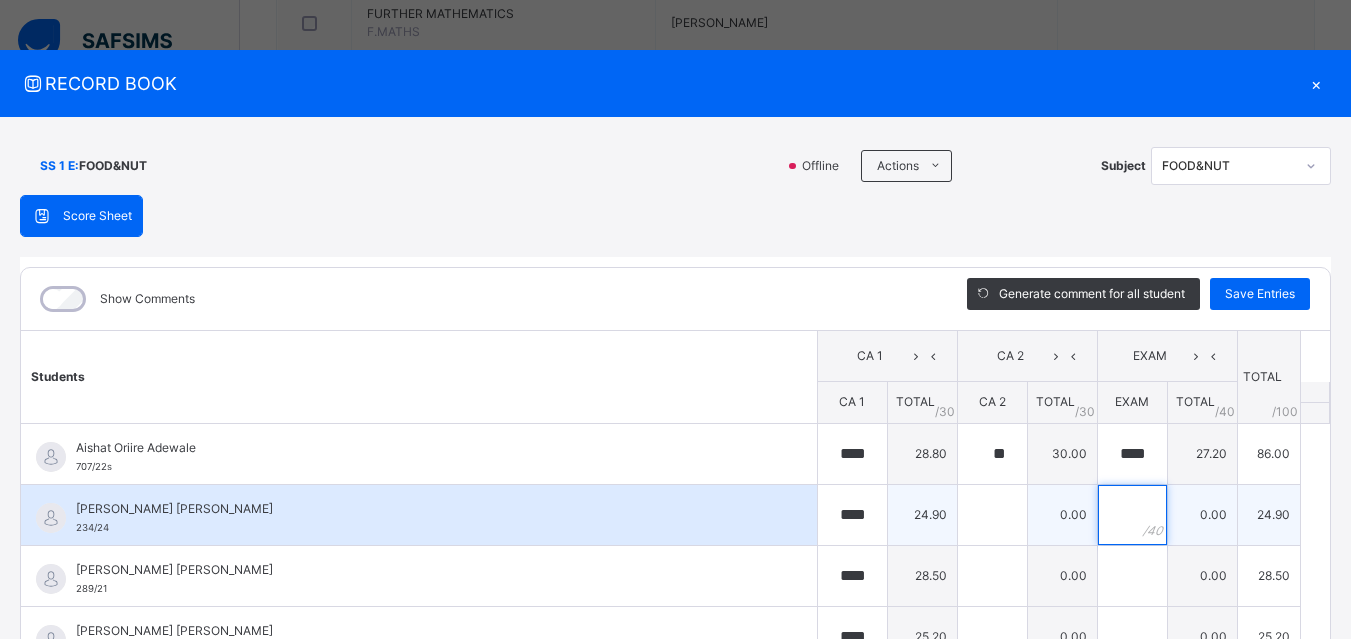 click at bounding box center (1132, 515) 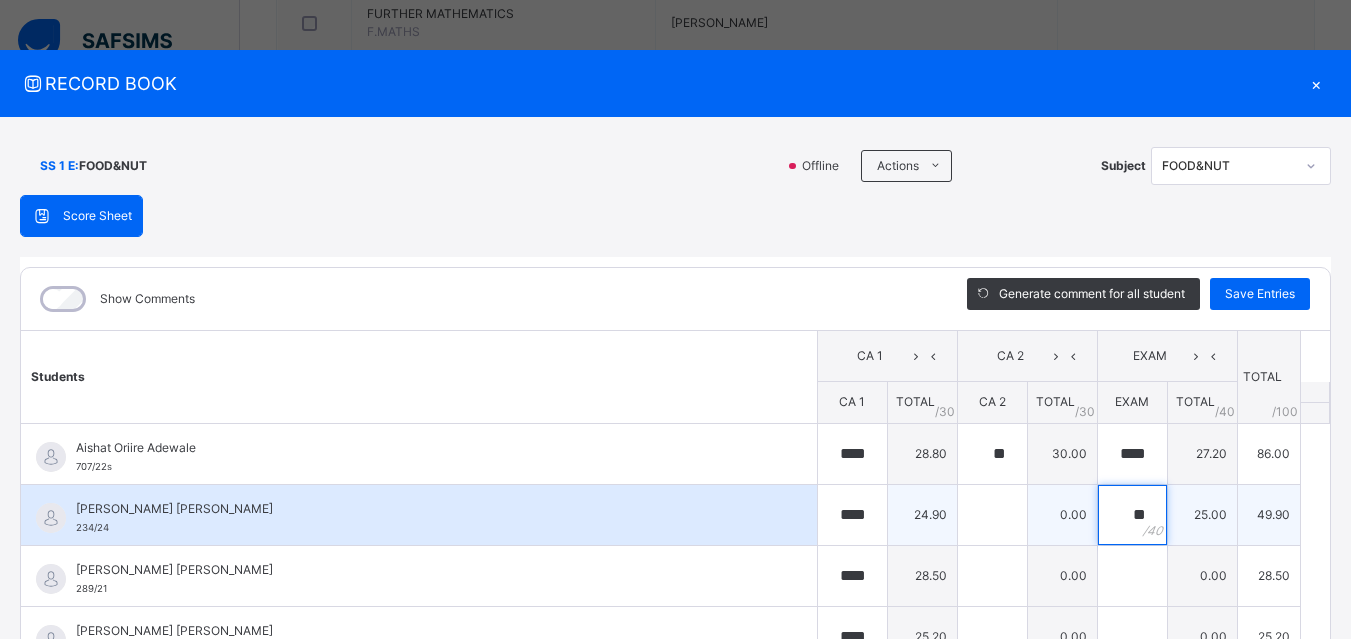 type on "**" 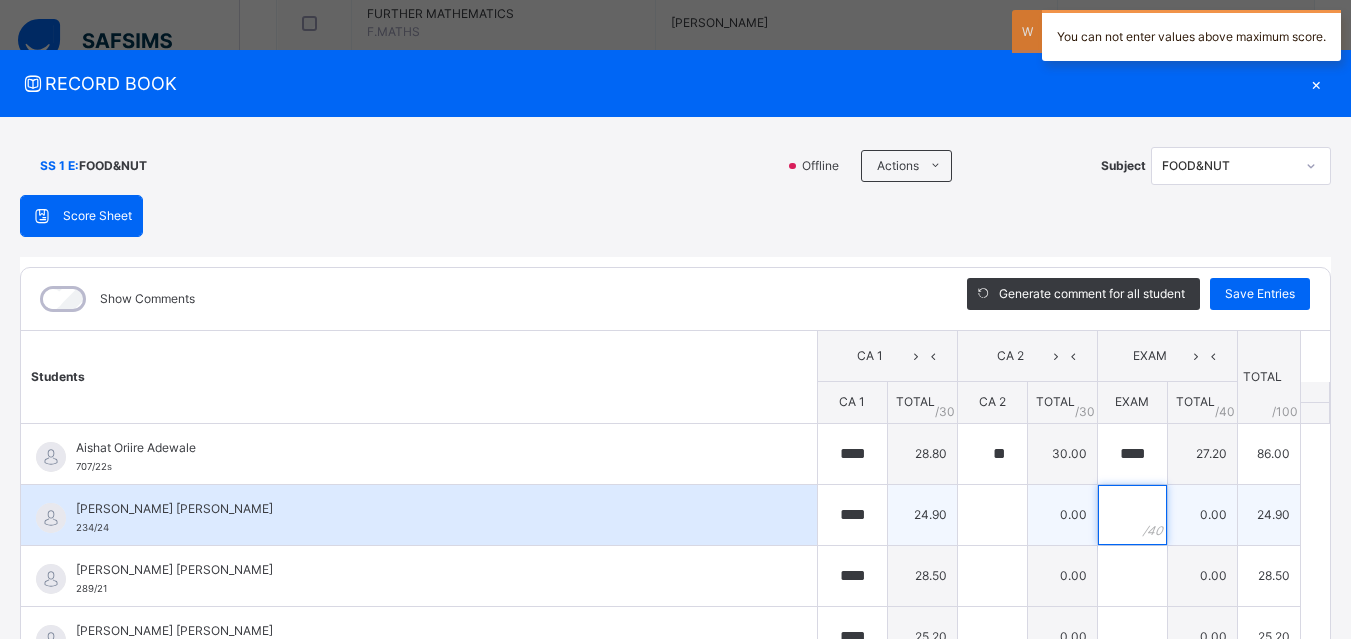 click at bounding box center (1132, 515) 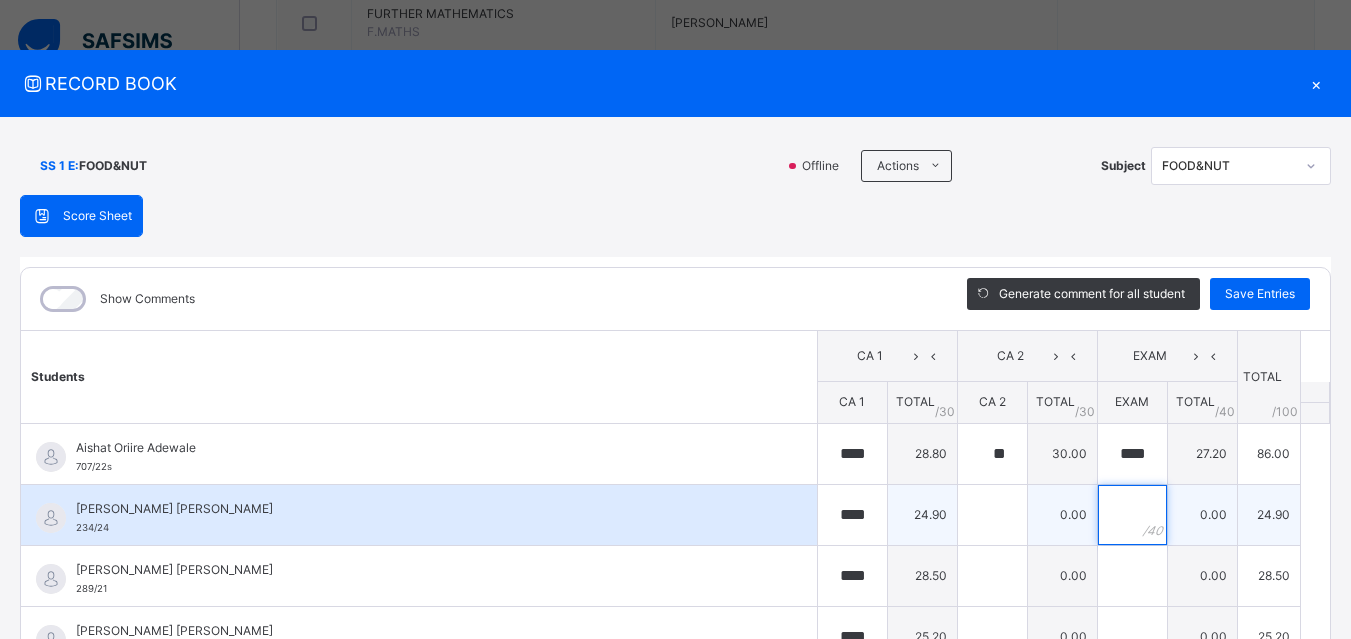 click at bounding box center [1132, 515] 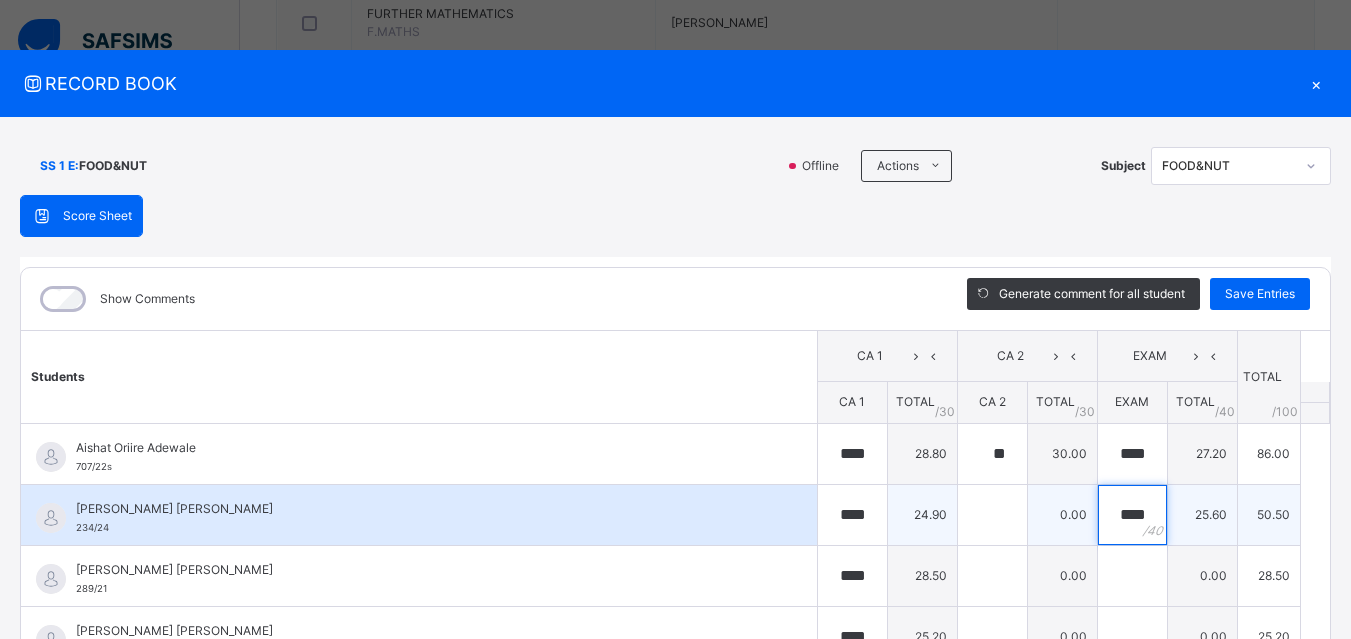 type on "****" 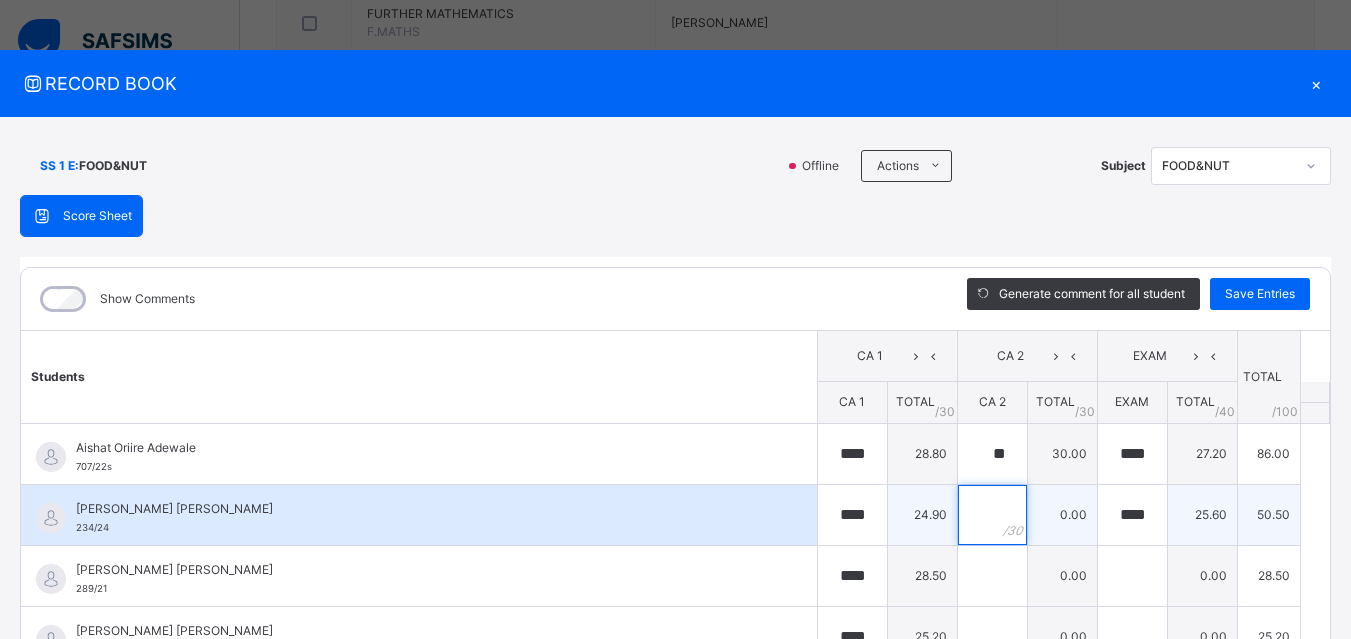 click at bounding box center (992, 515) 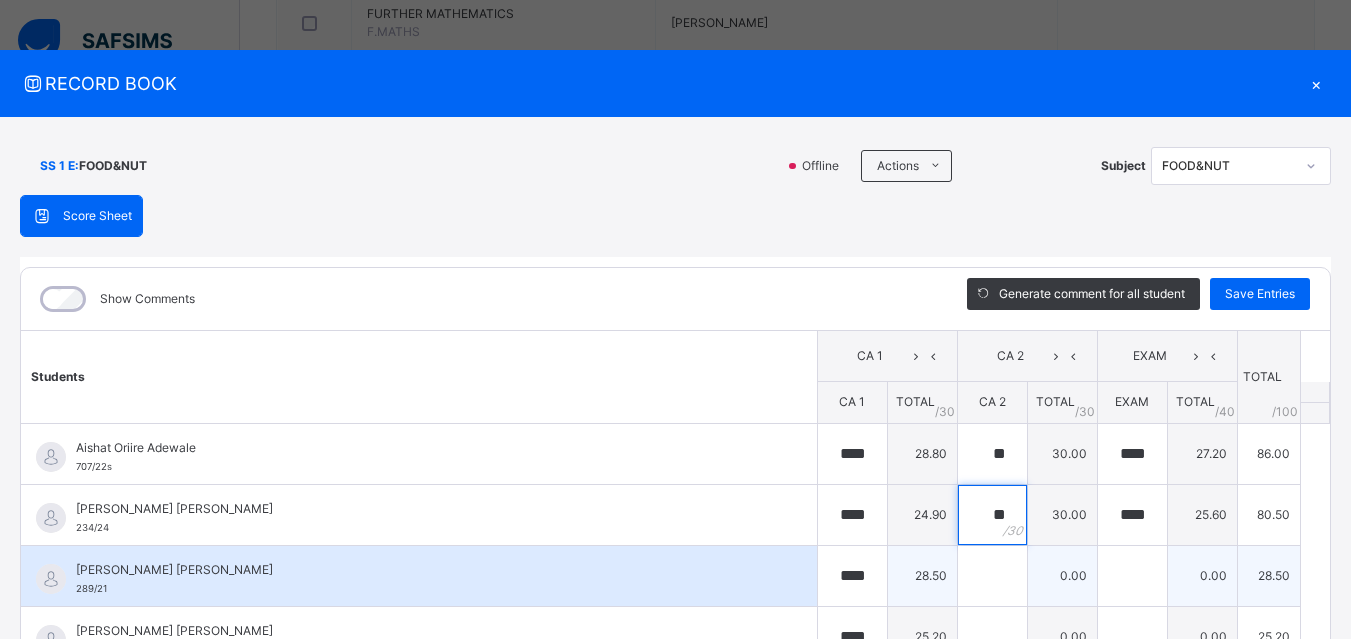type on "**" 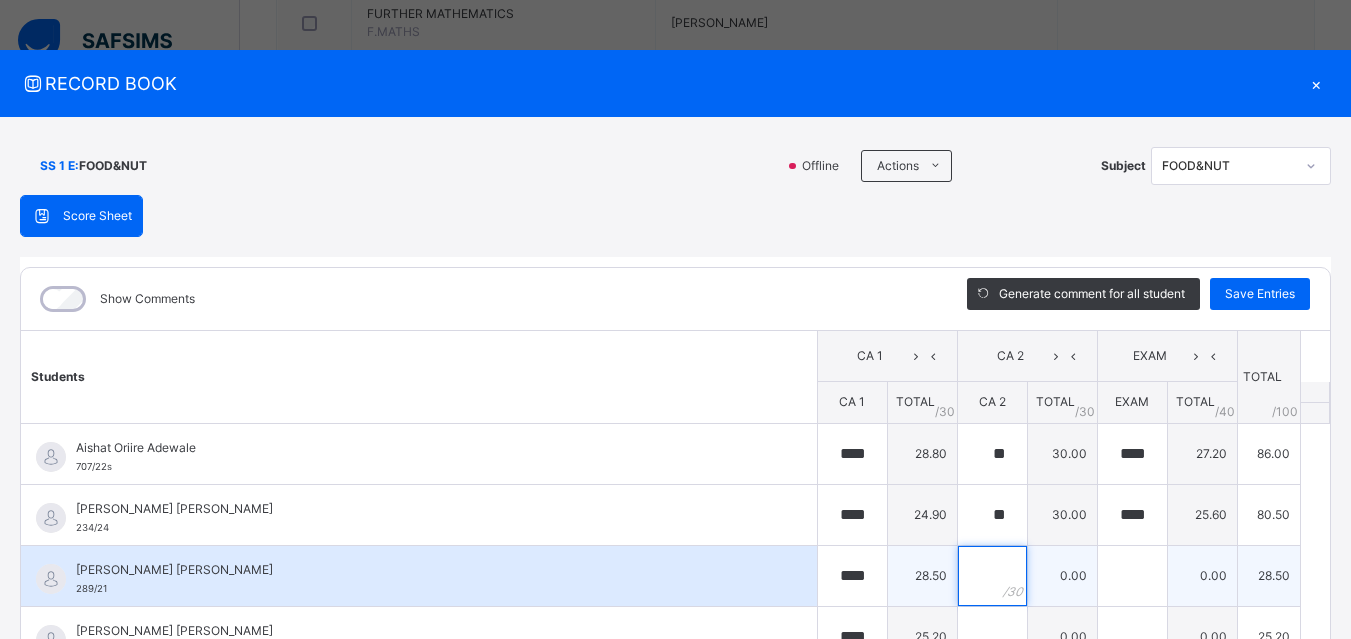 click at bounding box center [992, 576] 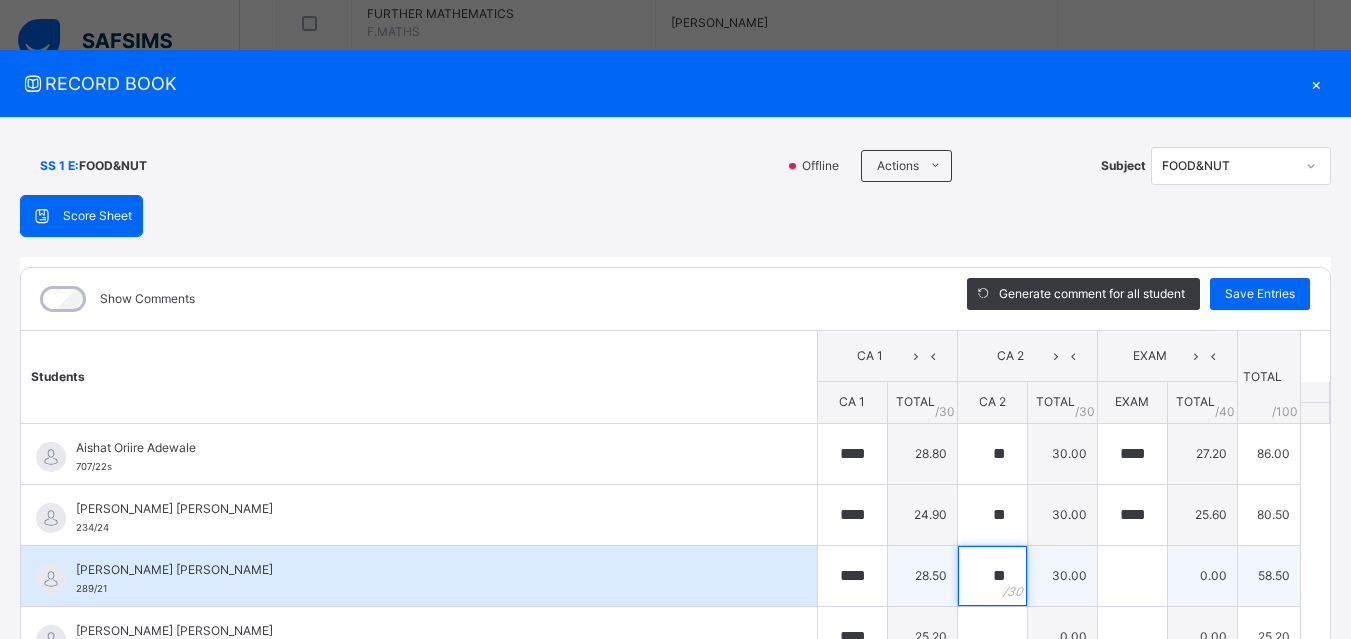 type on "**" 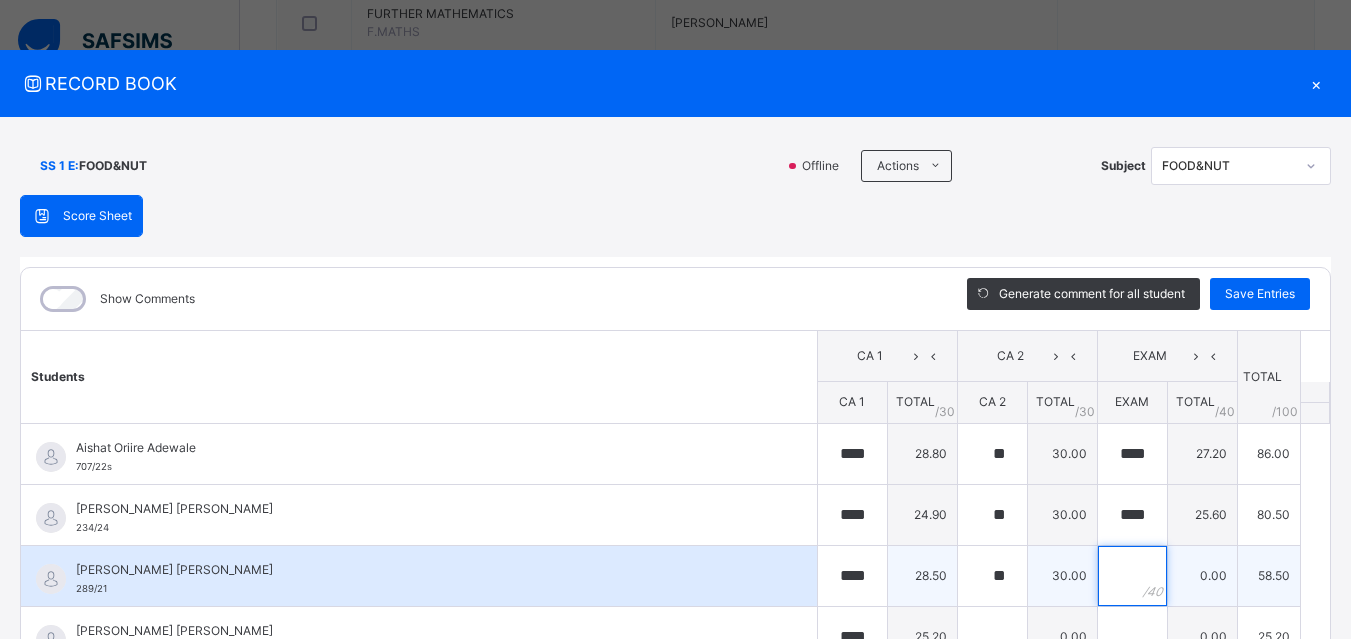 click at bounding box center (1132, 576) 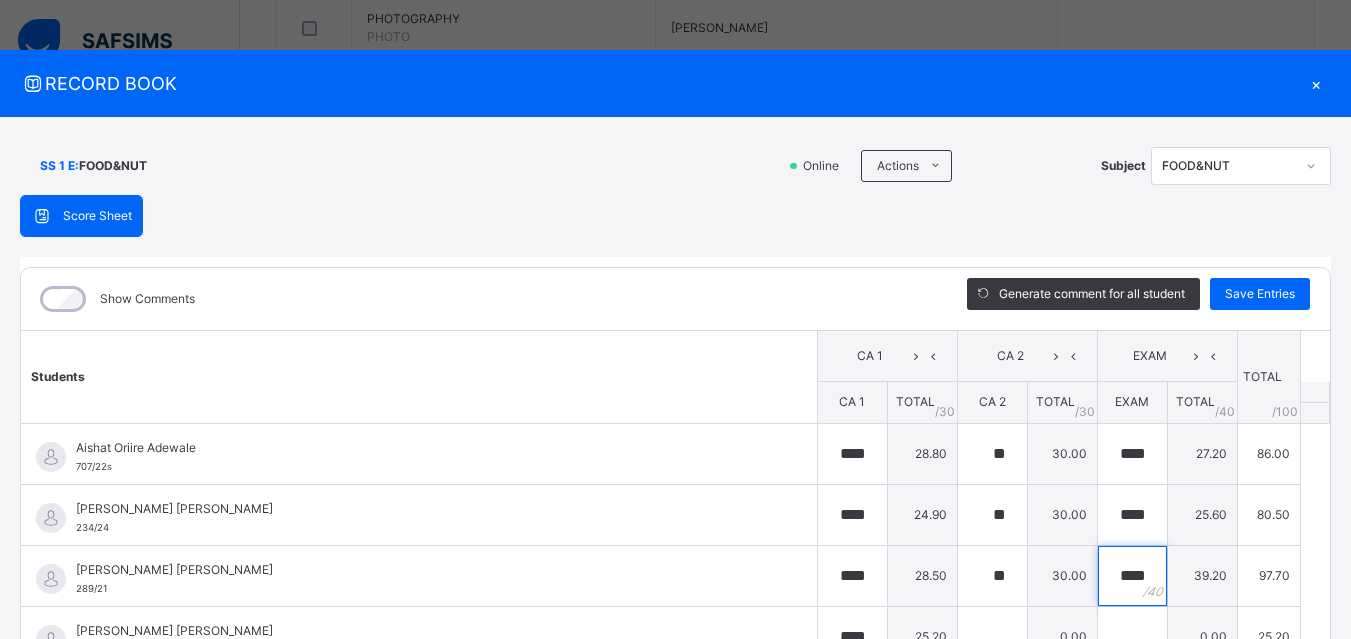 scroll, scrollTop: 1833, scrollLeft: 0, axis: vertical 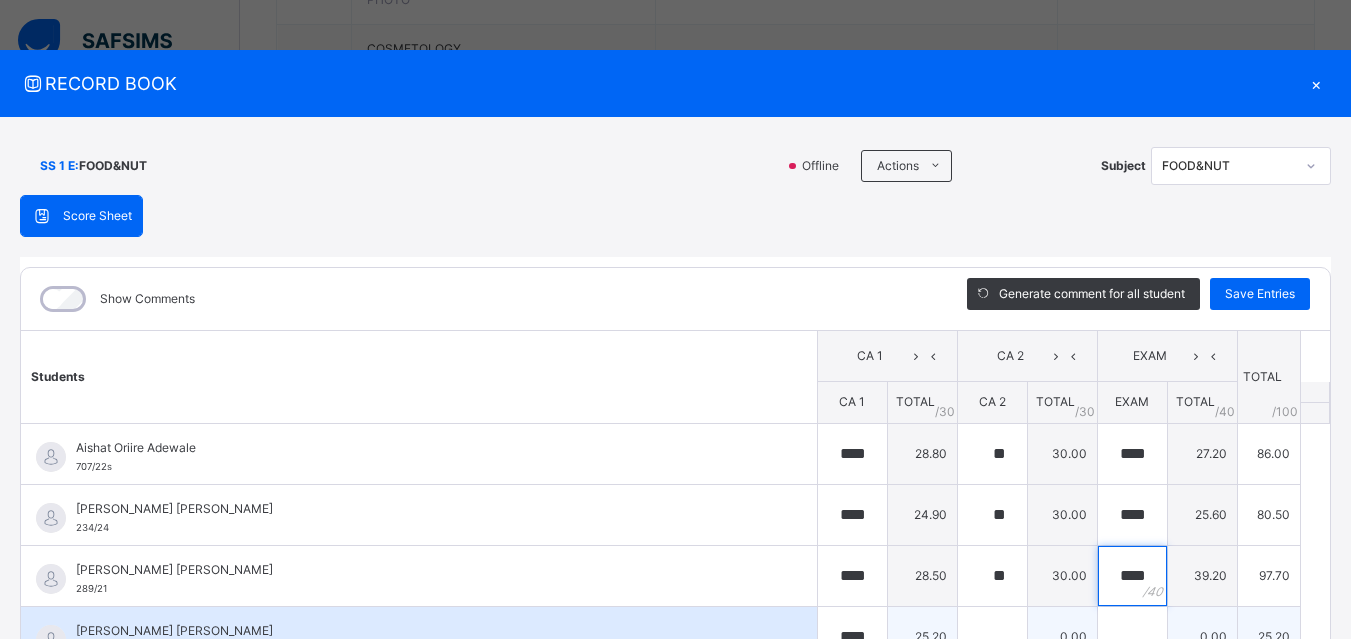 type on "****" 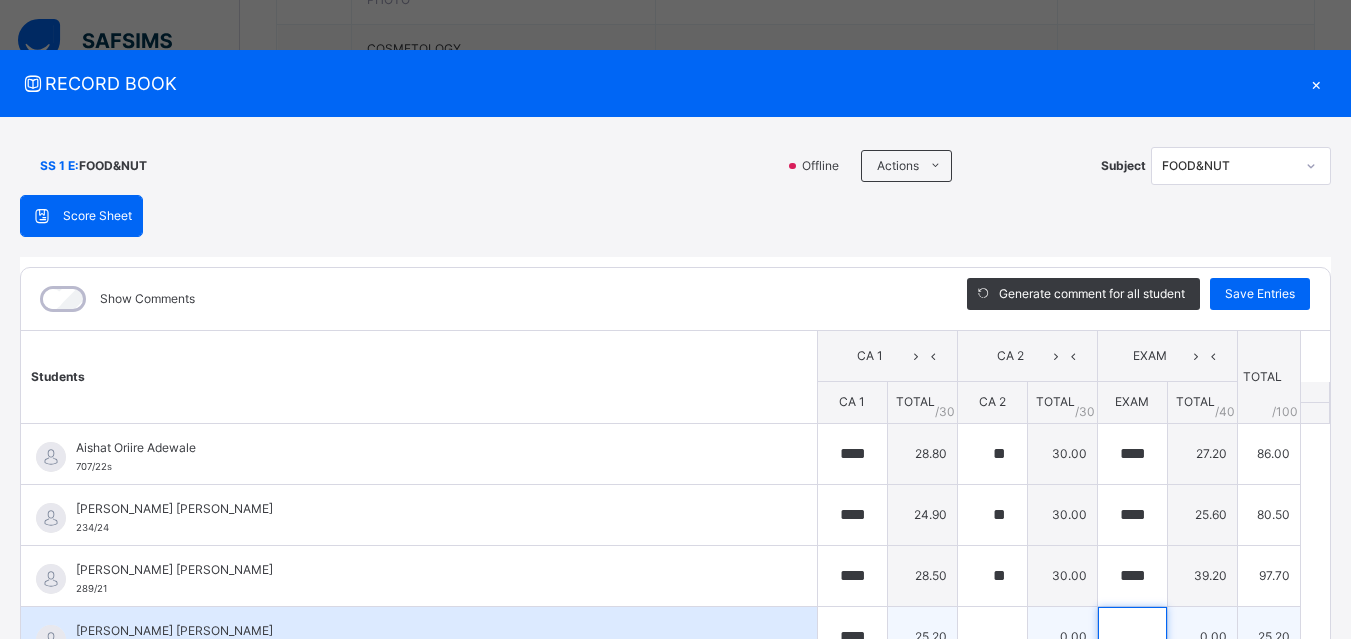 click at bounding box center (1132, 637) 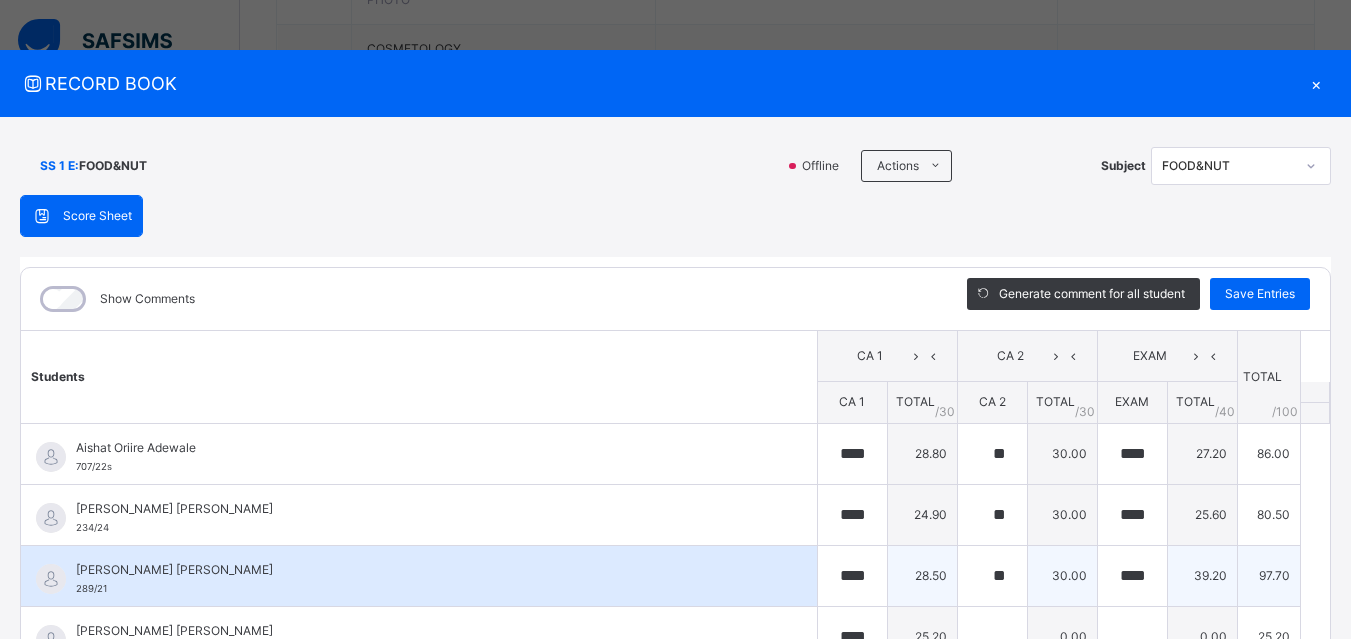 click on "97.70" at bounding box center (1268, 575) 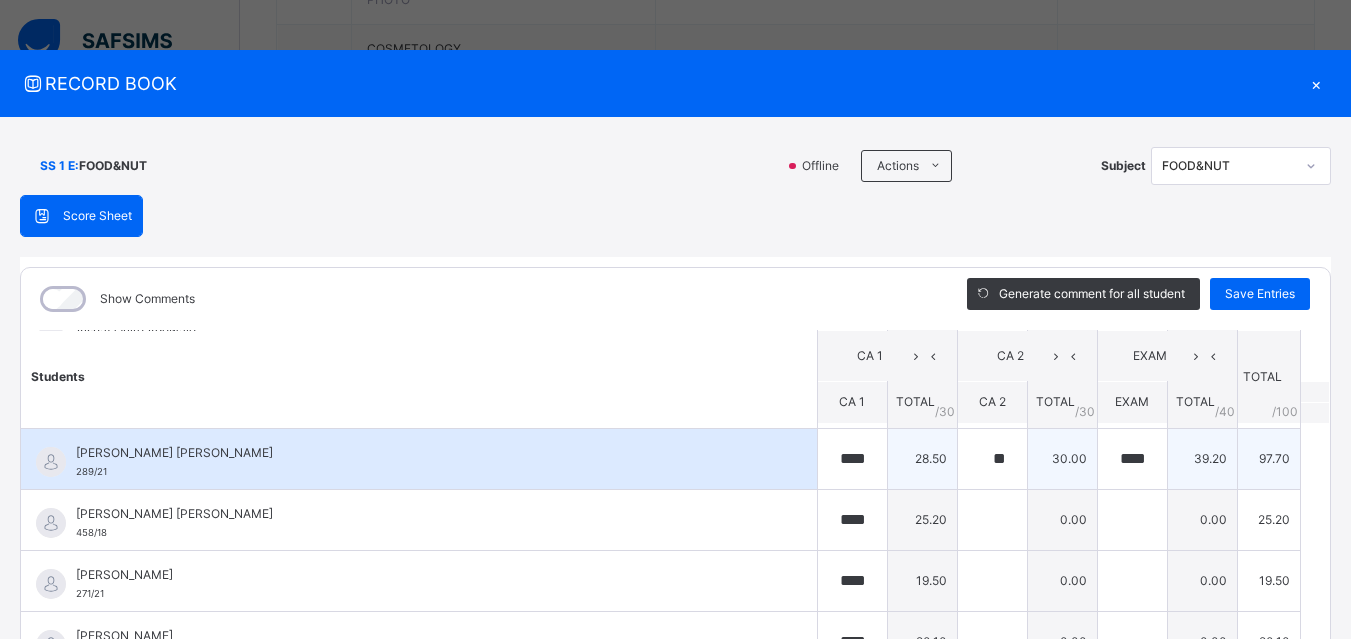 scroll, scrollTop: 120, scrollLeft: 0, axis: vertical 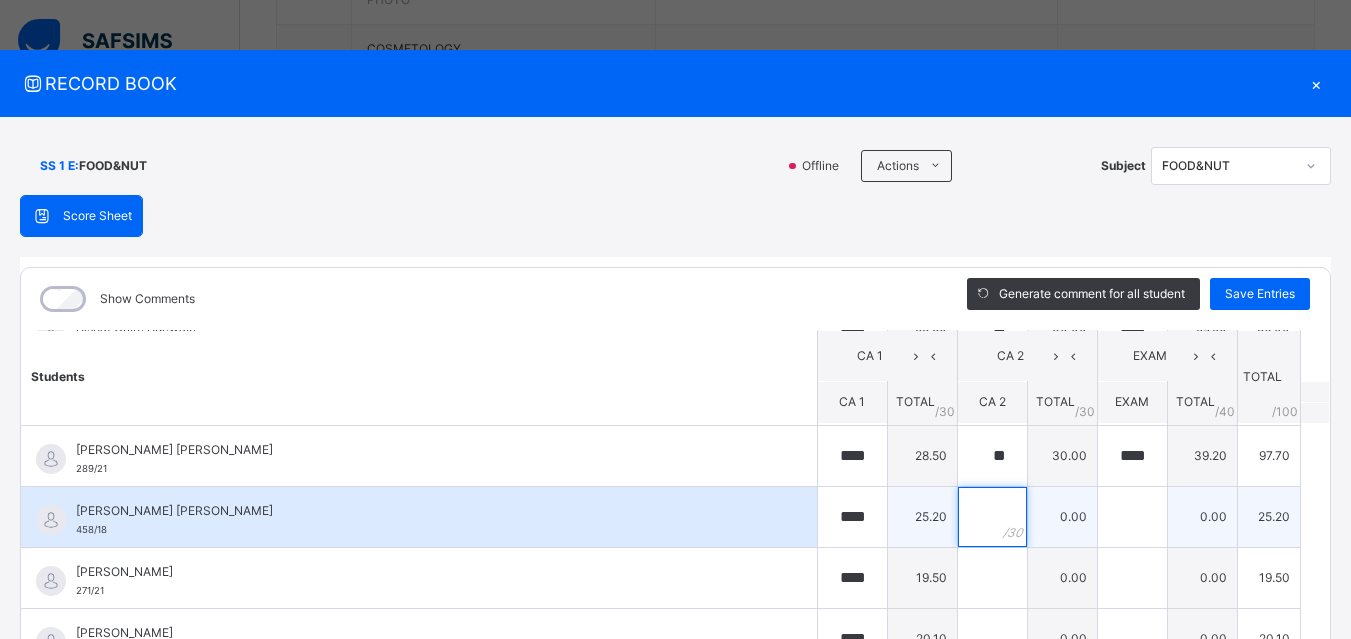 click at bounding box center [992, 517] 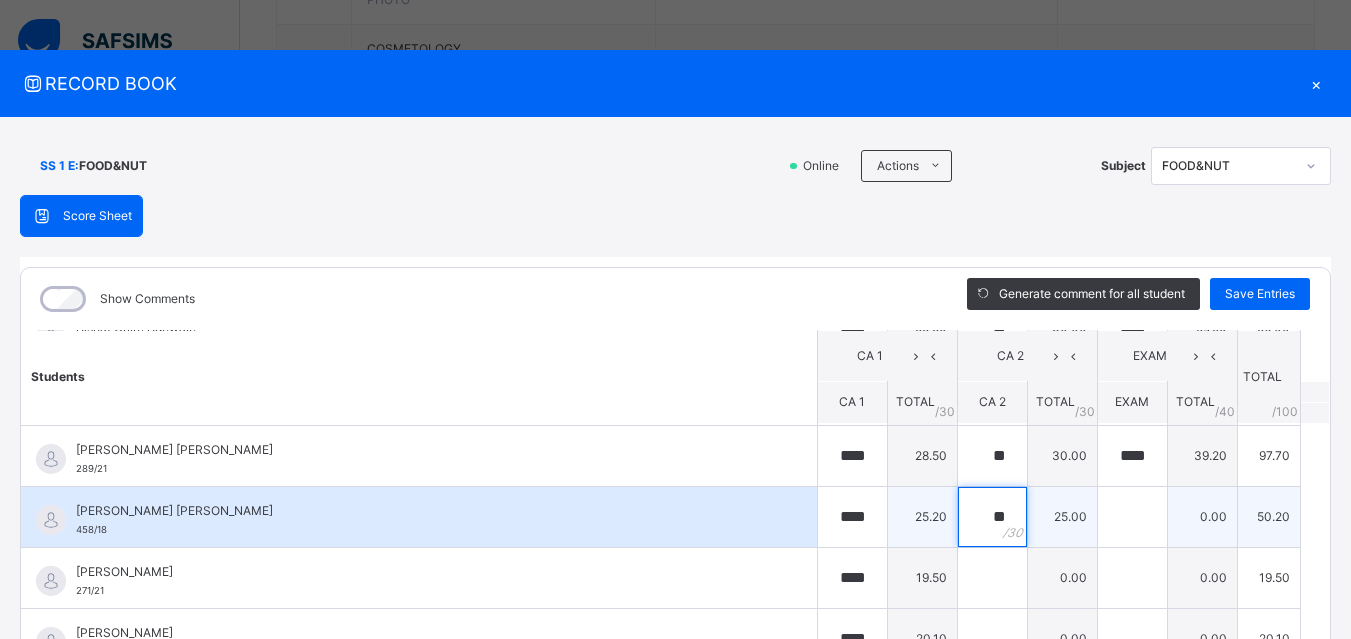 type on "**" 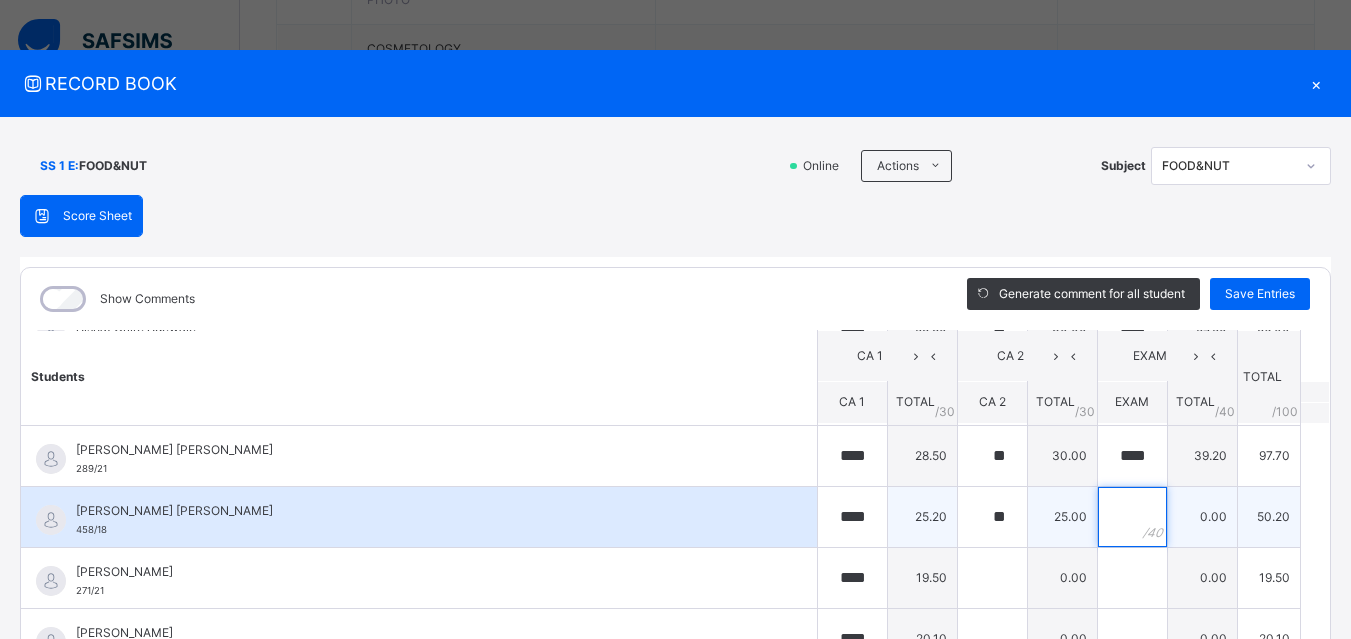 click at bounding box center (1132, 517) 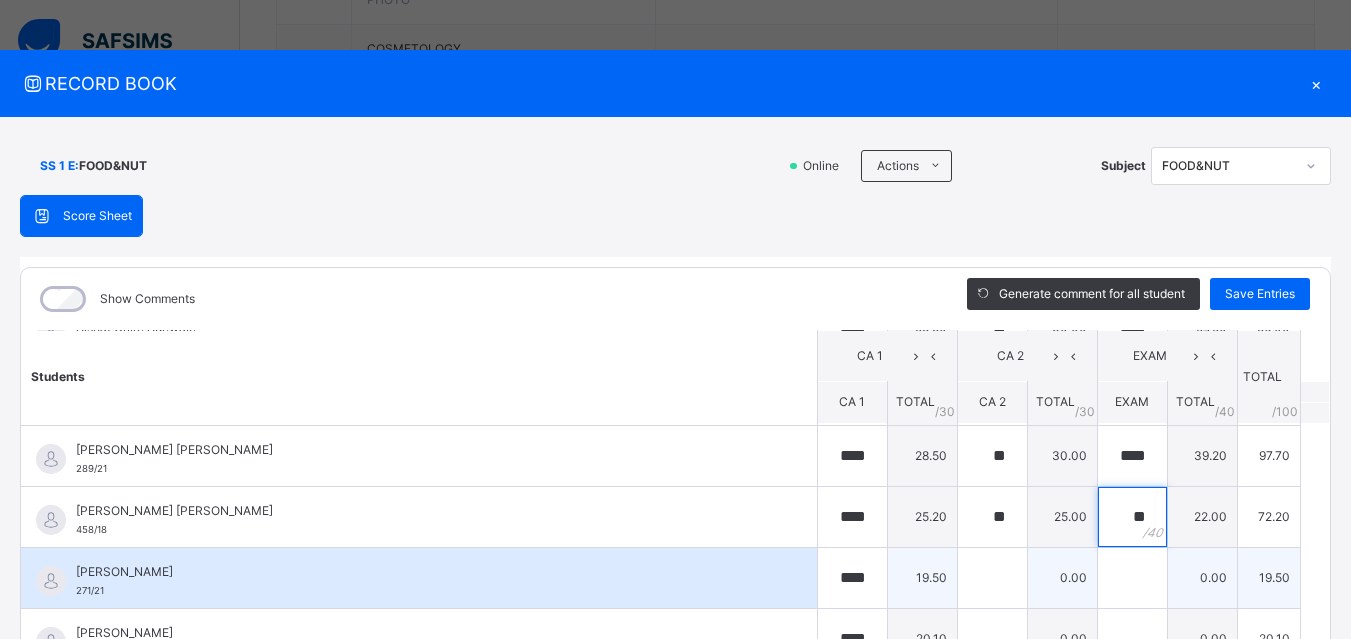 type on "**" 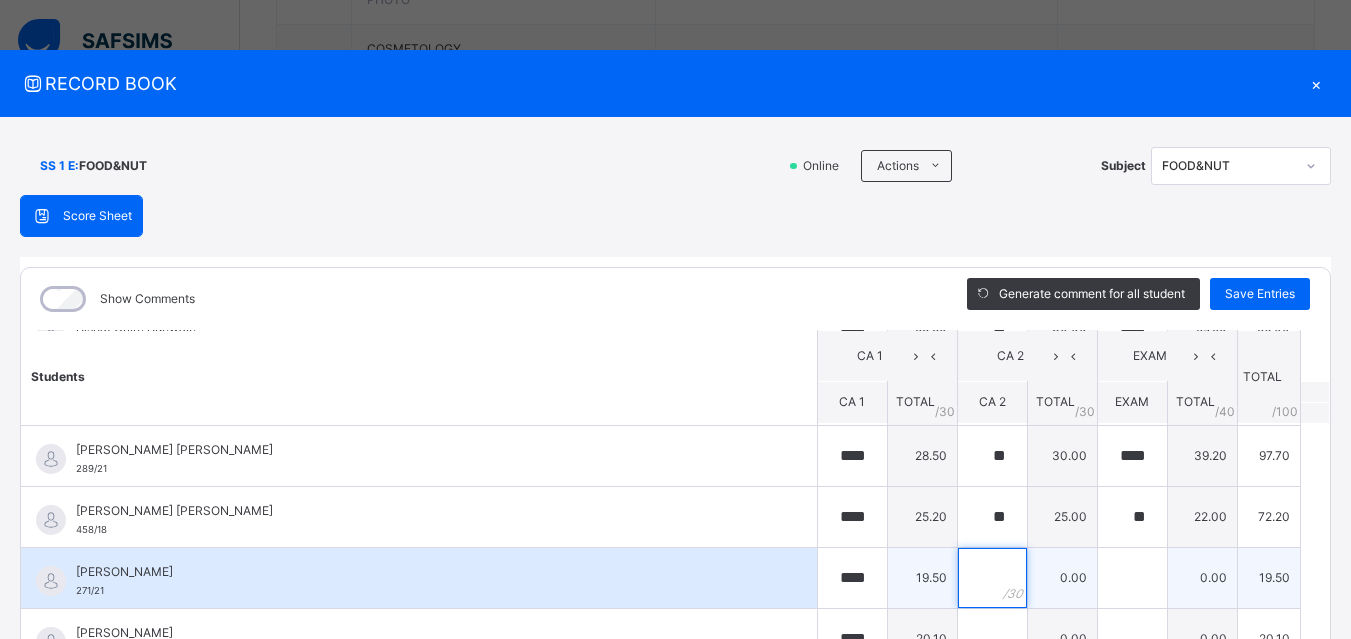 click at bounding box center [992, 578] 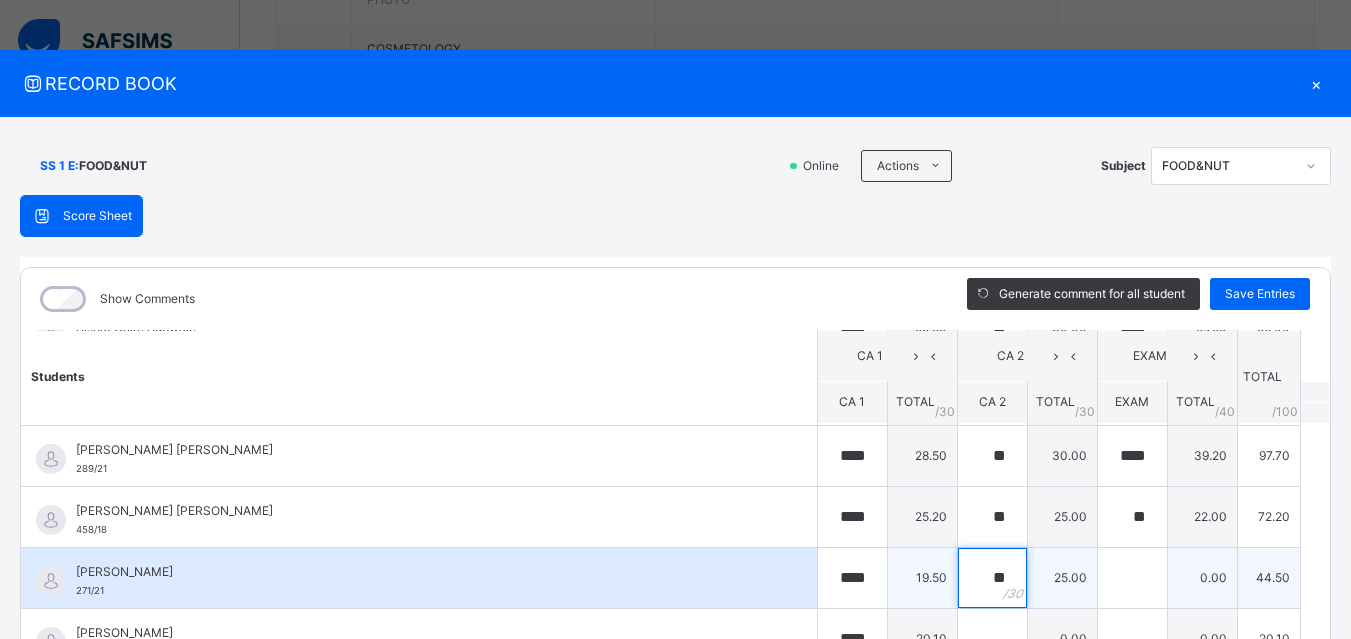 type on "**" 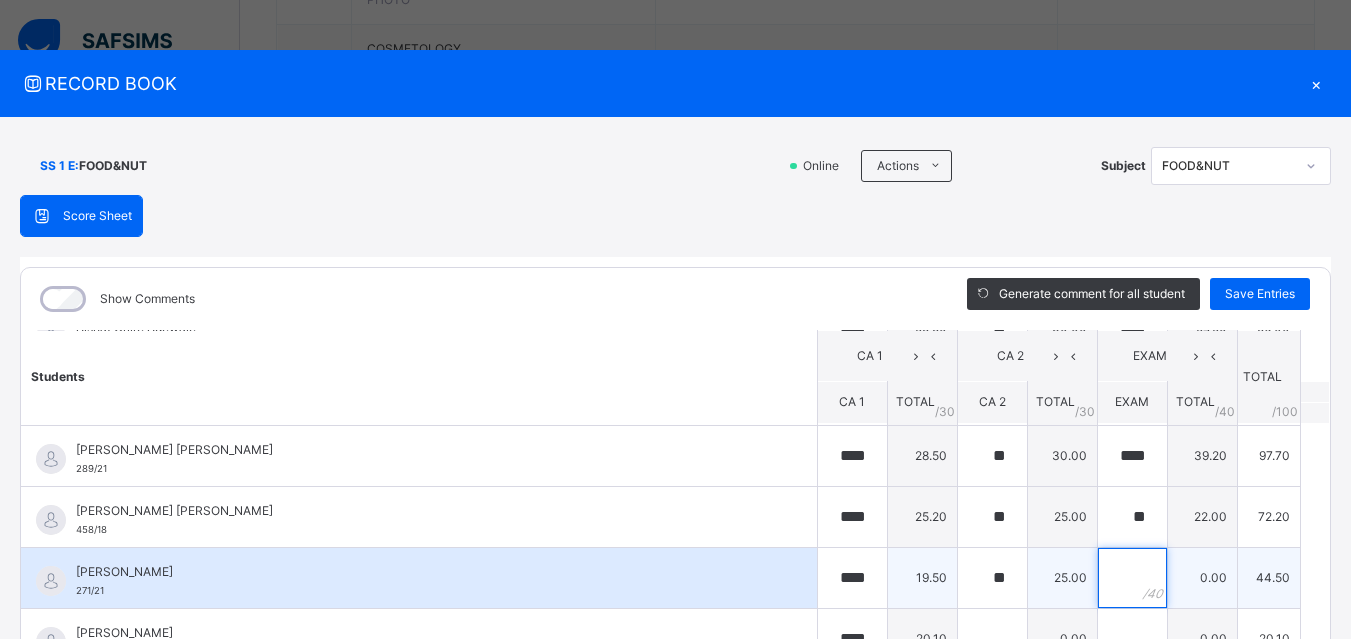 click at bounding box center [1132, 578] 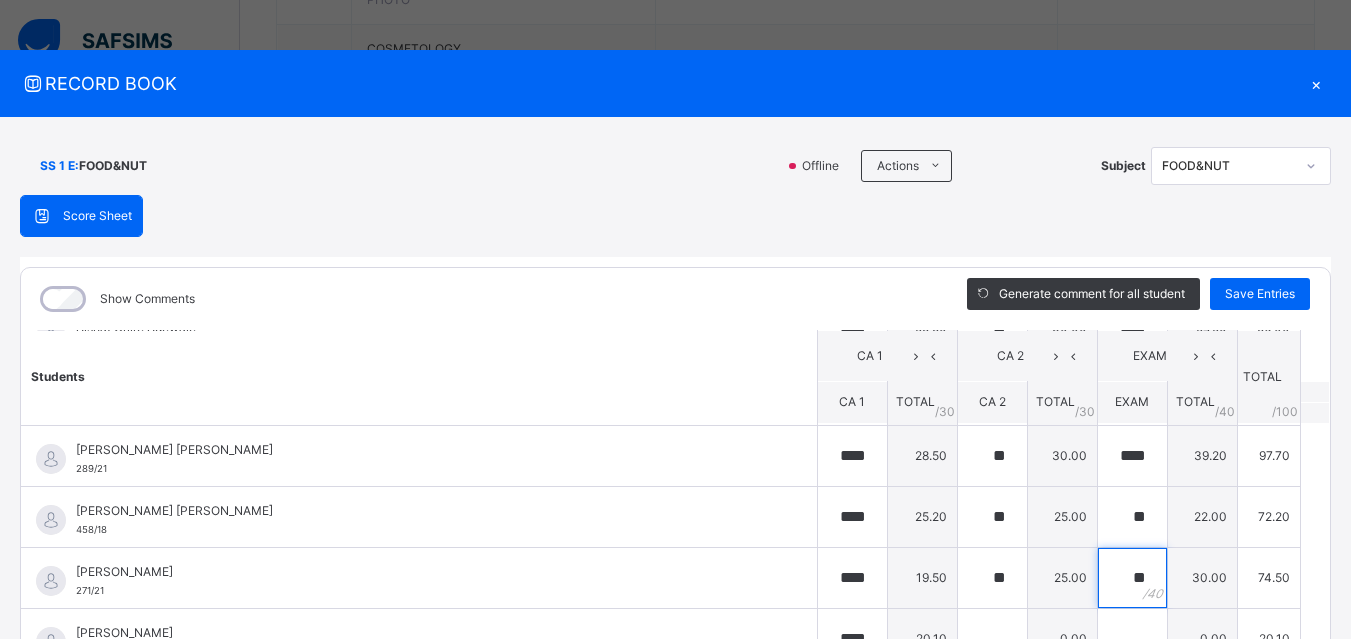 type on "**" 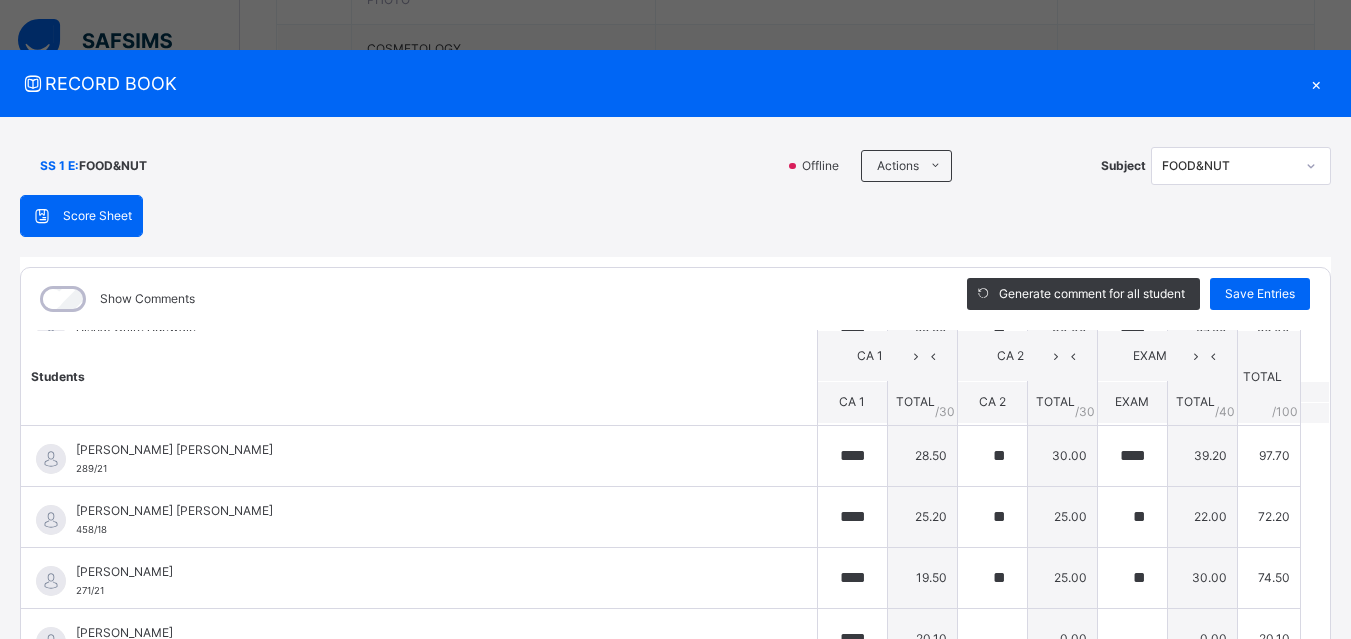 click on "Students CA 1 CA 2 EXAM TOTAL /100 Comment CA 1 TOTAL / 30 CA 2 TOTAL / 30 EXAM TOTAL / 40 Aishat Oriire  Adewale 707/22s Aishat Oriire  Adewale 707/22s **** 28.80 ** 30.00 **** 27.20 86.00 Generate comment 0 / 250   ×   Subject Teacher’s Comment Generate and see in full the comment developed by the AI with an option to regenerate the comment JS Aishat Oriire  Adewale   707/22s   Total 86.00  / 100.00 [PERSON_NAME] Bot   Regenerate     Use this comment   [PERSON_NAME] [PERSON_NAME] 234/24 [PERSON_NAME] [PERSON_NAME] 234/24 **** 24.90 ** 30.00 **** 25.60 80.50 Generate comment 0 / 250   ×   Subject Teacher’s Comment Generate and see in full the comment developed by the AI with an option to regenerate the comment [PERSON_NAME] [PERSON_NAME]   234/24   Total 80.50  / 100.00 [PERSON_NAME] Bot   Regenerate     Use this comment   [PERSON_NAME]  [PERSON_NAME] 289/21 [PERSON_NAME]  [PERSON_NAME] 289/21 **** 28.50 ** 30.00 **** 39.20 97.70 Generate comment 0 / 250   ×   Subject Teacher’s Comment JS [PERSON_NAME]  [PERSON_NAME]   289/21   Total 97.70  / 100.00 [PERSON_NAME] Bot" at bounding box center (675, 592) 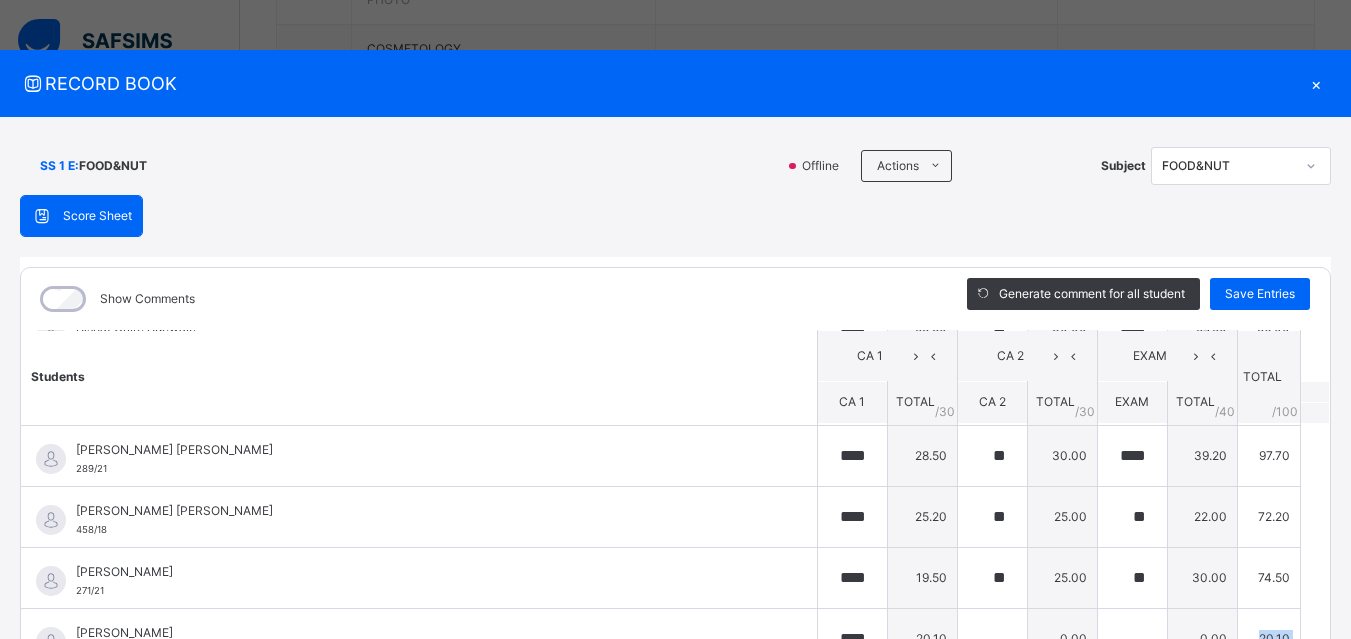 click on "Students CA 1 CA 2 EXAM TOTAL /100 Comment CA 1 TOTAL / 30 CA 2 TOTAL / 30 EXAM TOTAL / 40 Aishat Oriire  Adewale 707/22s Aishat Oriire  Adewale 707/22s **** 28.80 ** 30.00 **** 27.20 86.00 Generate comment 0 / 250   ×   Subject Teacher’s Comment Generate and see in full the comment developed by the AI with an option to regenerate the comment JS Aishat Oriire  Adewale   707/22s   Total 86.00  / 100.00 [PERSON_NAME] Bot   Regenerate     Use this comment   [PERSON_NAME] [PERSON_NAME] 234/24 [PERSON_NAME] [PERSON_NAME] 234/24 **** 24.90 ** 30.00 **** 25.60 80.50 Generate comment 0 / 250   ×   Subject Teacher’s Comment Generate and see in full the comment developed by the AI with an option to regenerate the comment [PERSON_NAME] [PERSON_NAME]   234/24   Total 80.50  / 100.00 [PERSON_NAME] Bot   Regenerate     Use this comment   [PERSON_NAME]  [PERSON_NAME] 289/21 [PERSON_NAME]  [PERSON_NAME] 289/21 **** 28.50 ** 30.00 **** 39.20 97.70 Generate comment 0 / 250   ×   Subject Teacher’s Comment JS [PERSON_NAME]  [PERSON_NAME]   289/21   Total 97.70  / 100.00 [PERSON_NAME] Bot" at bounding box center (675, 592) 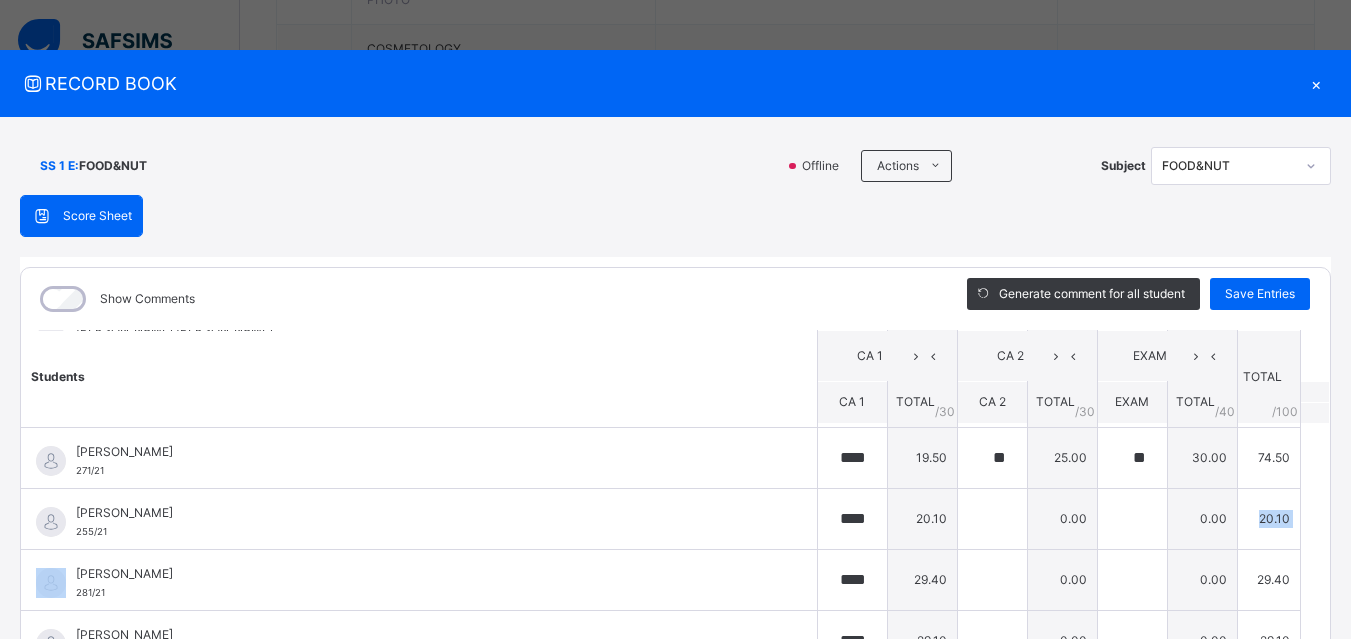 scroll, scrollTop: 265, scrollLeft: 0, axis: vertical 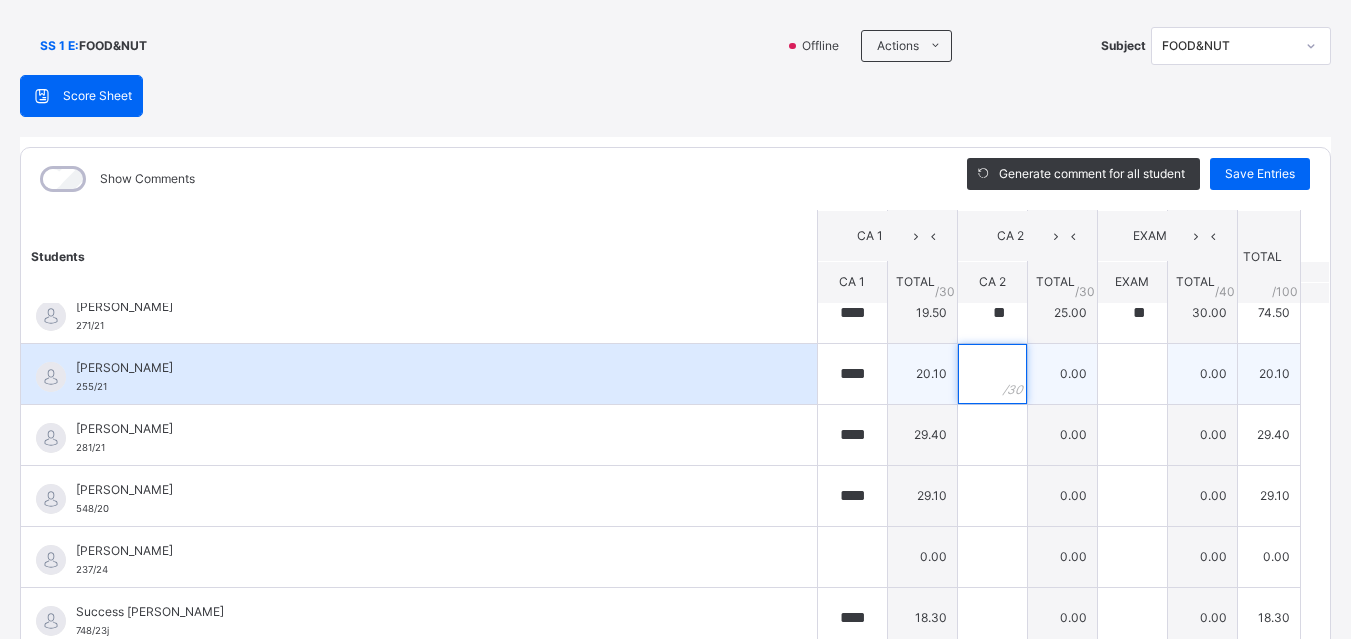 click at bounding box center (992, 374) 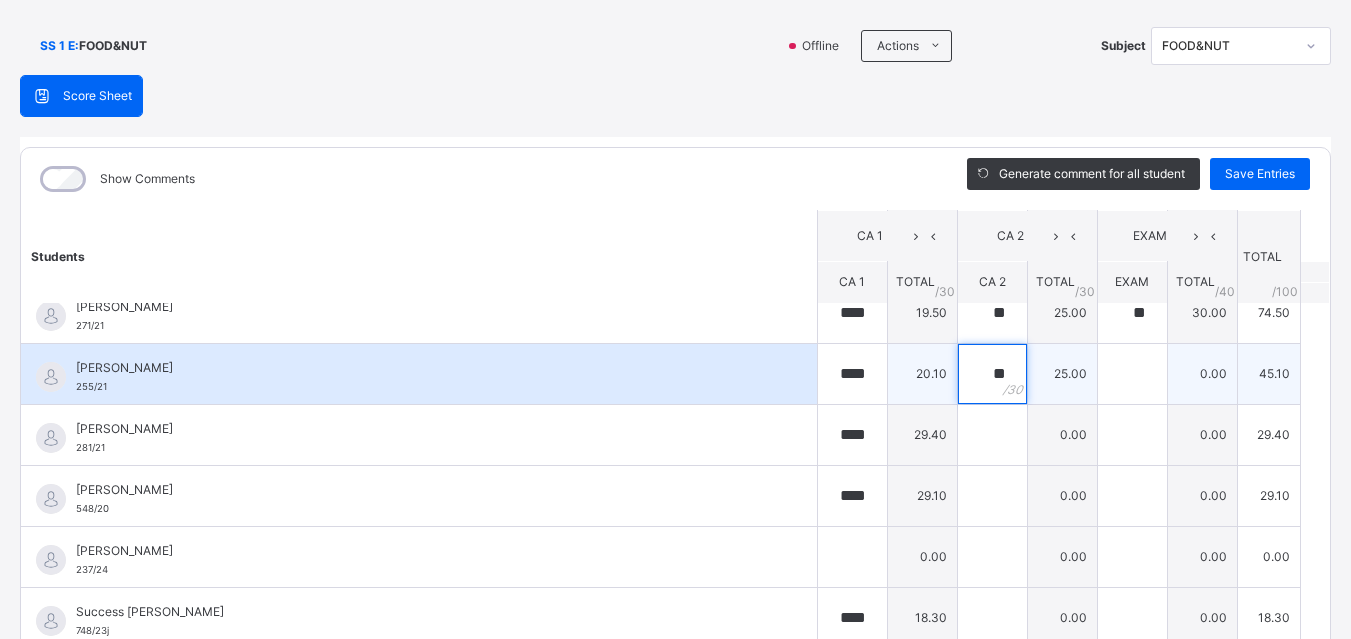type on "**" 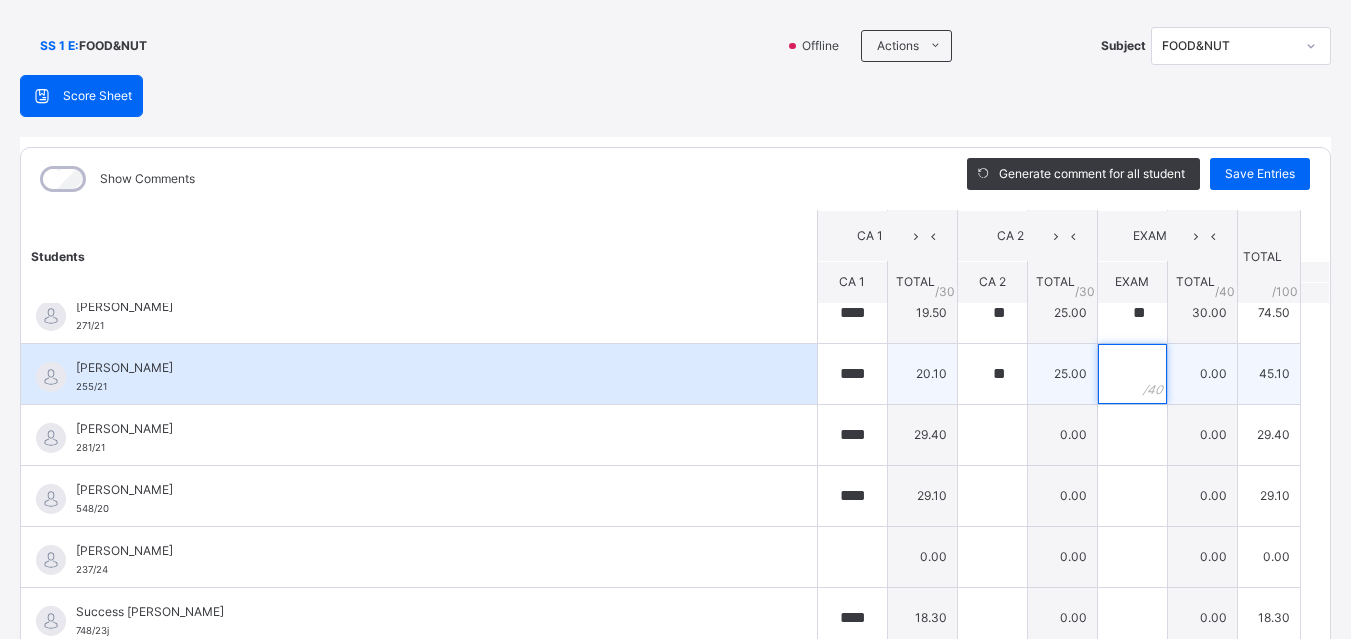 click at bounding box center [1132, 374] 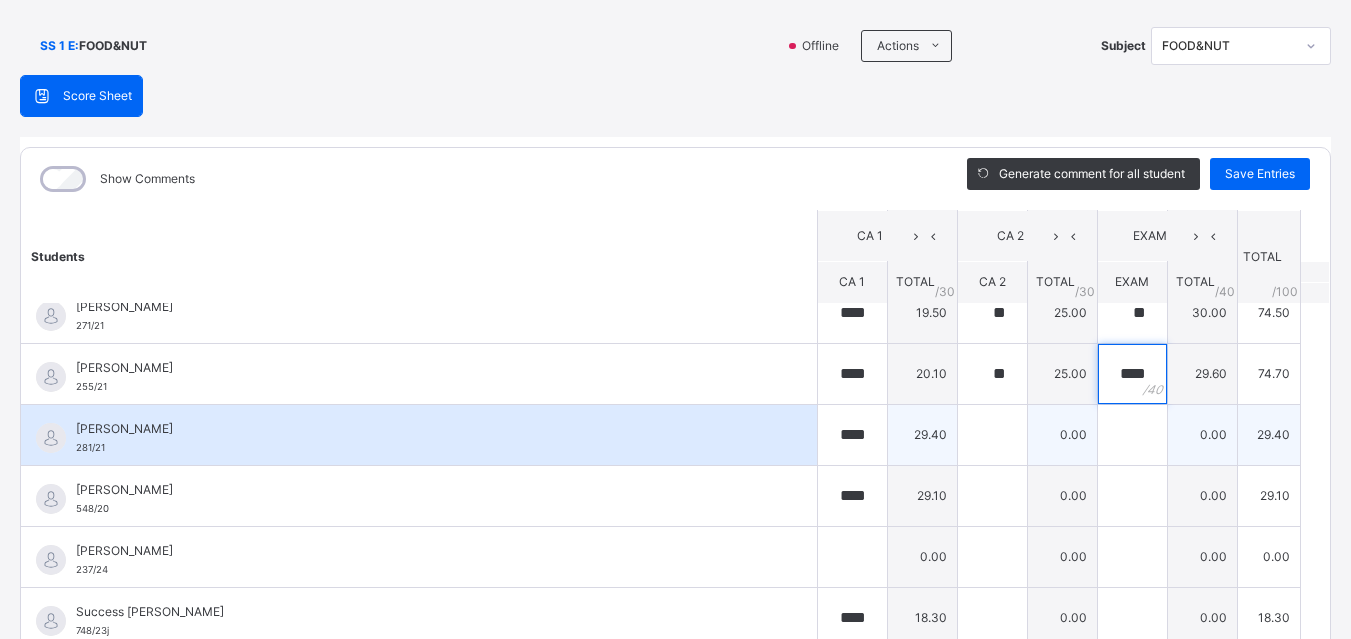 type on "****" 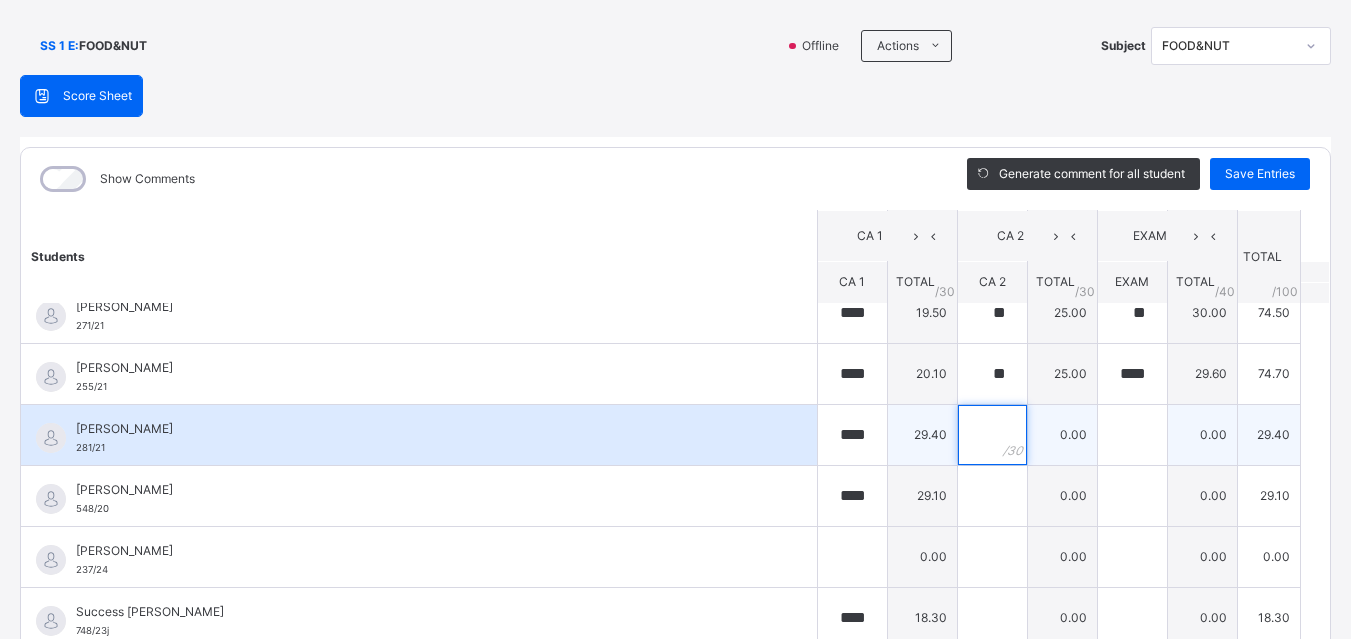 click at bounding box center [992, 435] 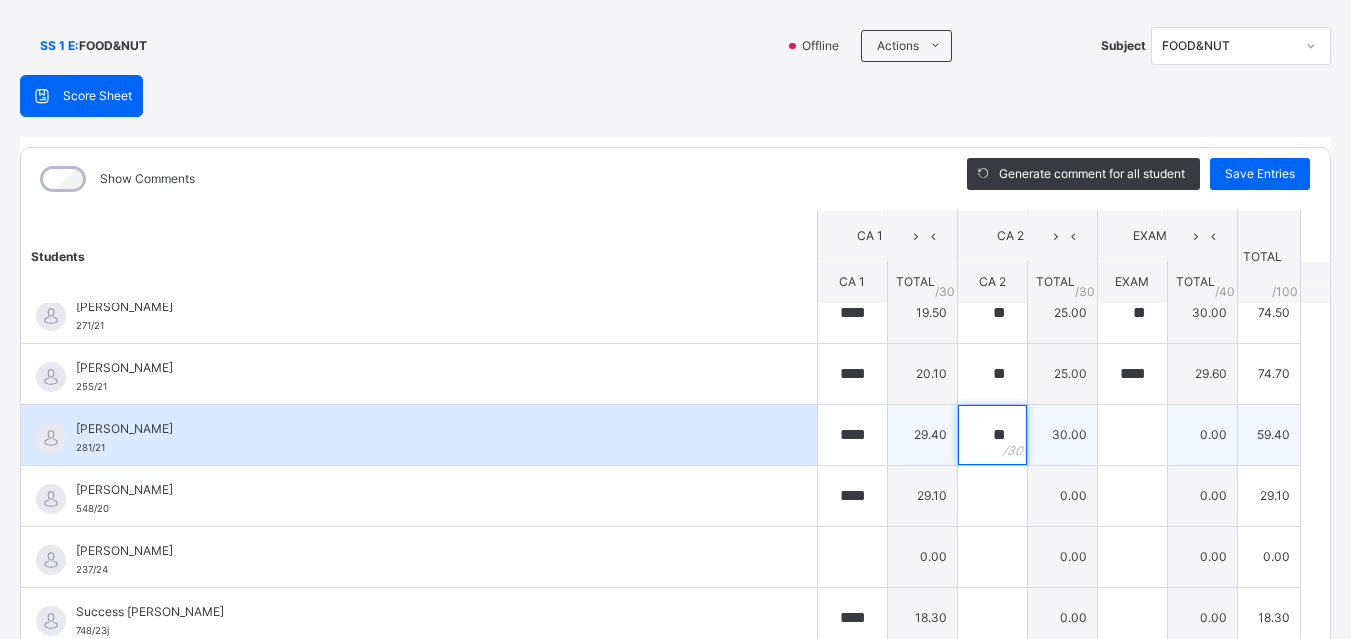 type on "**" 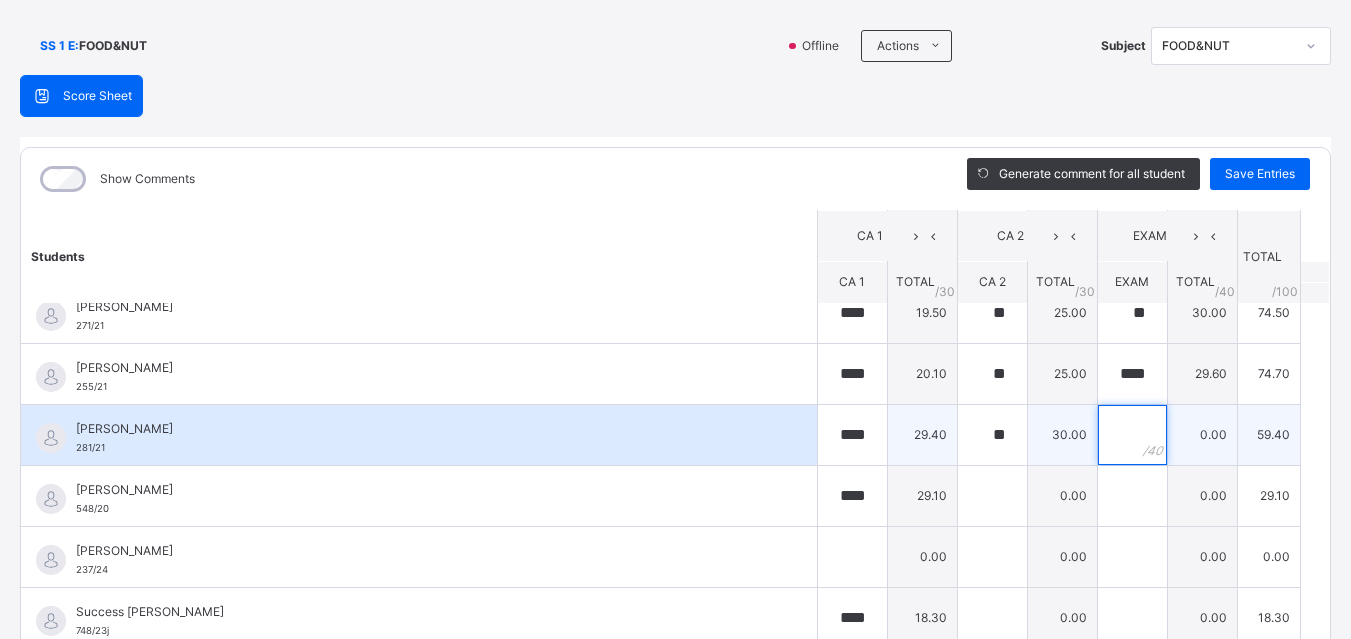 click at bounding box center (1132, 435) 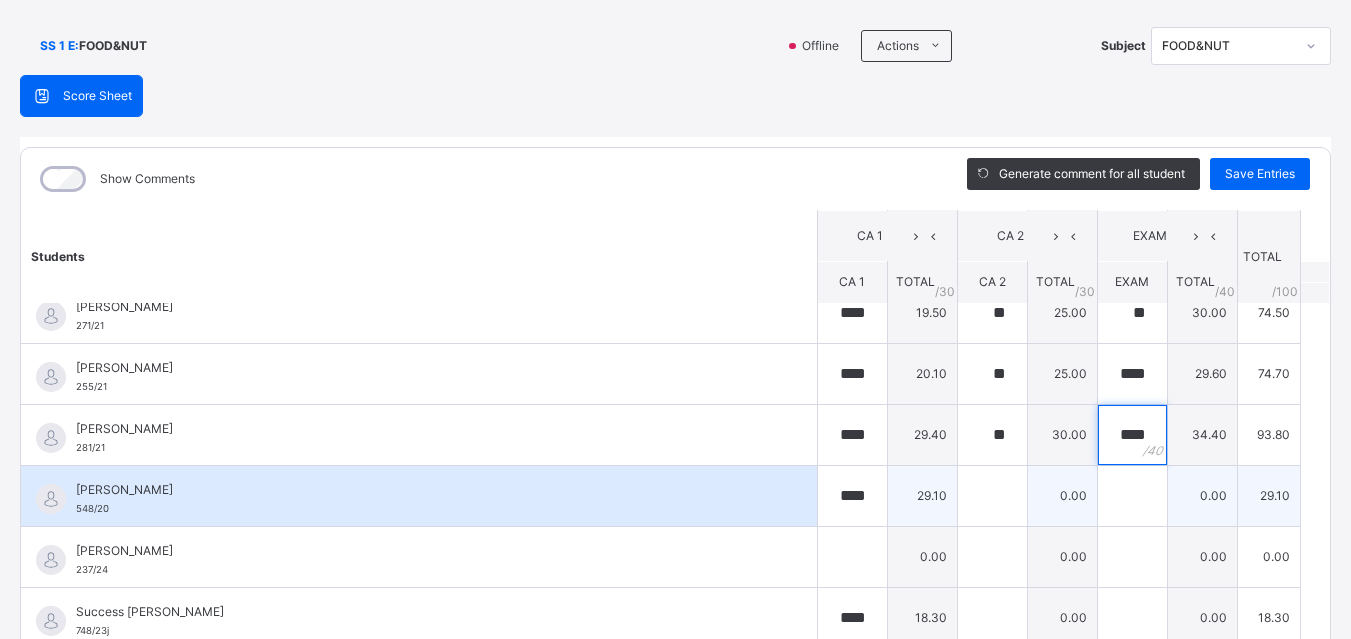 type on "****" 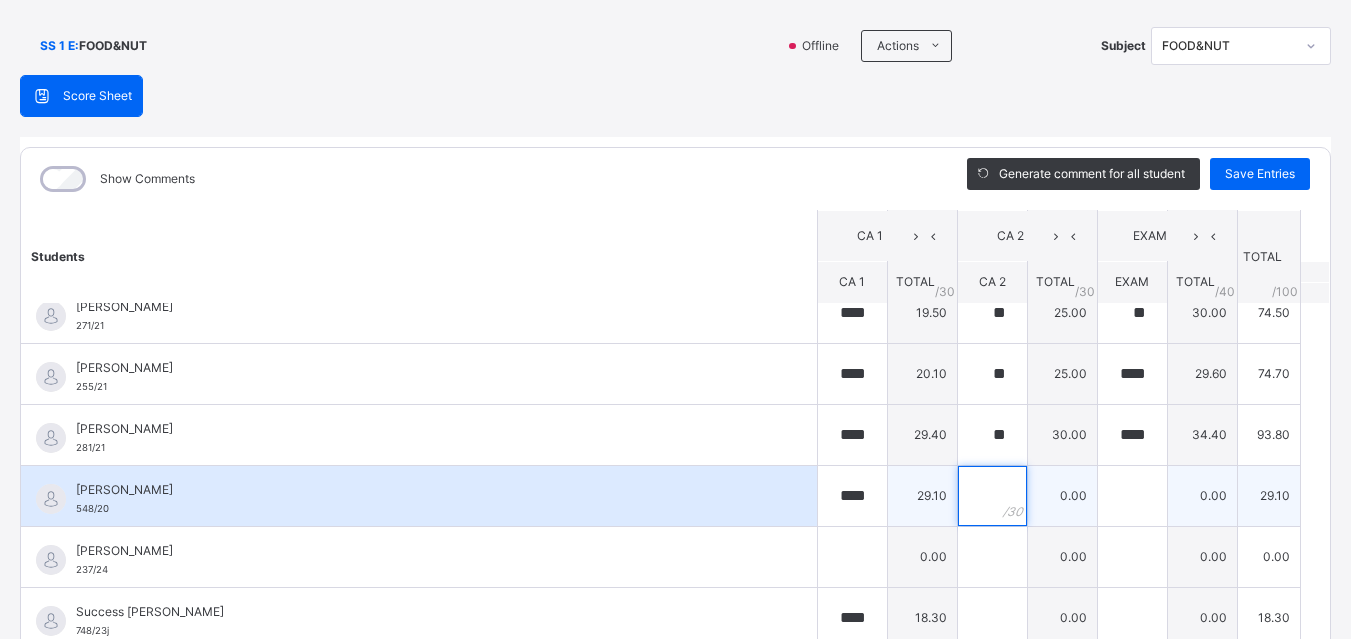 click at bounding box center (992, 496) 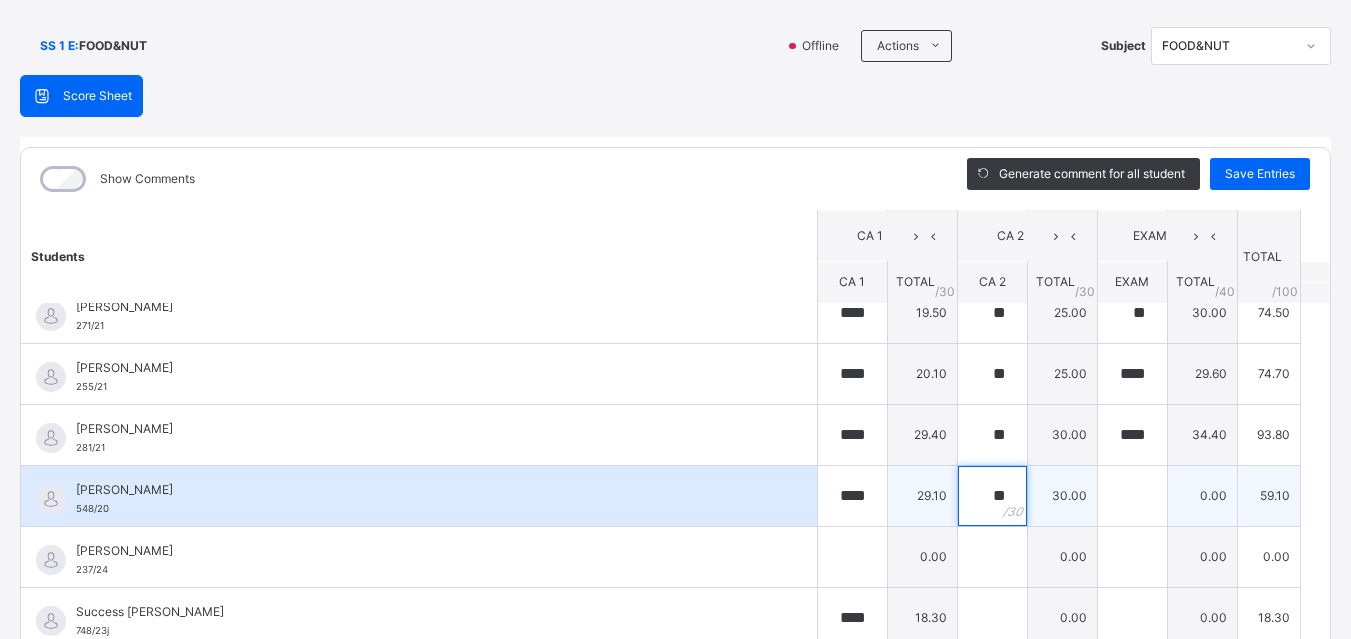 type on "**" 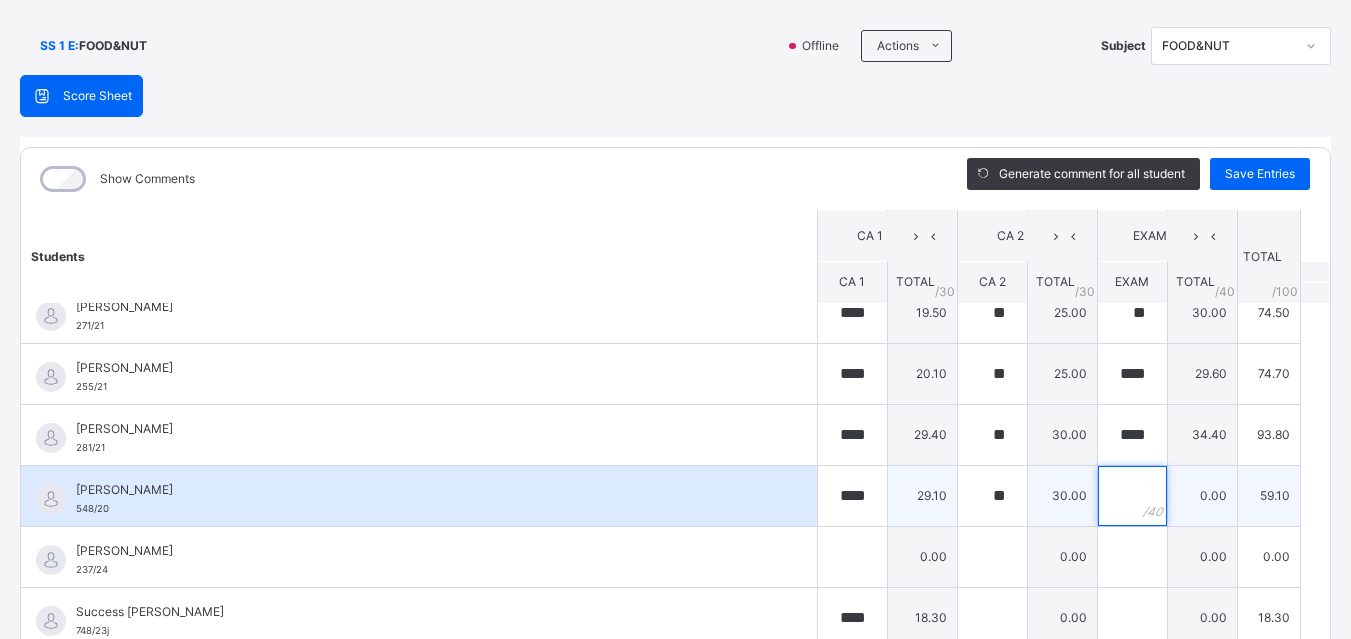 click at bounding box center [1132, 496] 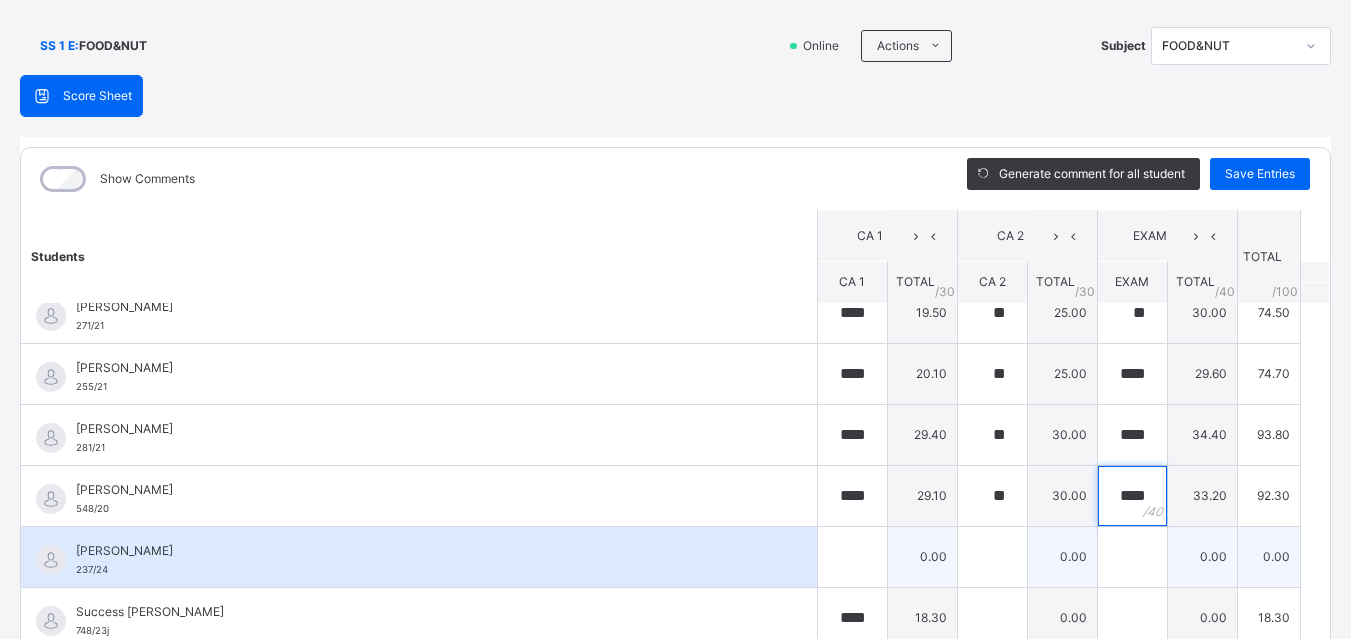 type on "****" 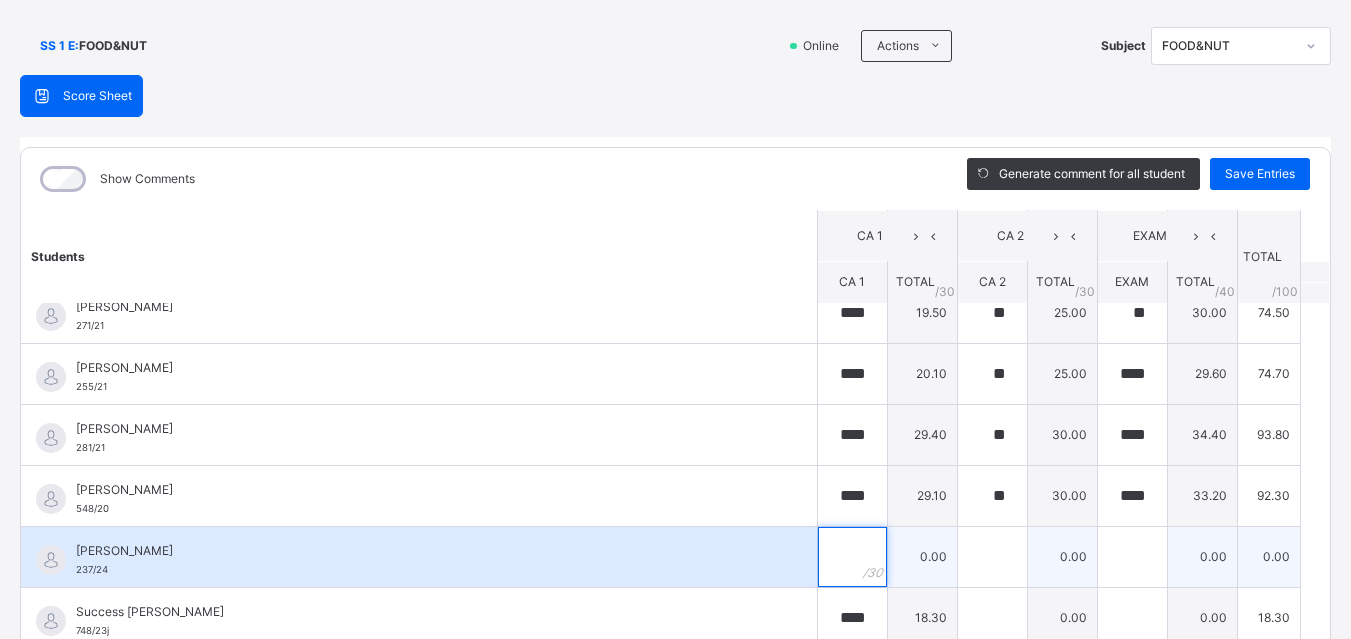 click at bounding box center [852, 557] 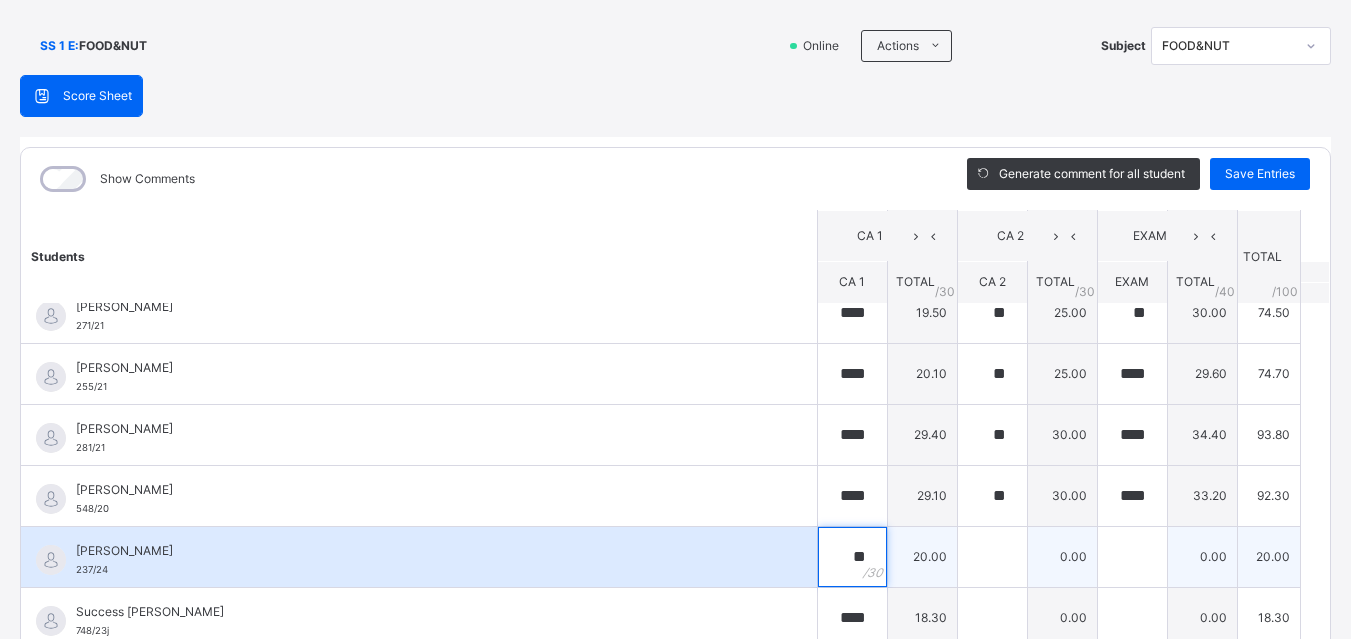 type on "**" 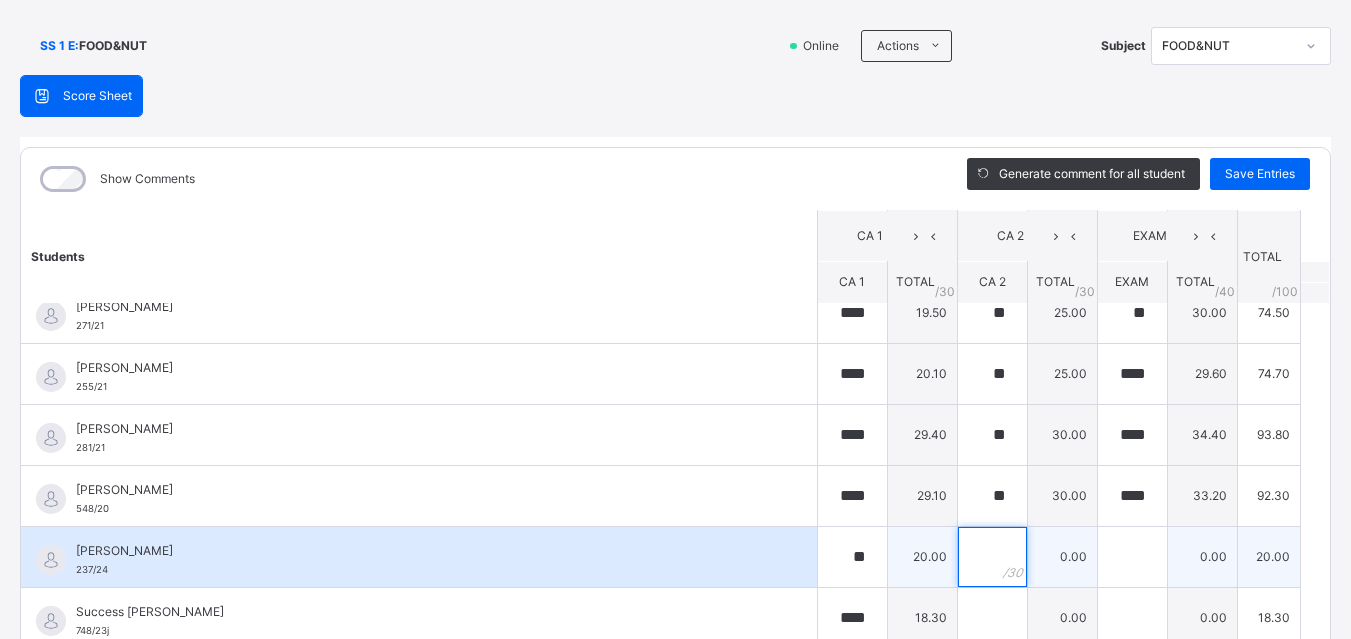 click at bounding box center (992, 557) 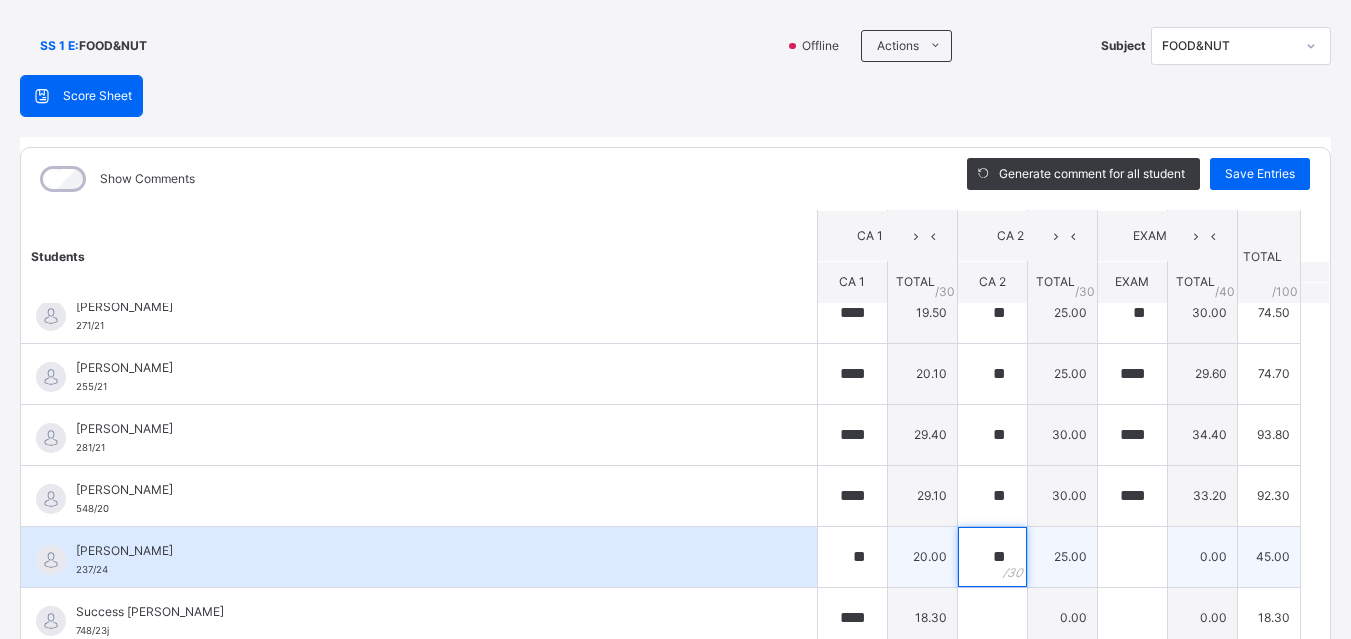 type on "**" 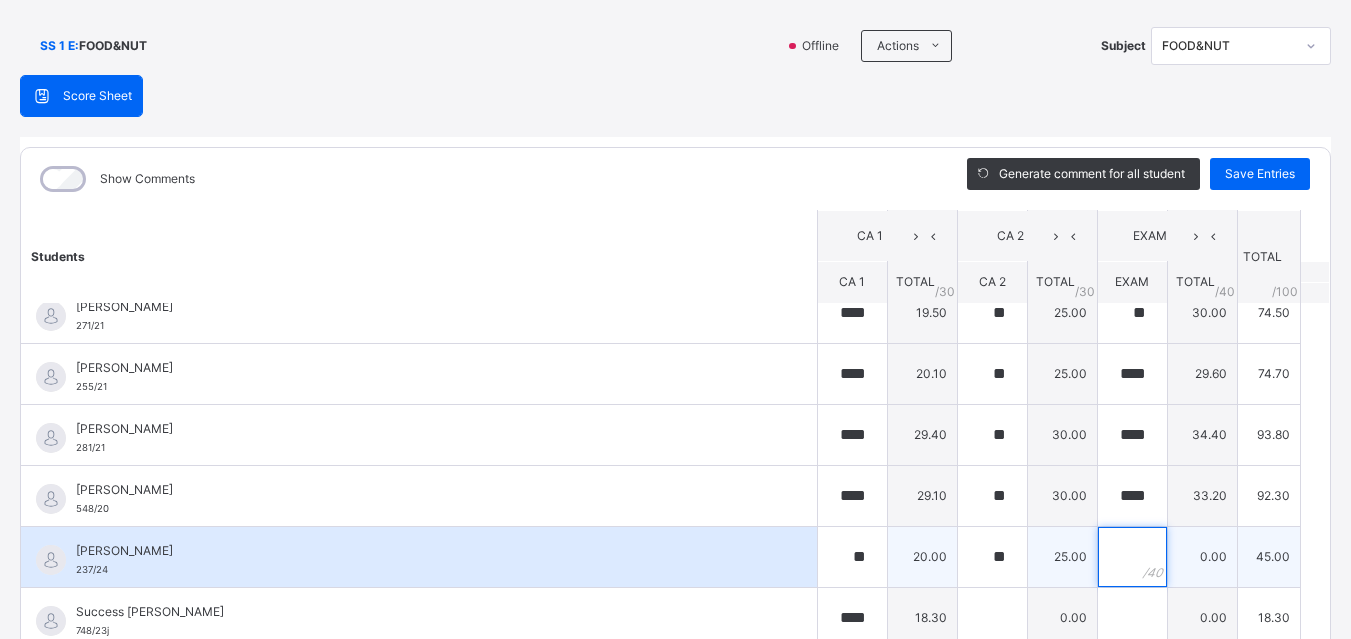 click at bounding box center [1132, 557] 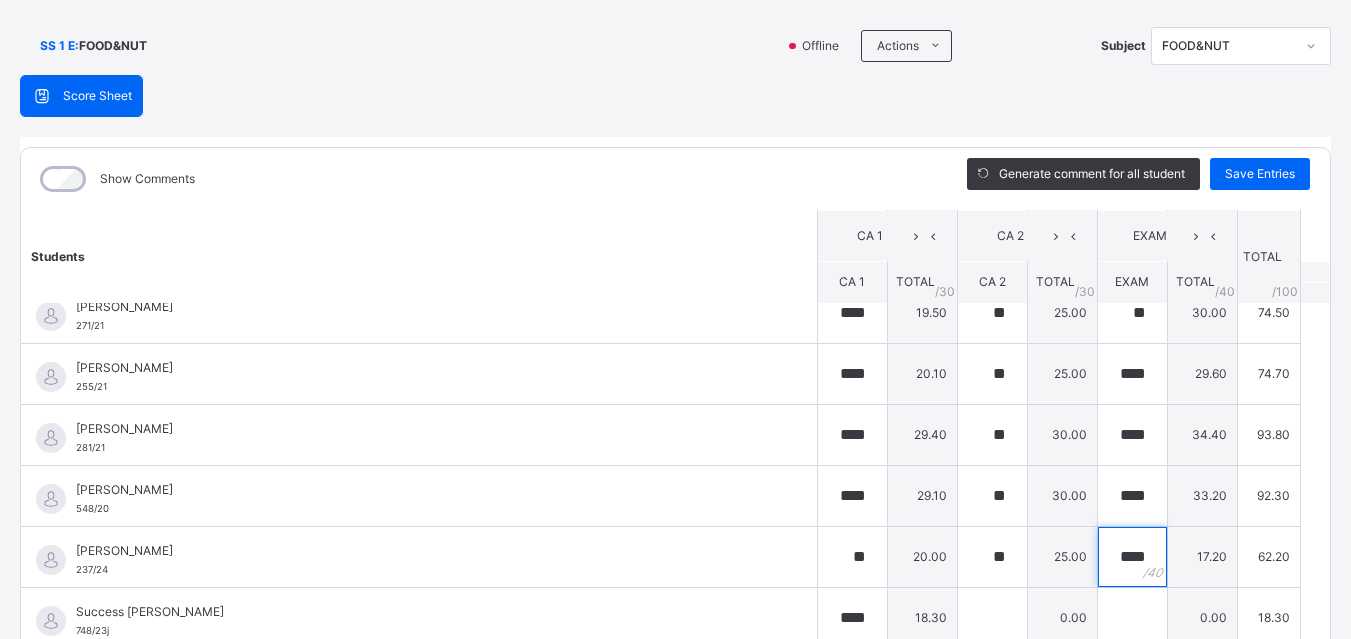 type on "****" 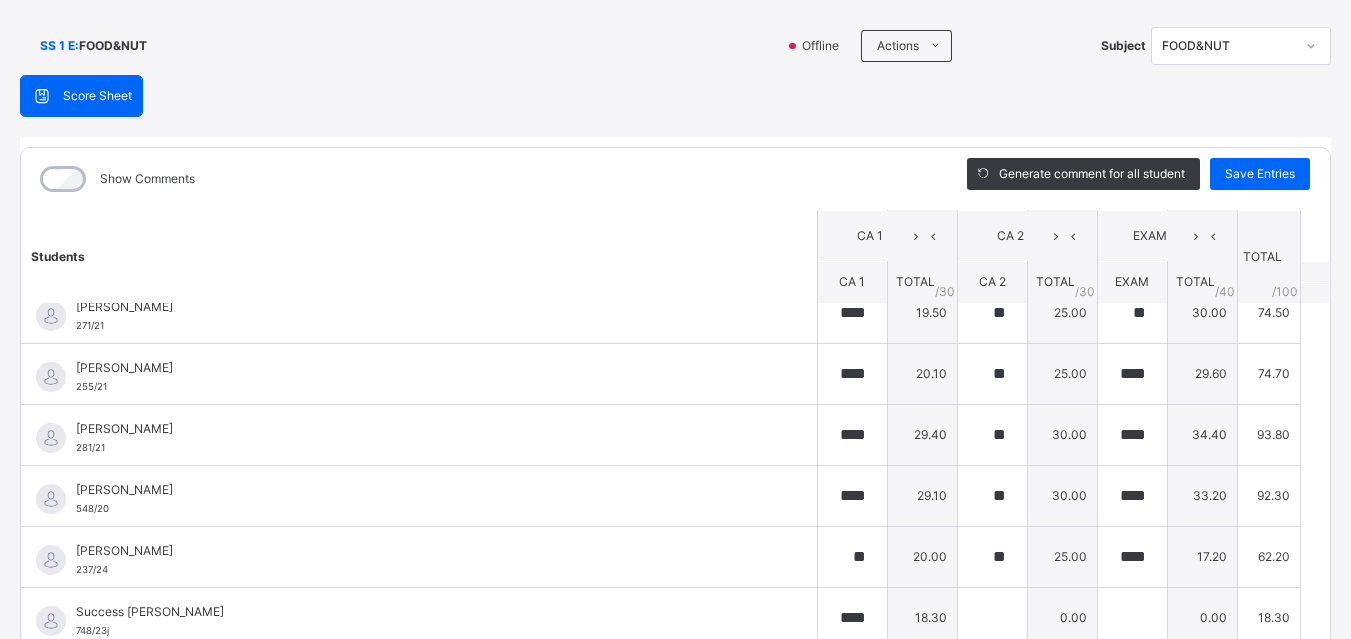 click on "Students CA 1 CA 2 EXAM TOTAL /100 Comment CA 1 TOTAL / 30 CA 2 TOTAL / 30 EXAM TOTAL / 40 Aishat Oriire  Adewale 707/22s Aishat Oriire  Adewale 707/22s **** 28.80 ** 30.00 **** 27.20 86.00 Generate comment 0 / 250   ×   Subject Teacher’s Comment Generate and see in full the comment developed by the AI with an option to regenerate the comment JS Aishat Oriire  Adewale   707/22s   Total 86.00  / 100.00 [PERSON_NAME] Bot   Regenerate     Use this comment   [PERSON_NAME] [PERSON_NAME] 234/24 [PERSON_NAME] [PERSON_NAME] 234/24 **** 24.90 ** 30.00 **** 25.60 80.50 Generate comment 0 / 250   ×   Subject Teacher’s Comment Generate and see in full the comment developed by the AI with an option to regenerate the comment [PERSON_NAME] [PERSON_NAME]   234/24   Total 80.50  / 100.00 [PERSON_NAME] Bot   Regenerate     Use this comment   [PERSON_NAME]  [PERSON_NAME] 289/21 [PERSON_NAME]  [PERSON_NAME] 289/21 **** 28.50 ** 30.00 **** 39.20 97.70 Generate comment 0 / 250   ×   Subject Teacher’s Comment JS [PERSON_NAME]  [PERSON_NAME]   289/21   Total 97.70  / 100.00 [PERSON_NAME] Bot" at bounding box center [675, 327] 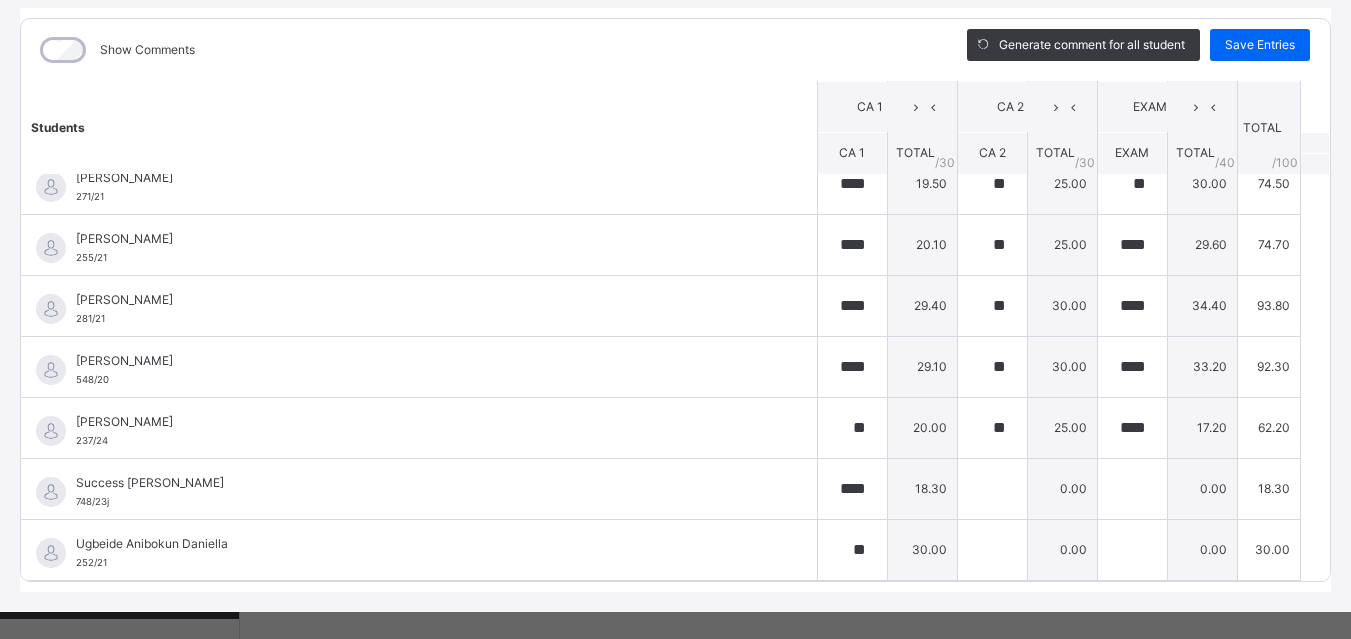 scroll, scrollTop: 272, scrollLeft: 0, axis: vertical 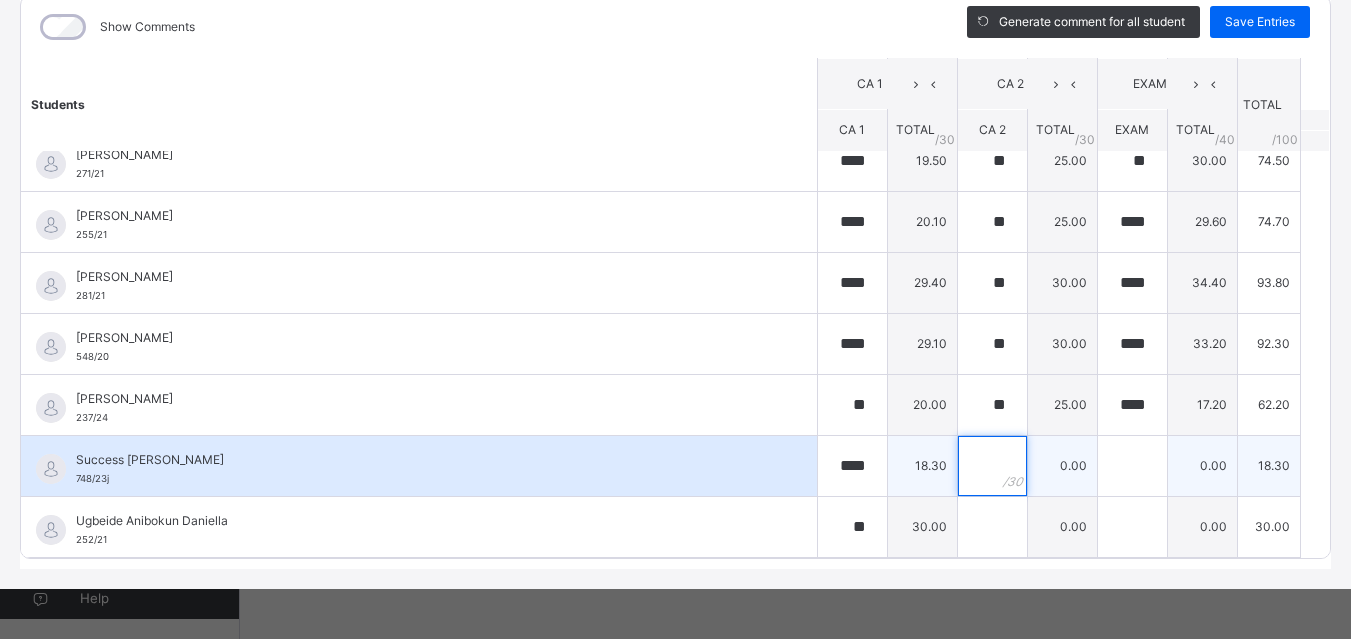 click at bounding box center (992, 466) 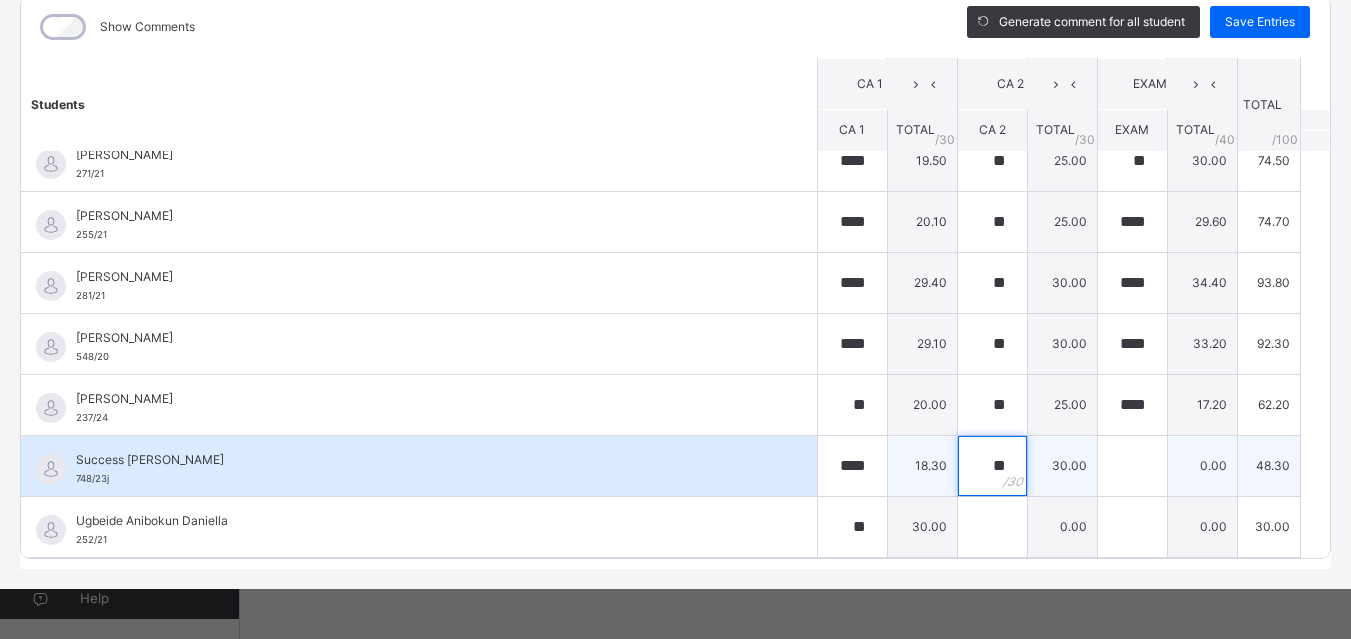 type on "**" 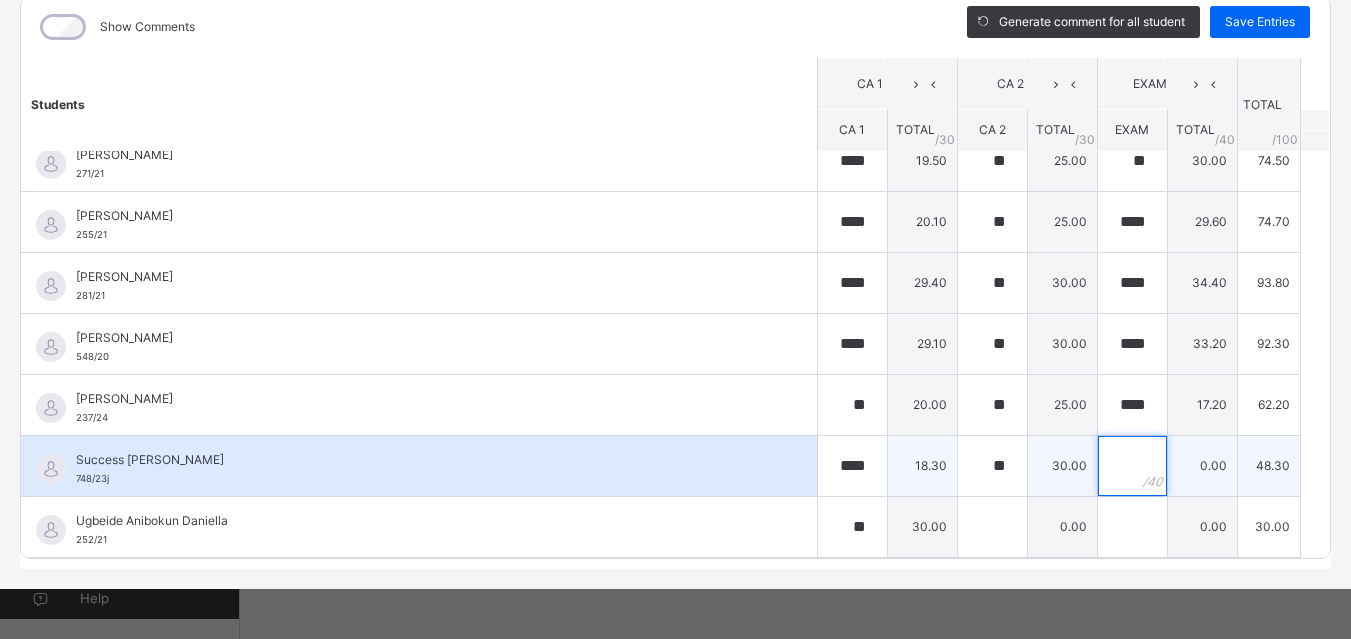 click at bounding box center [1132, 466] 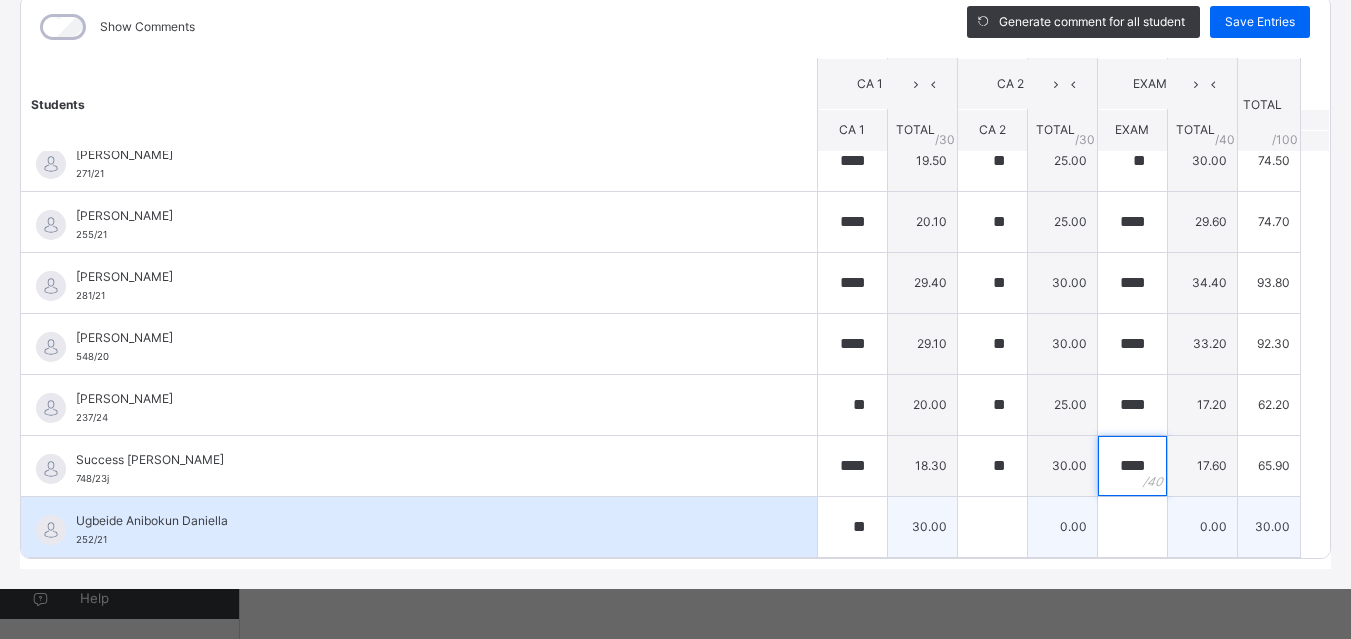 type on "****" 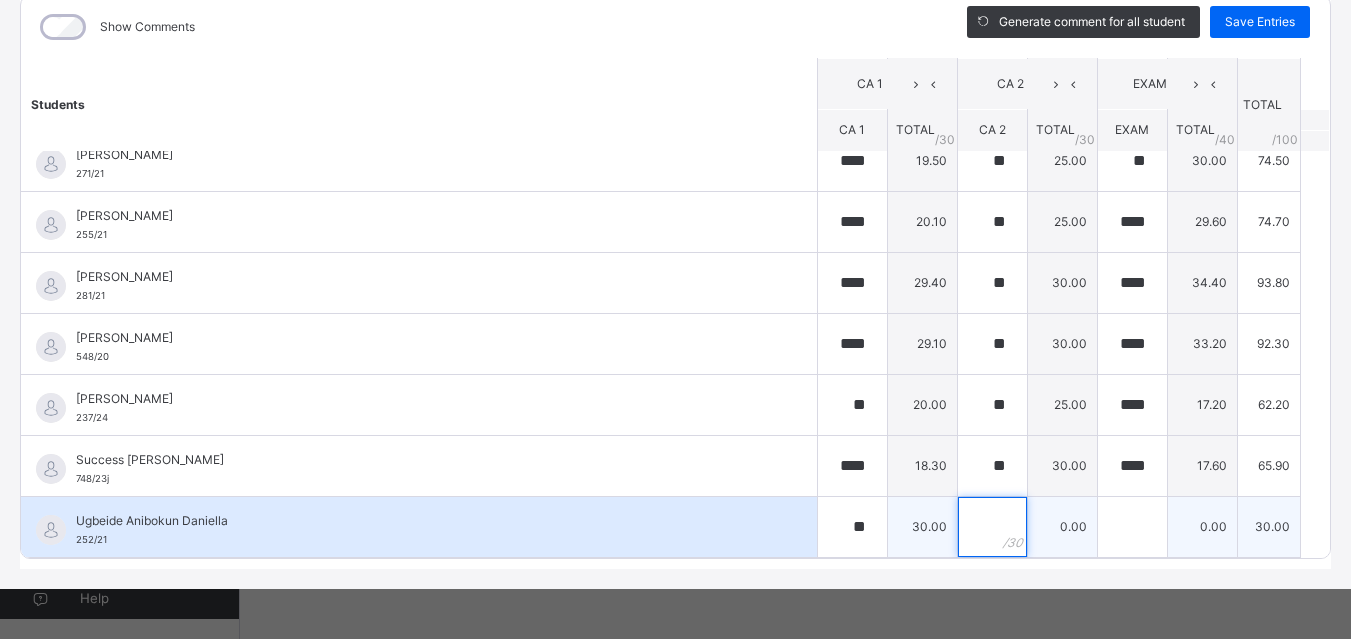 click at bounding box center (992, 527) 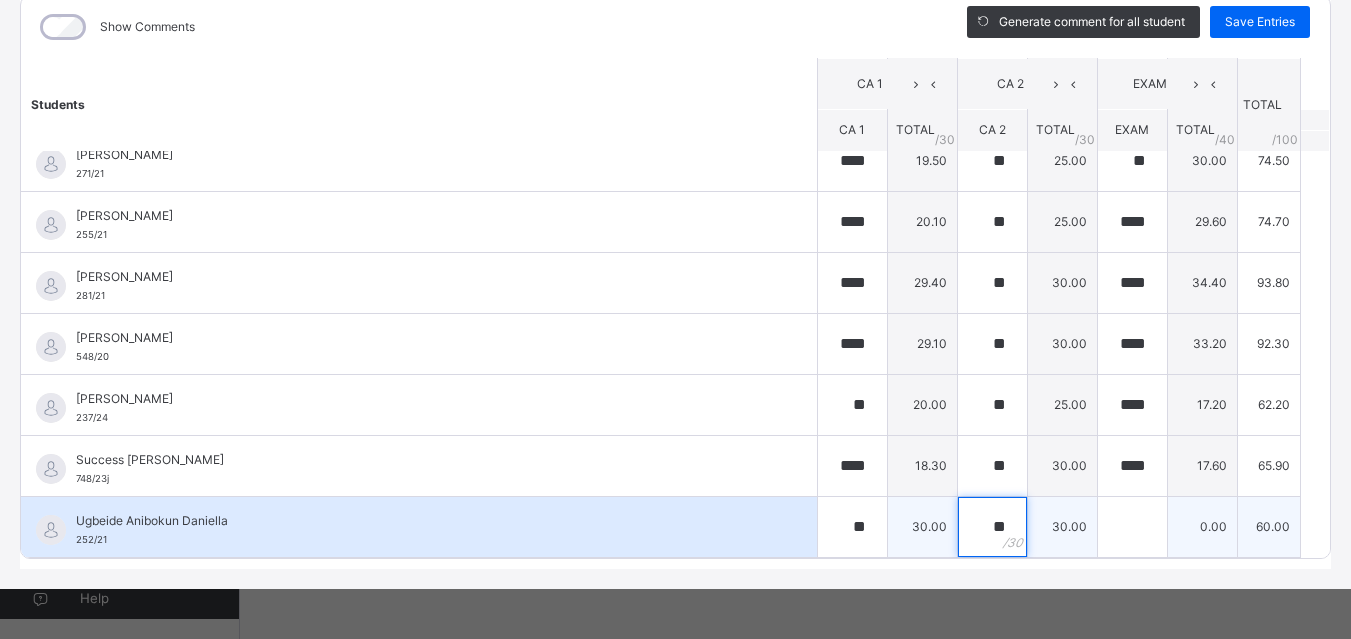 type on "**" 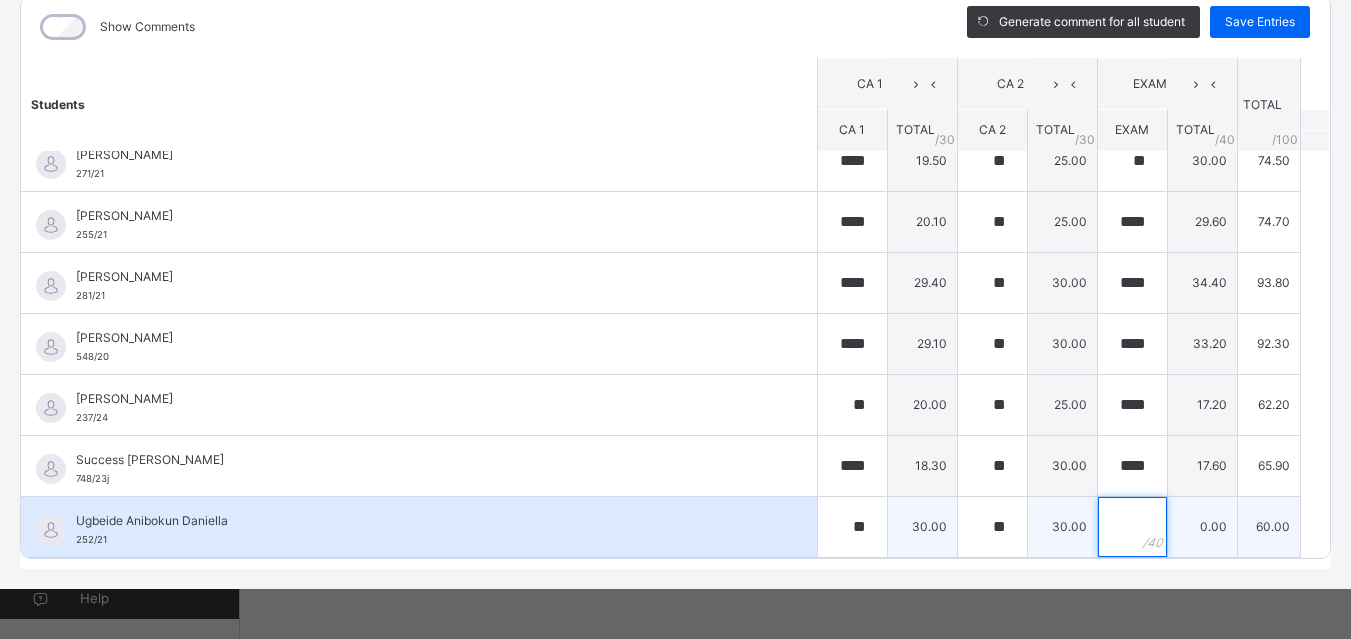 click at bounding box center [1132, 527] 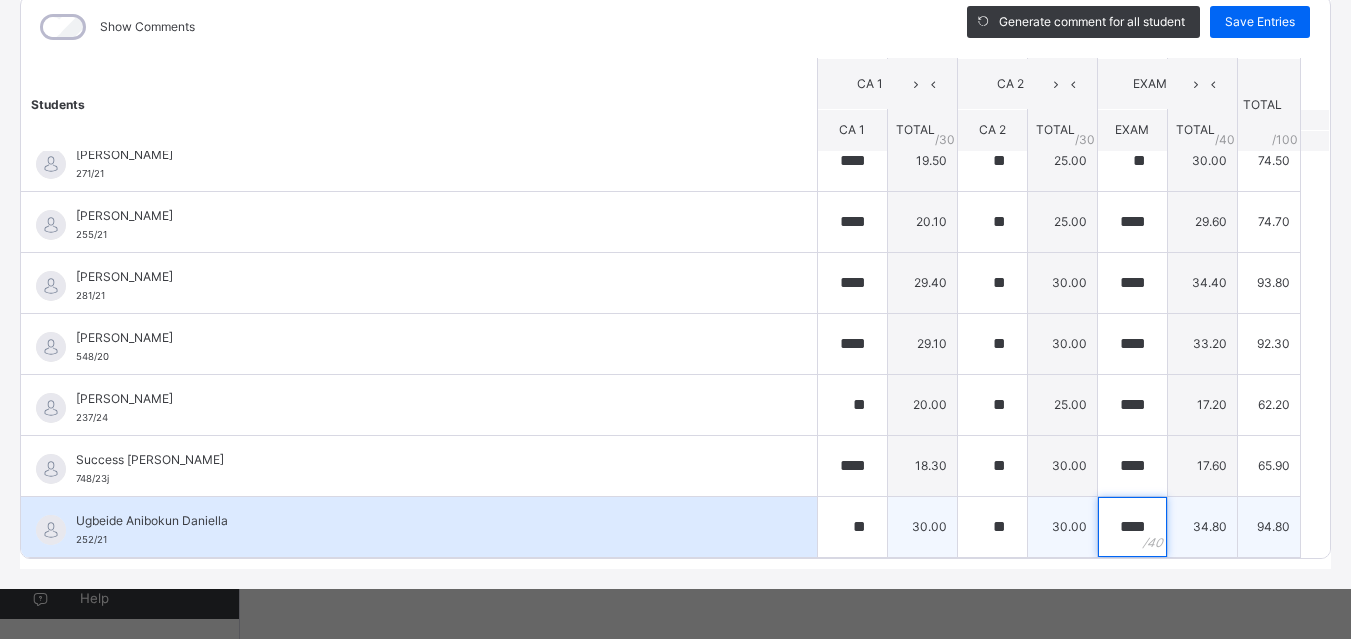 click on "****" at bounding box center [1132, 527] 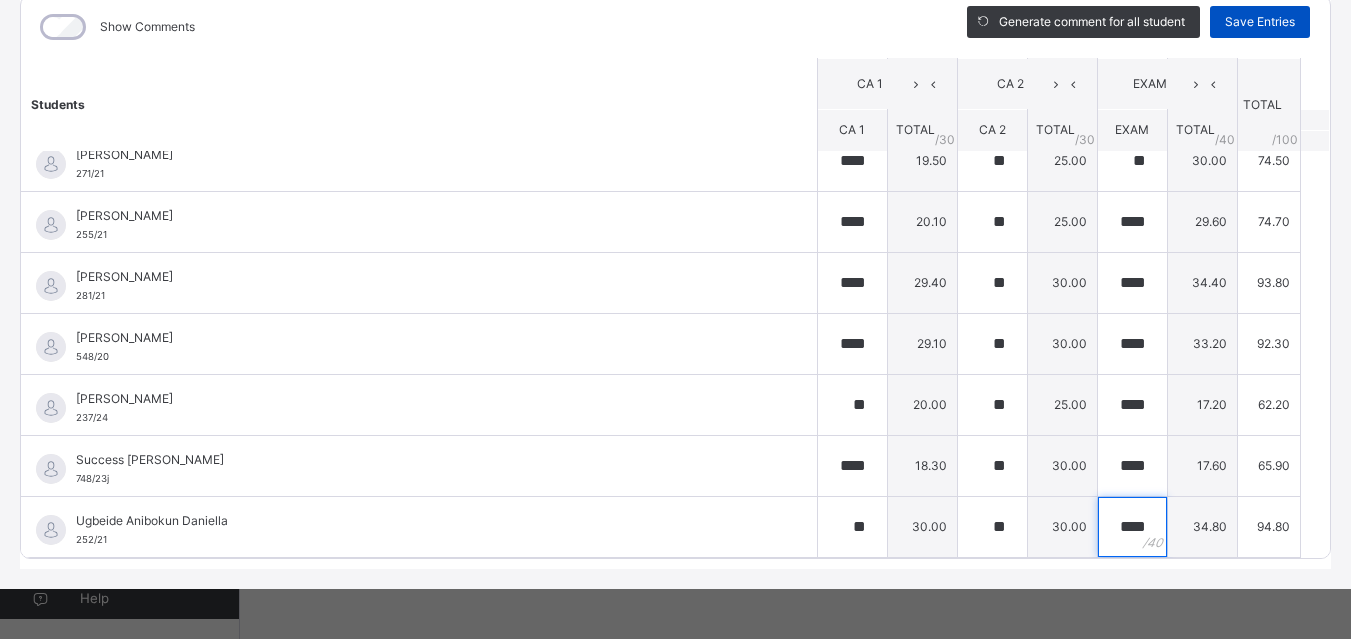 type on "****" 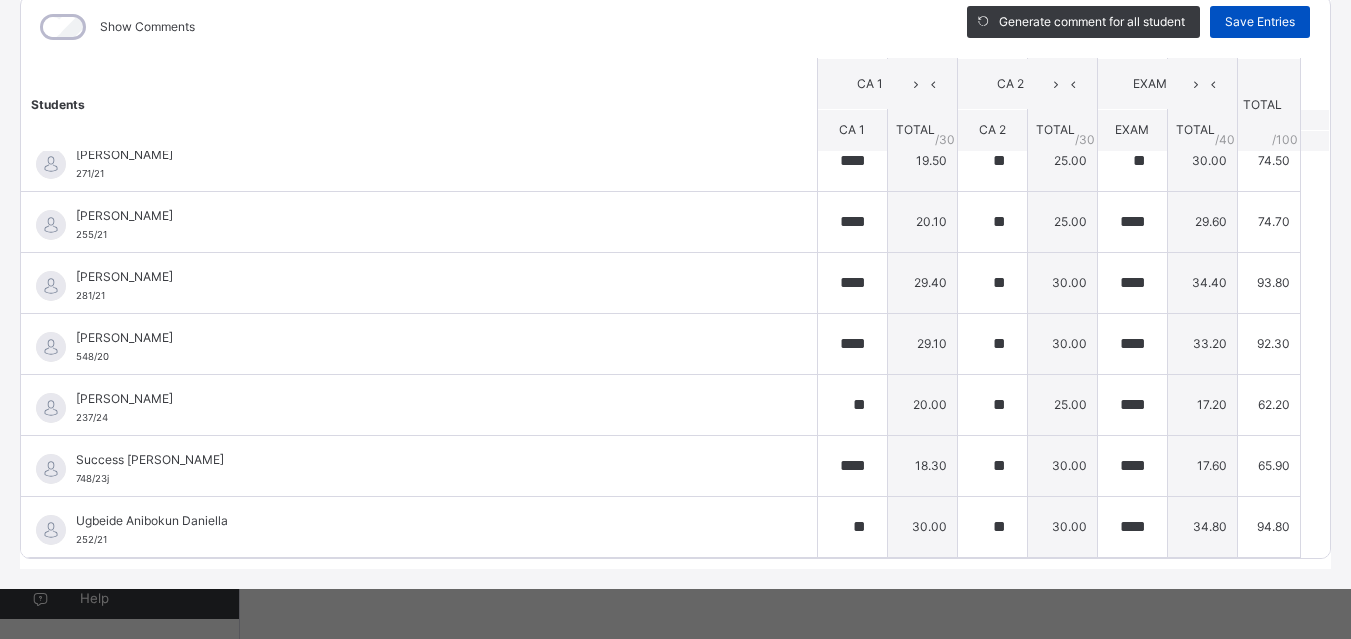 click on "Save Entries" at bounding box center (1260, 22) 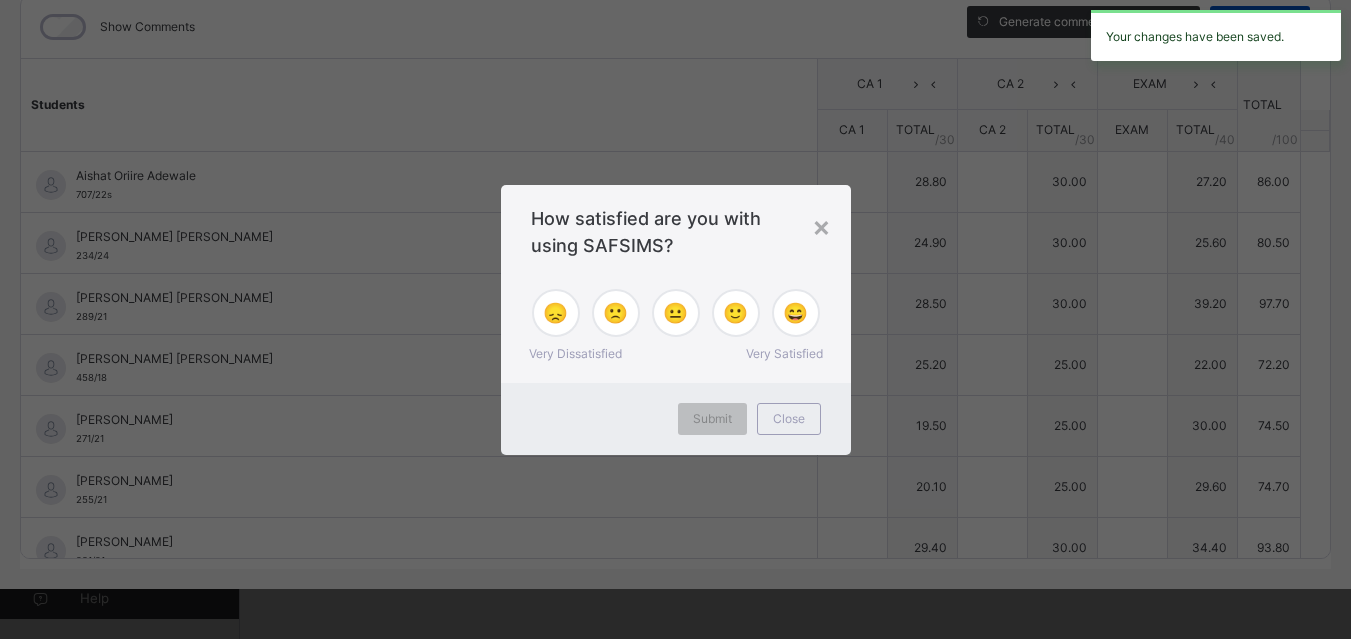 type on "****" 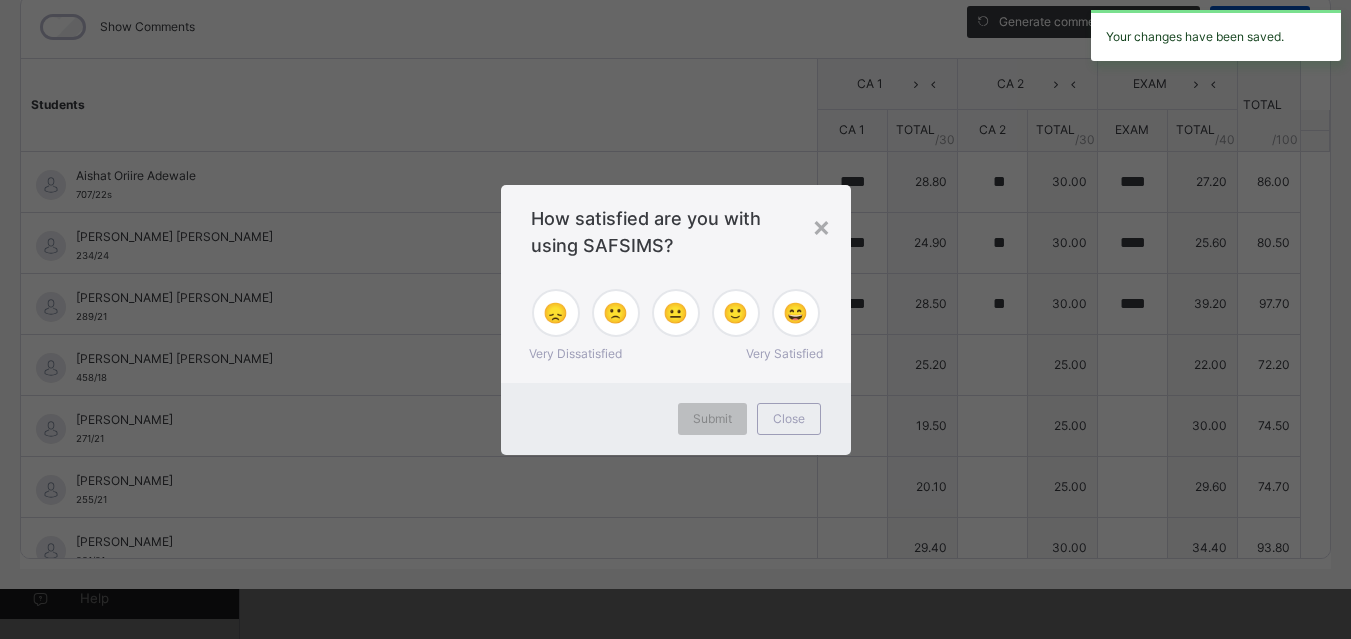 type on "****" 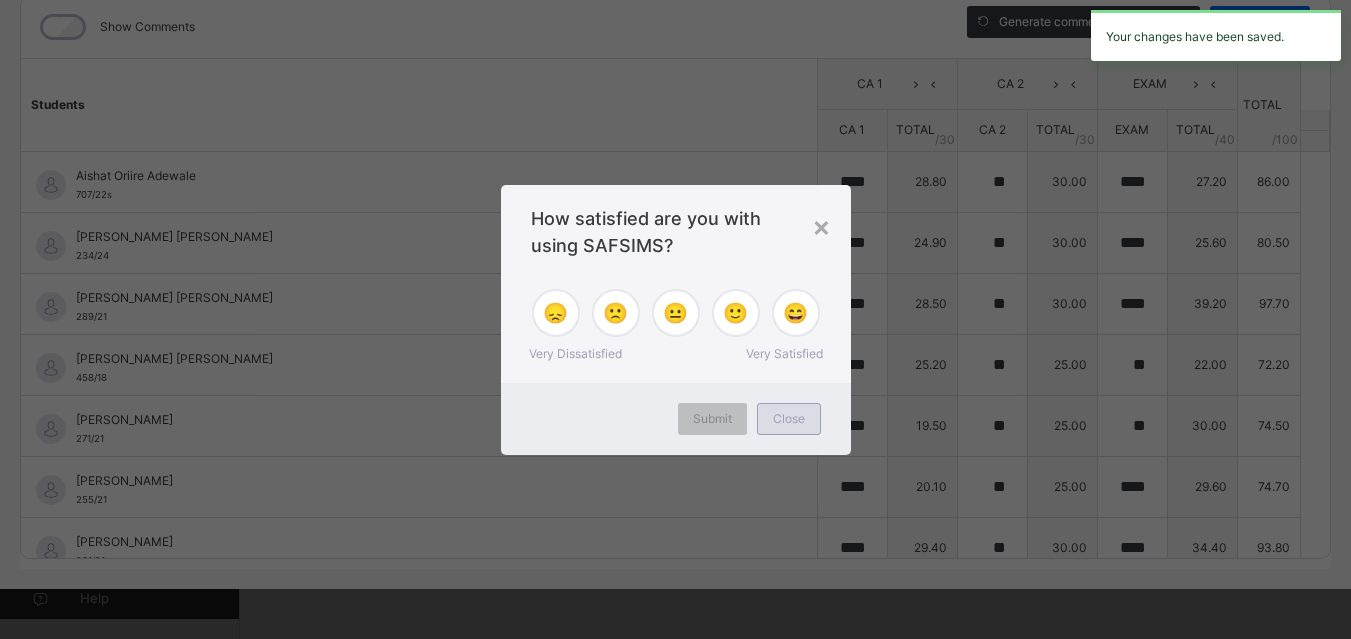 click on "Close" at bounding box center (789, 419) 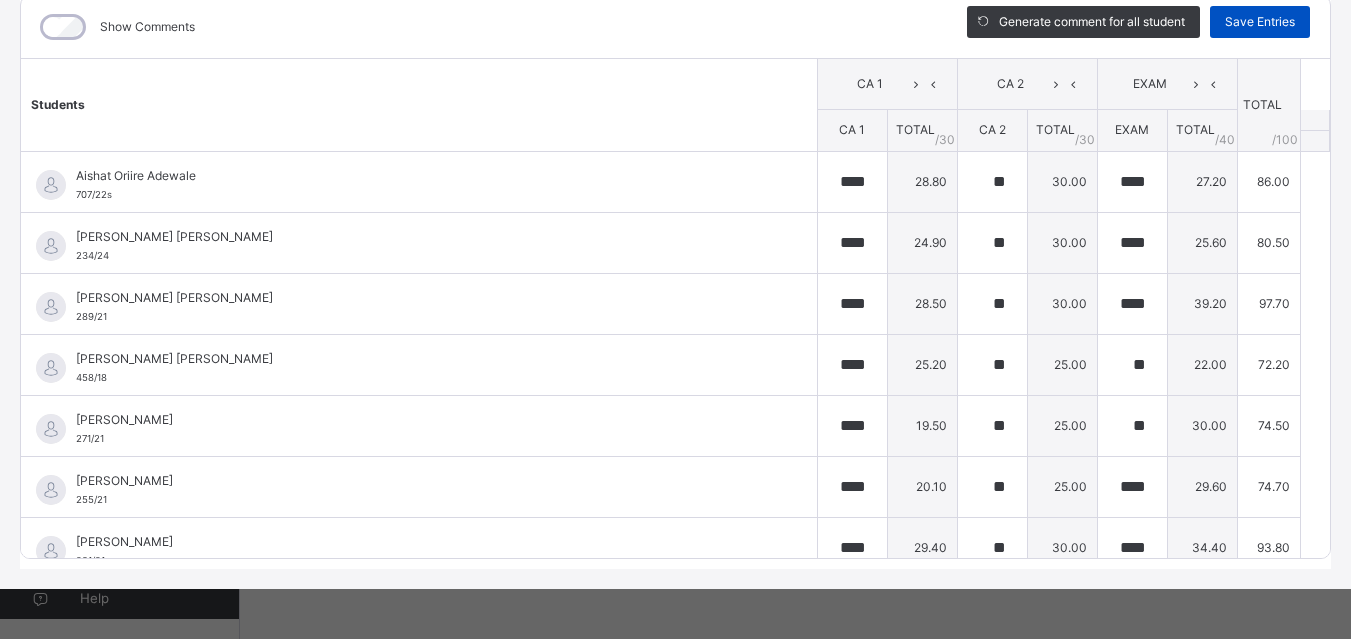 click on "Save Entries" at bounding box center [1260, 22] 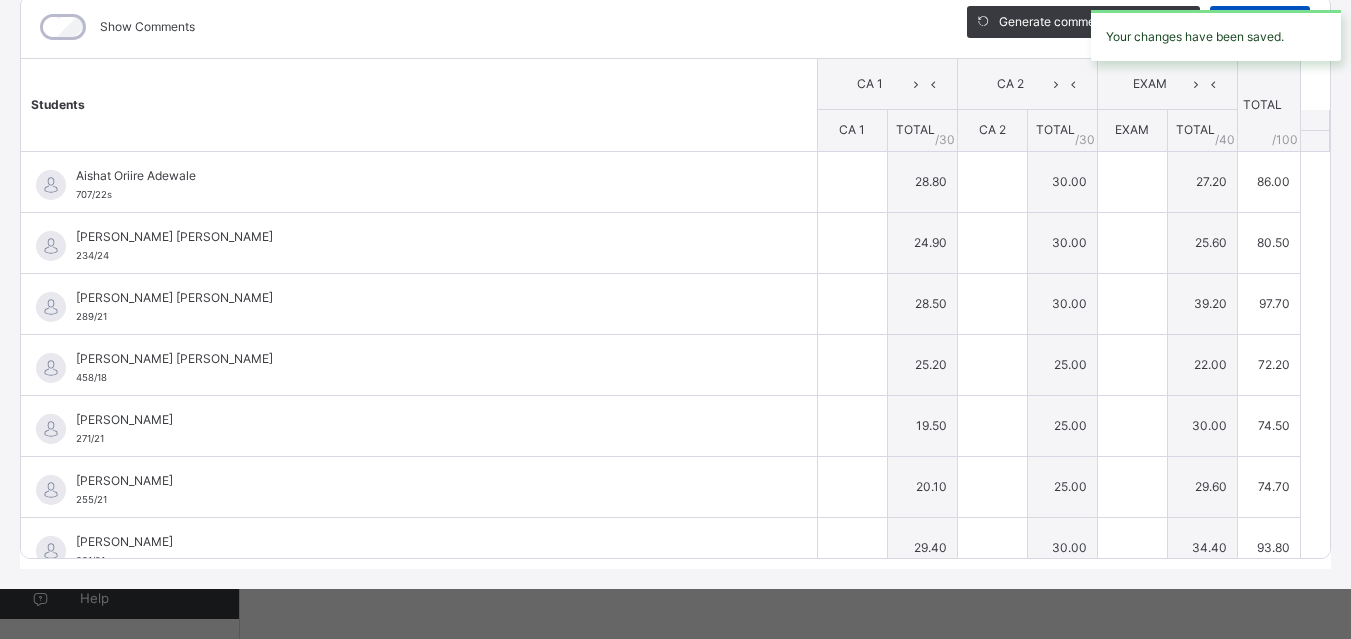 type on "****" 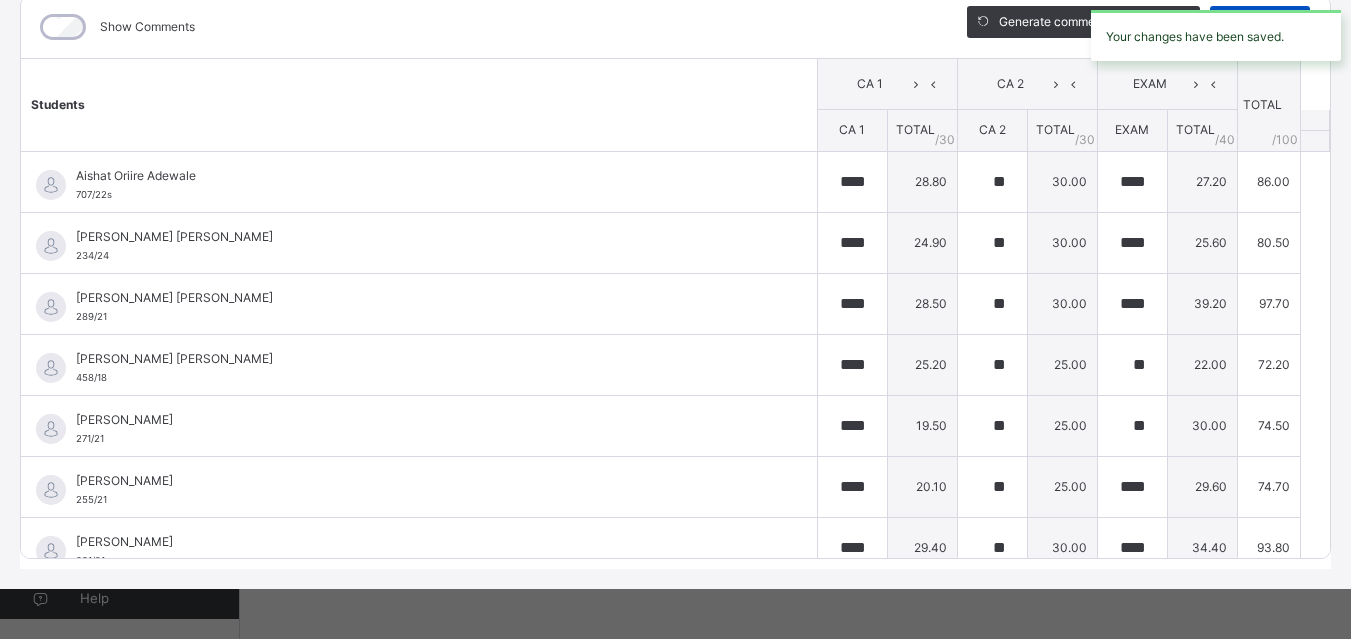 type on "**" 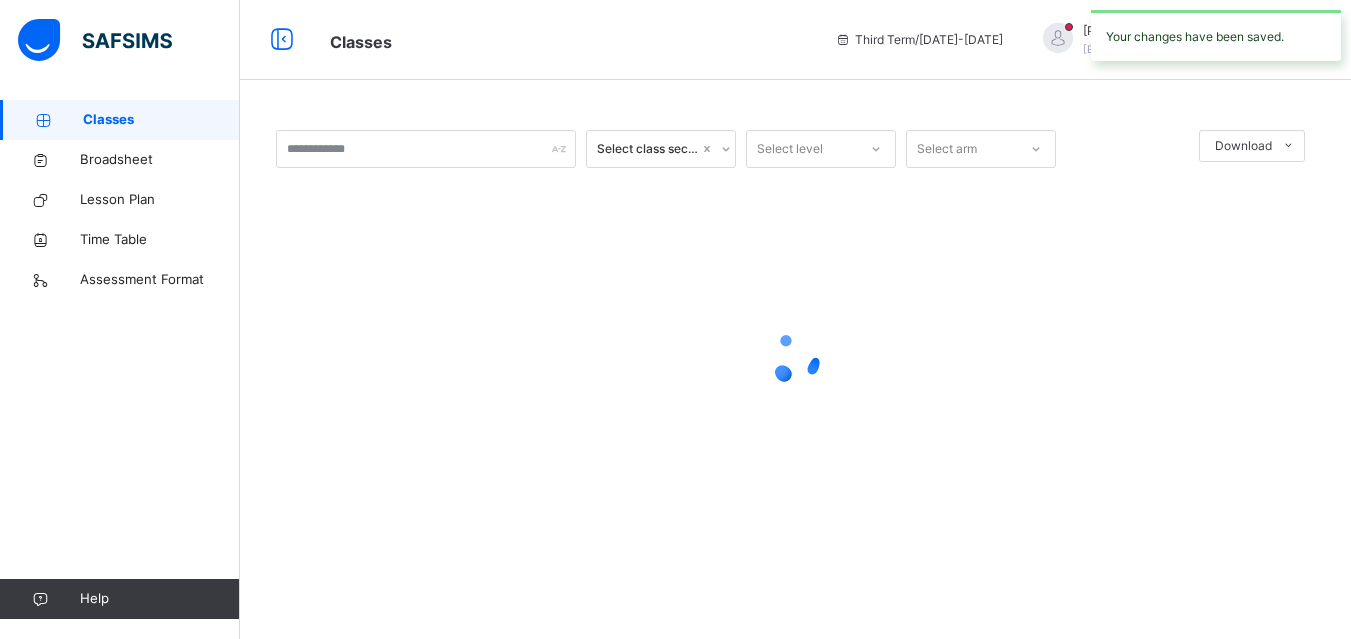 scroll, scrollTop: 0, scrollLeft: 0, axis: both 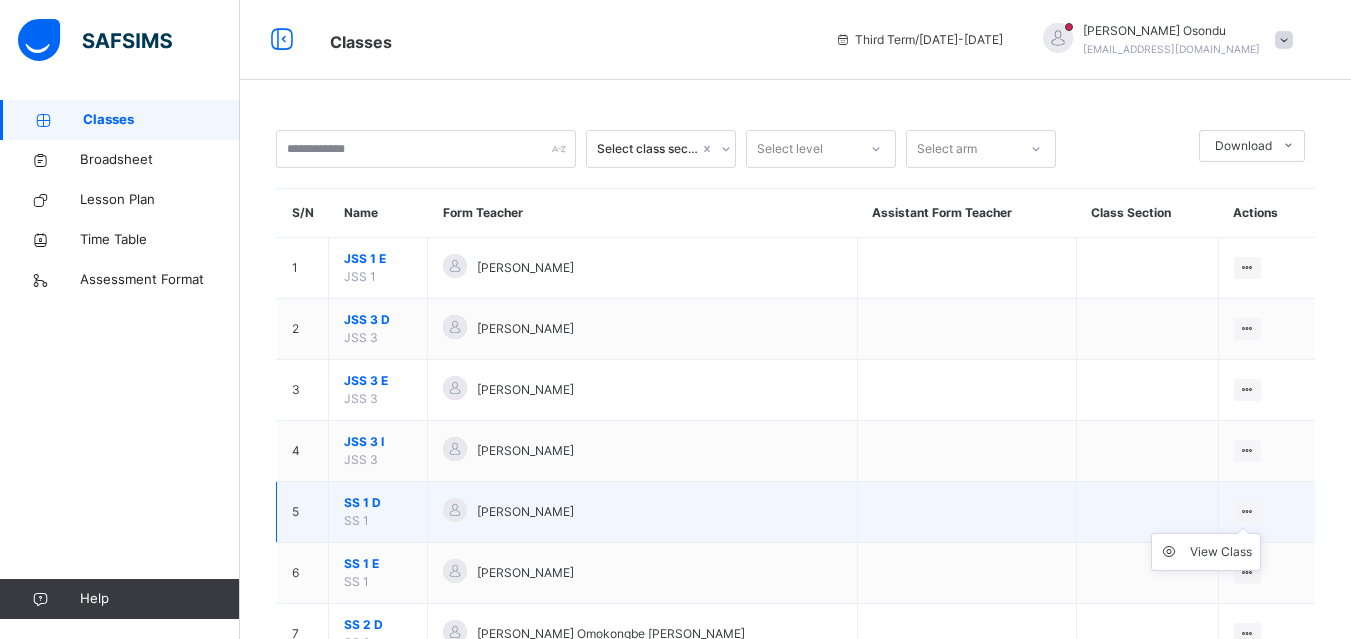 click at bounding box center [1247, 511] 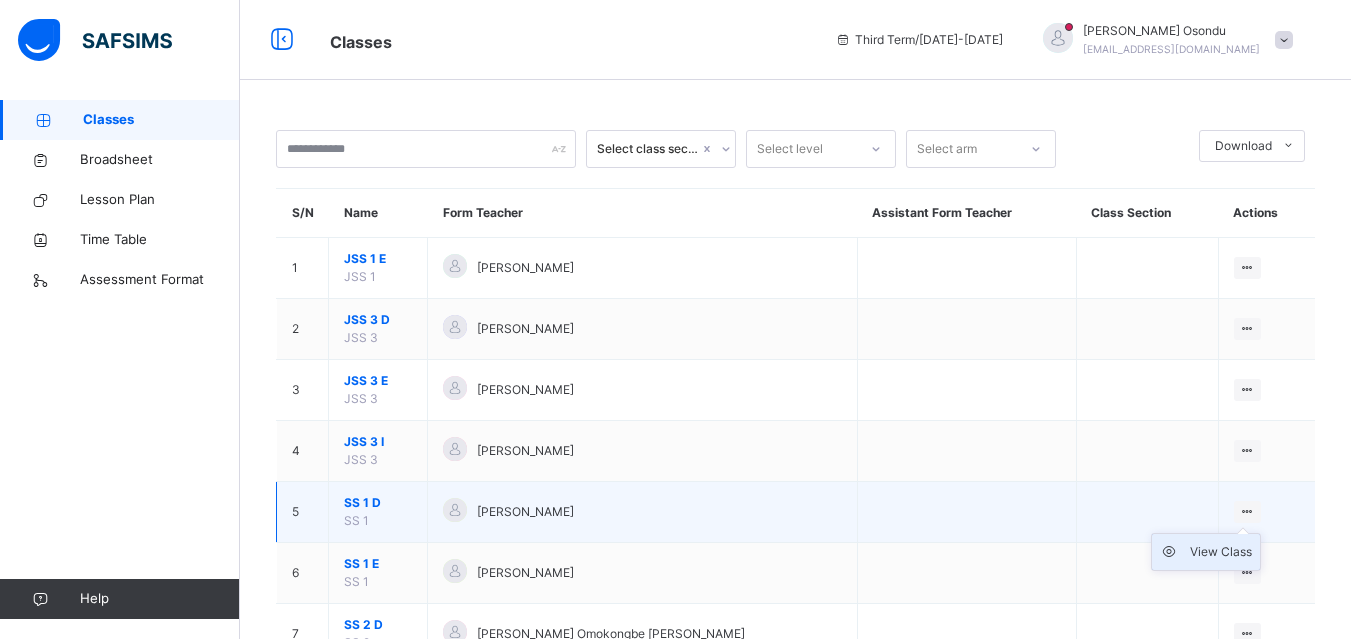 click on "View Class" at bounding box center [1221, 552] 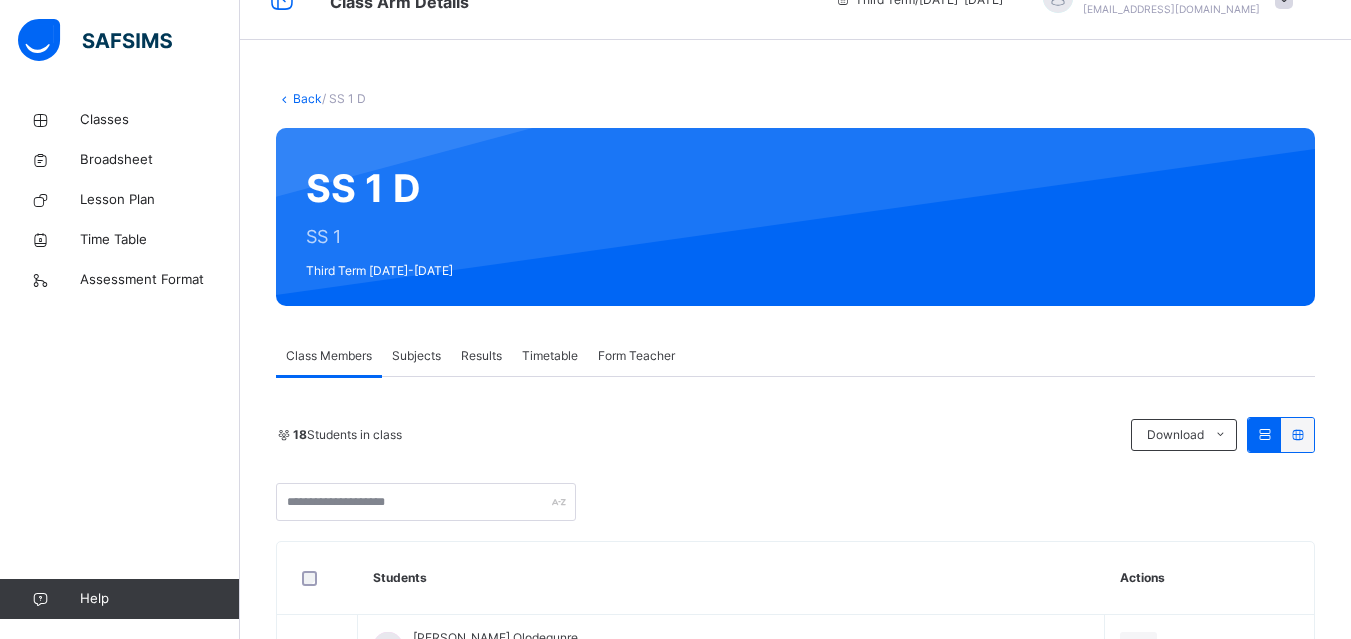 scroll, scrollTop: 80, scrollLeft: 0, axis: vertical 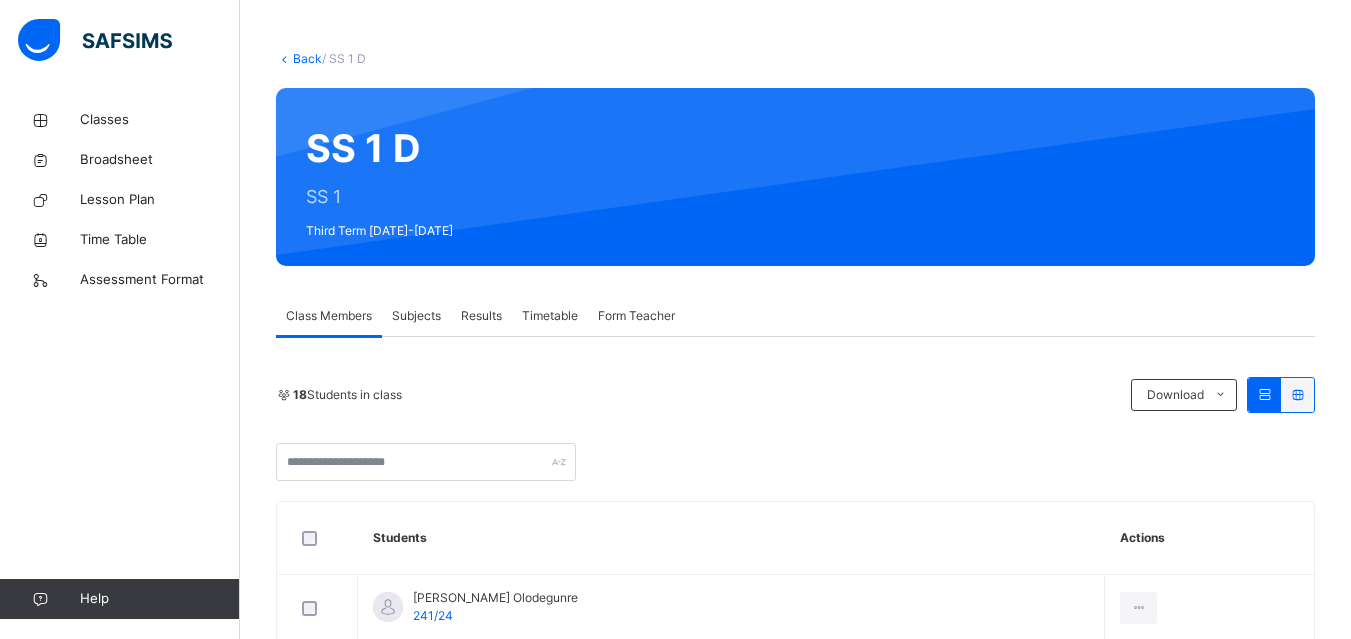 click on "Subjects" at bounding box center (416, 316) 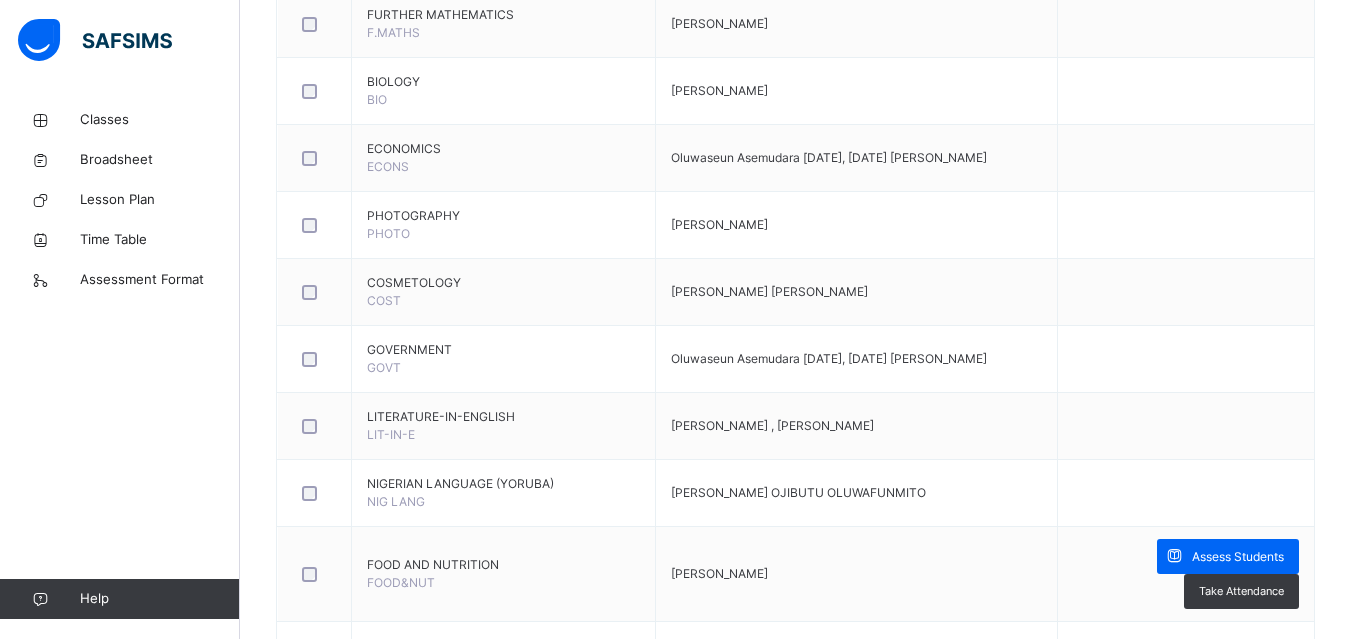 scroll, scrollTop: 1600, scrollLeft: 0, axis: vertical 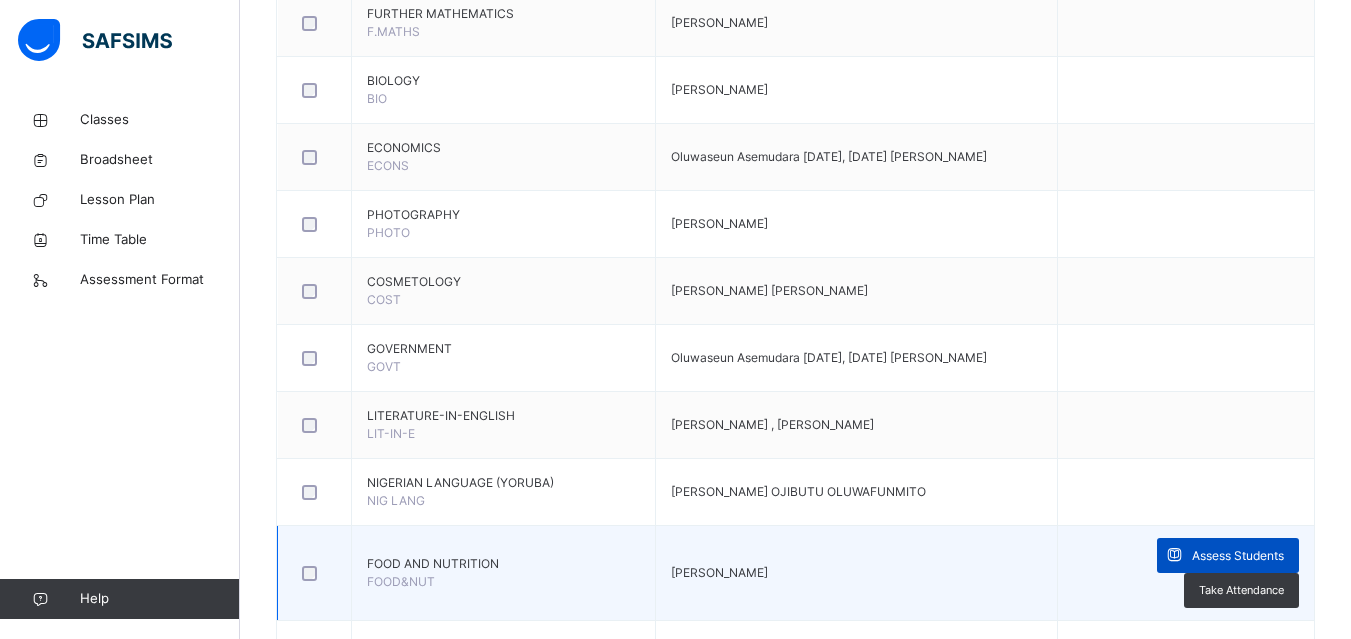 click on "Assess Students" at bounding box center (1238, 556) 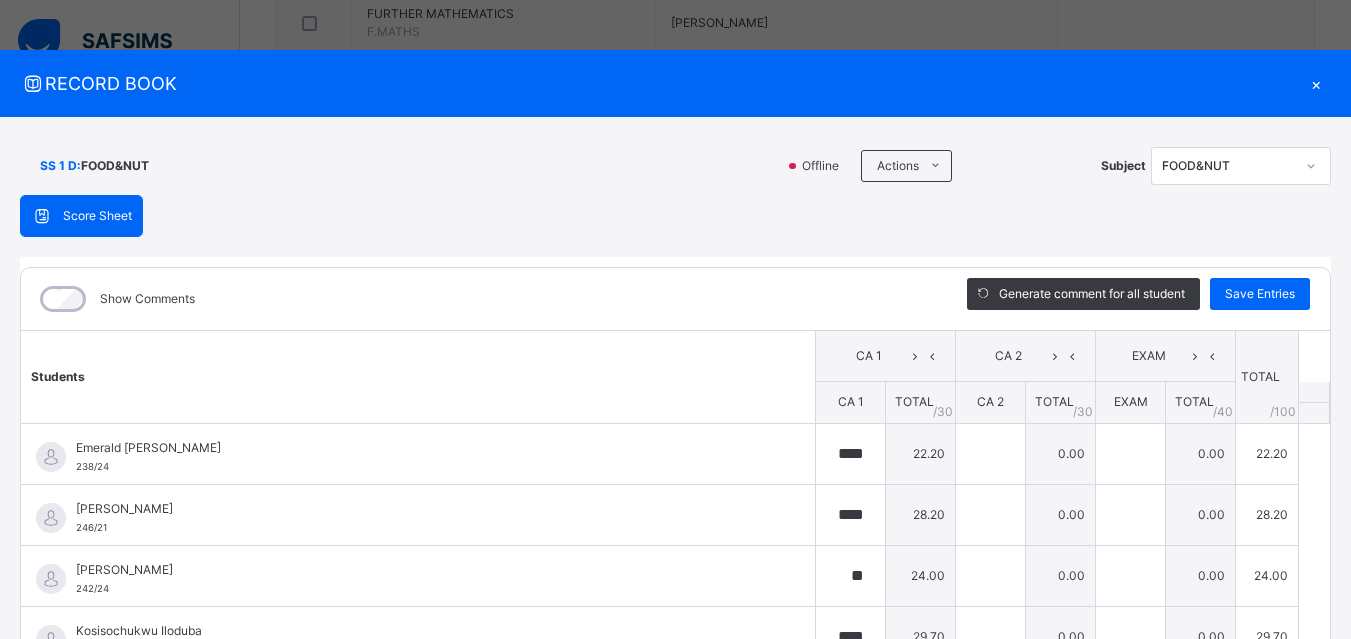 type on "****" 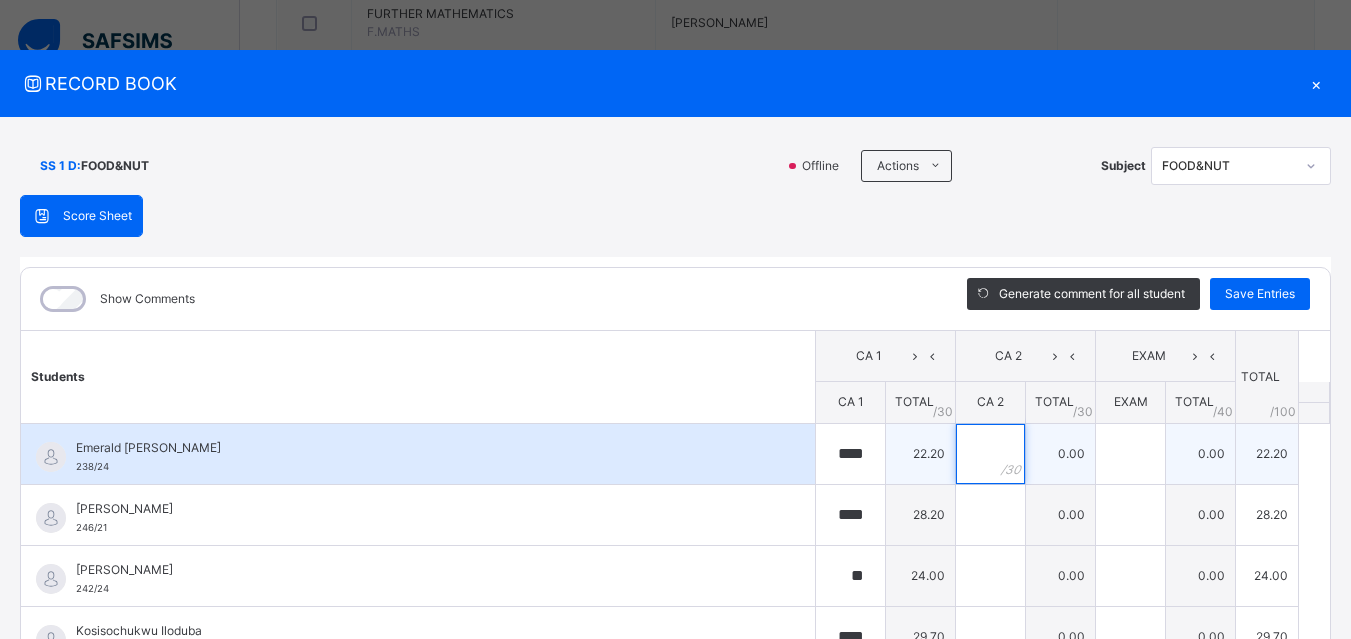 click at bounding box center [990, 454] 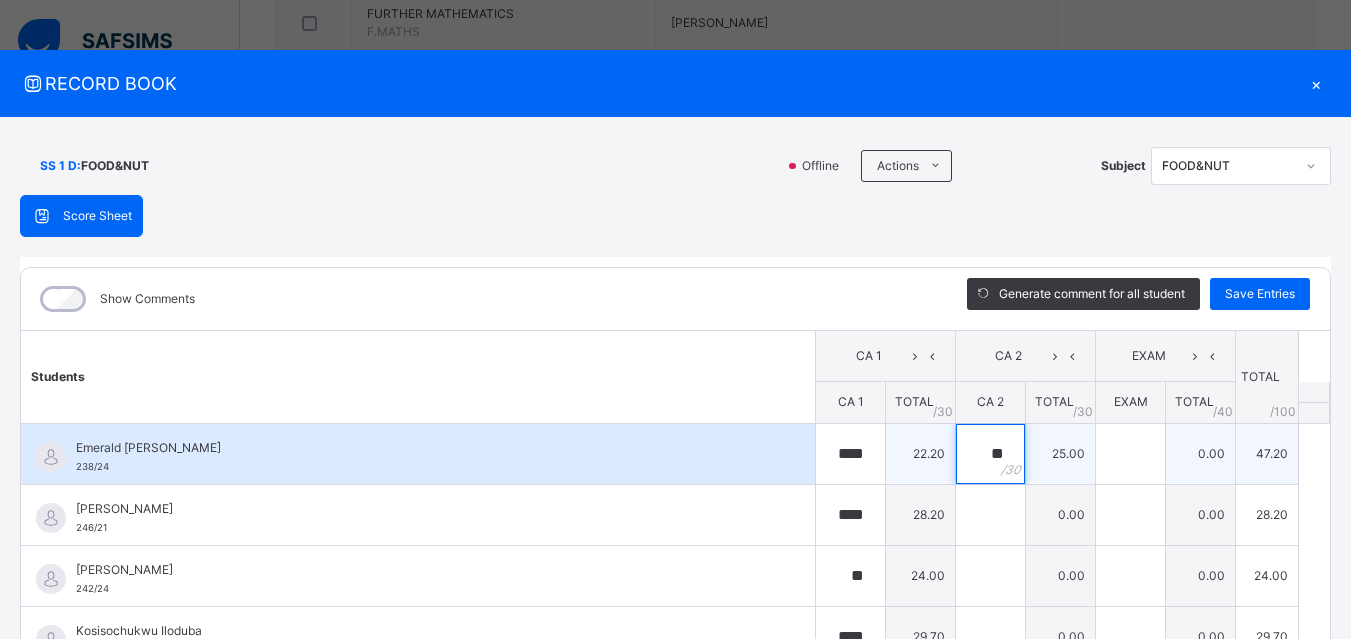 type on "**" 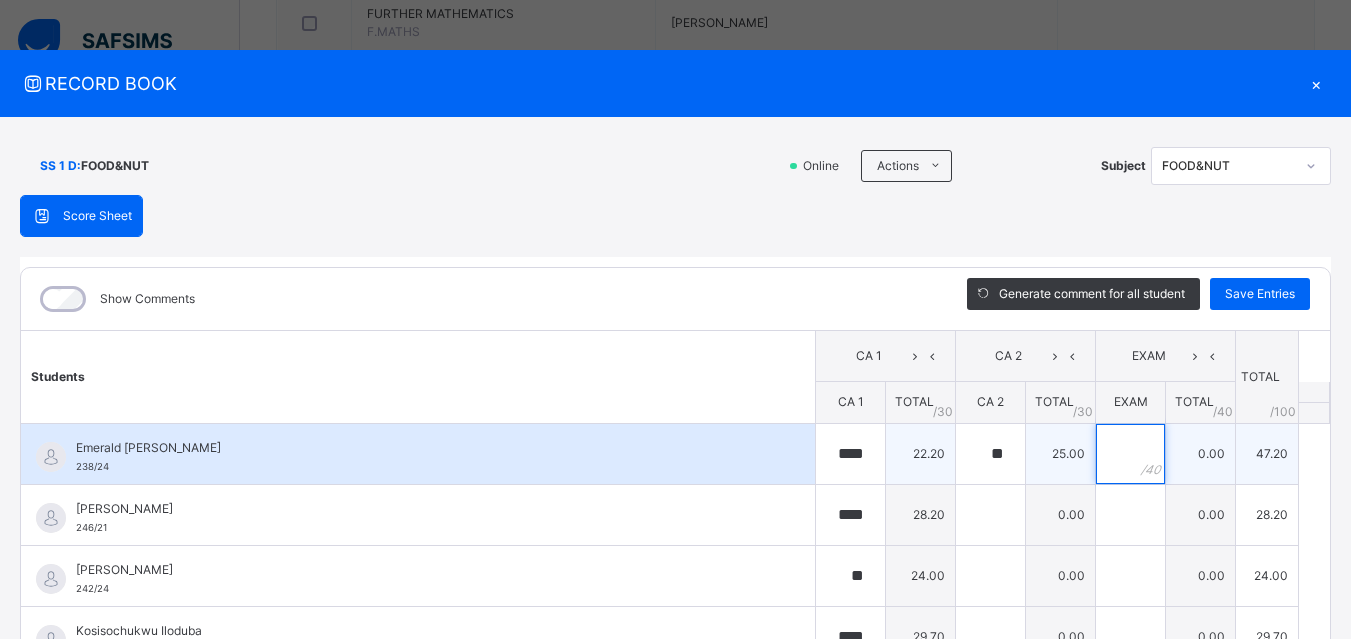 click at bounding box center (1130, 454) 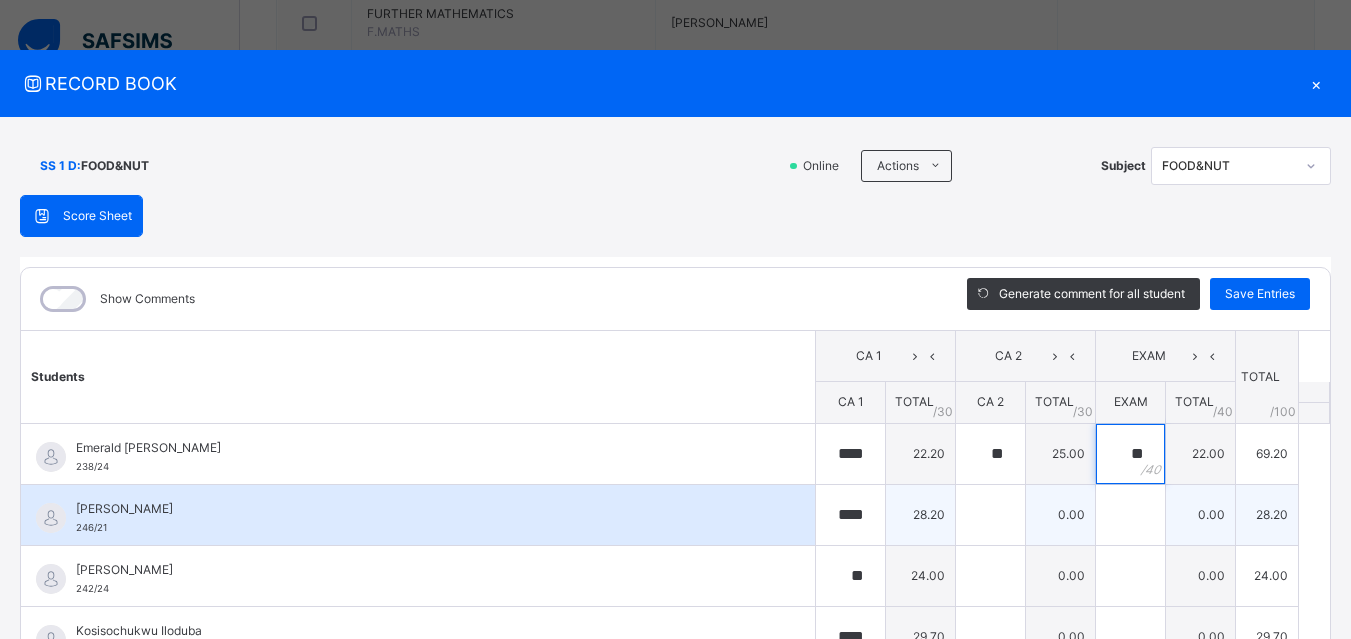type on "**" 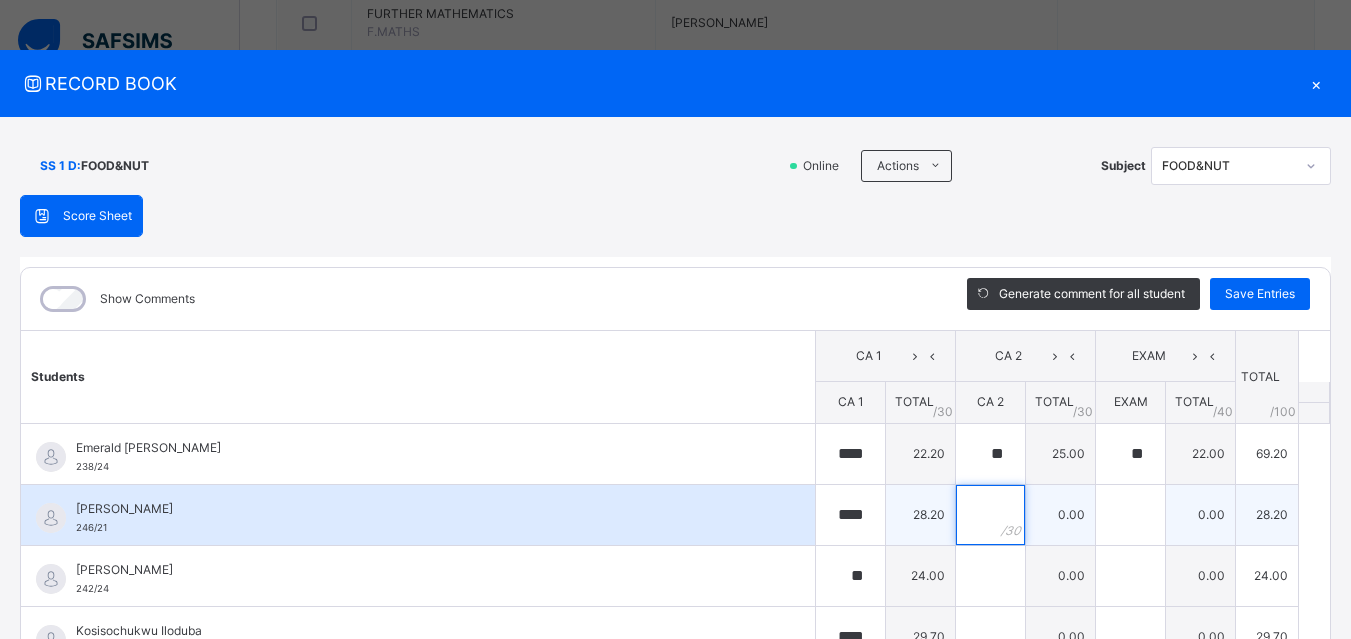click at bounding box center (990, 515) 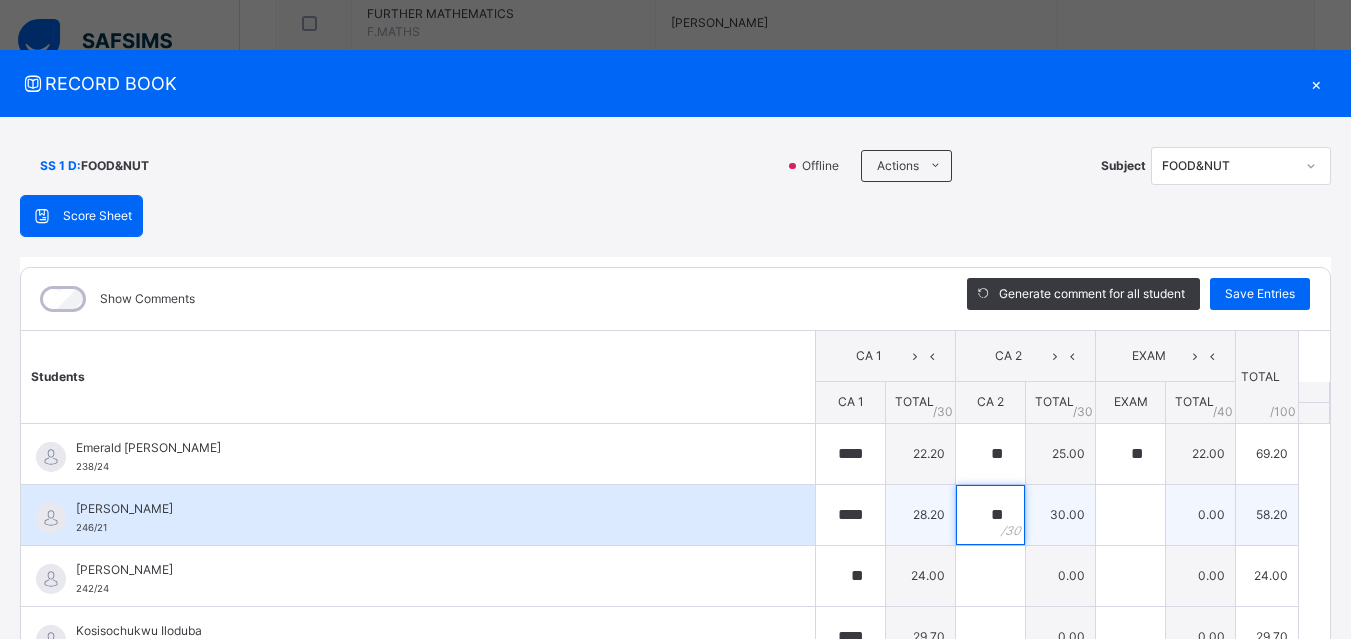 type on "**" 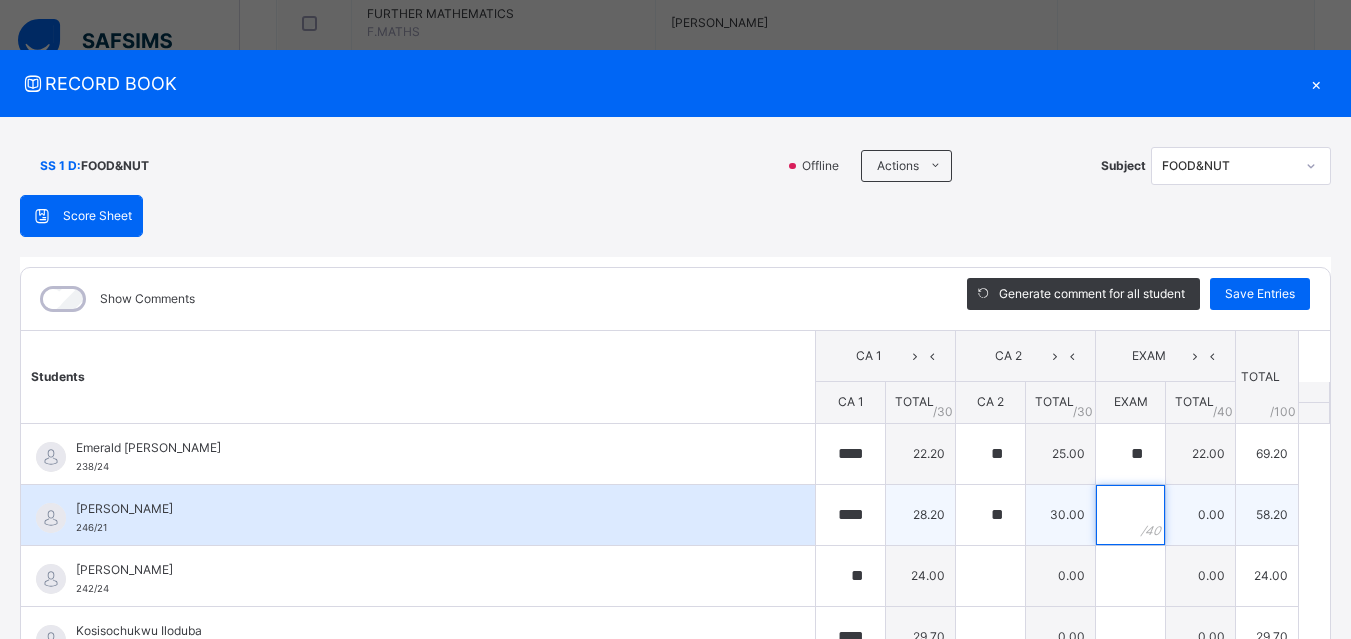 click at bounding box center (1130, 515) 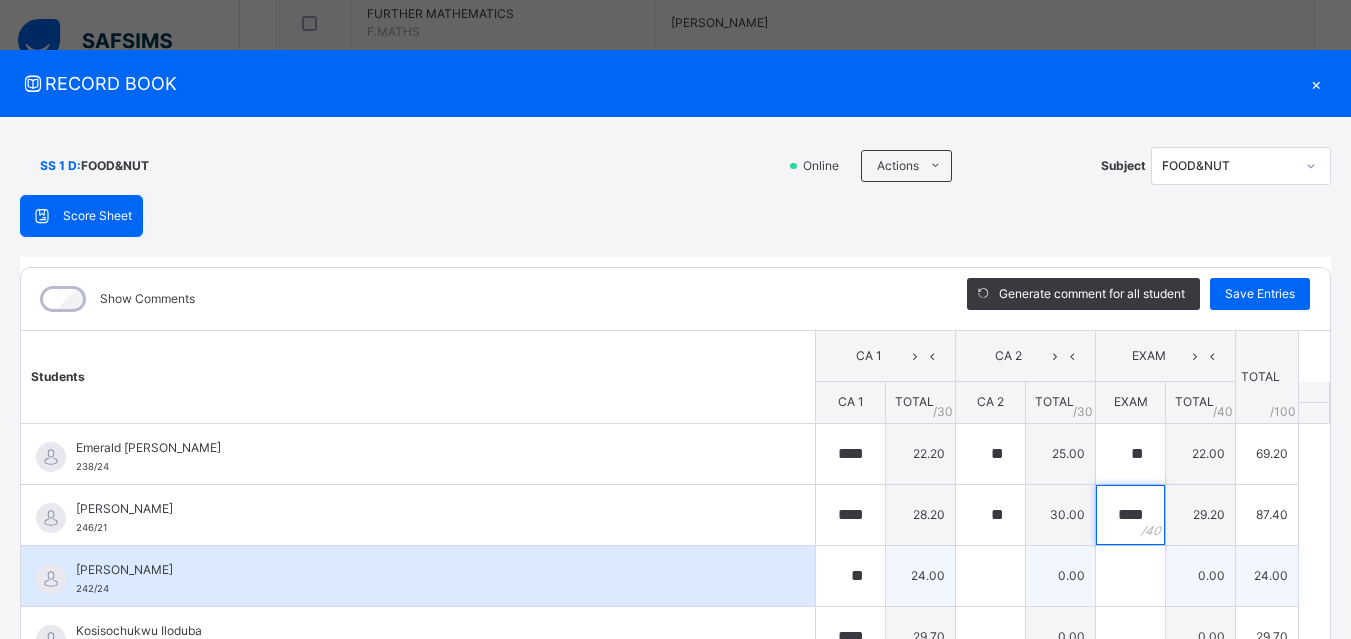 type on "****" 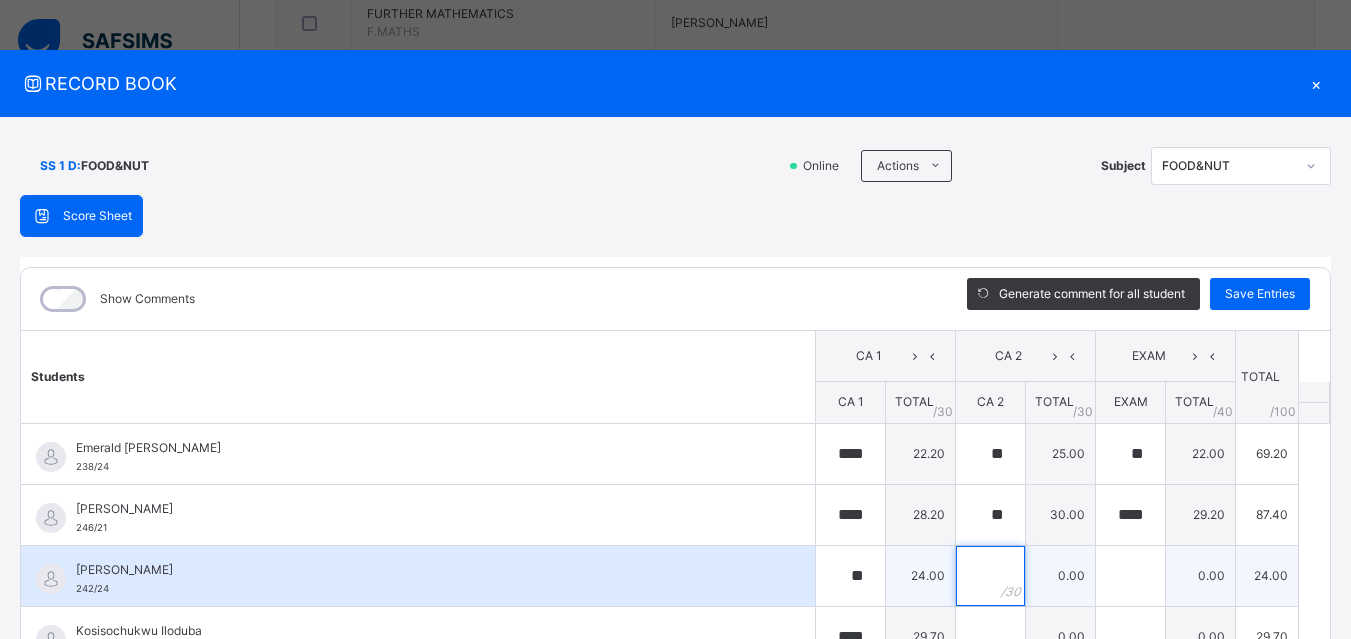 click at bounding box center [990, 576] 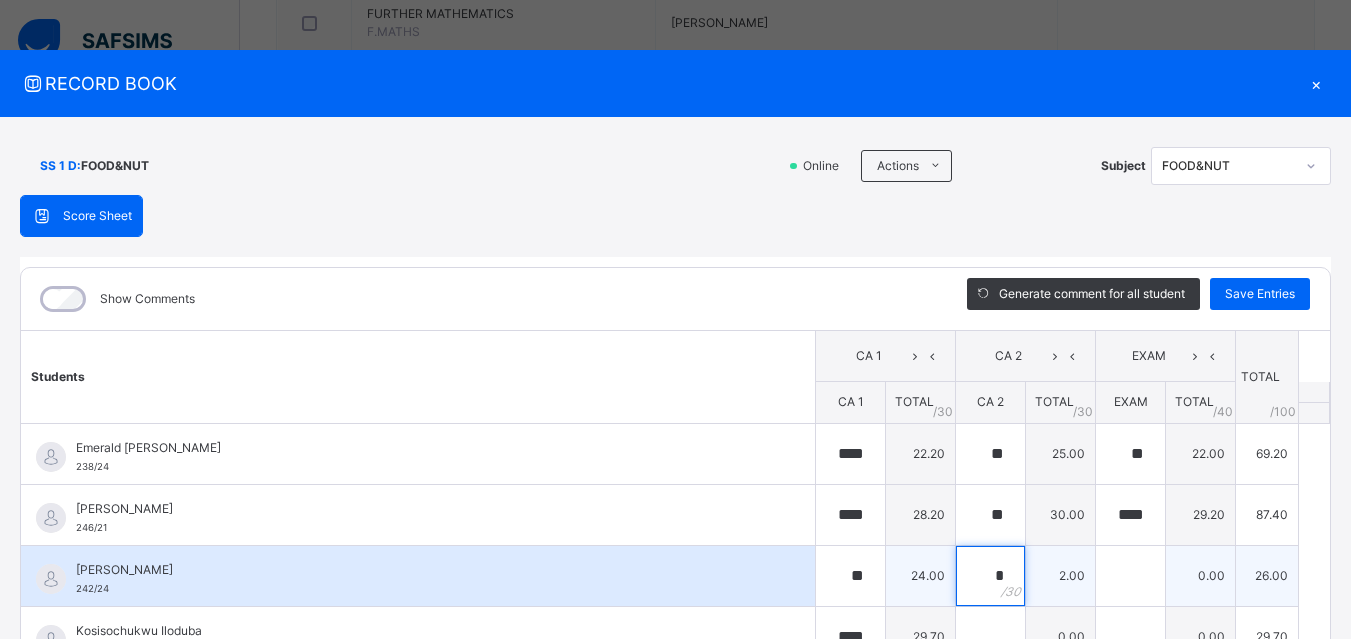 type on "**" 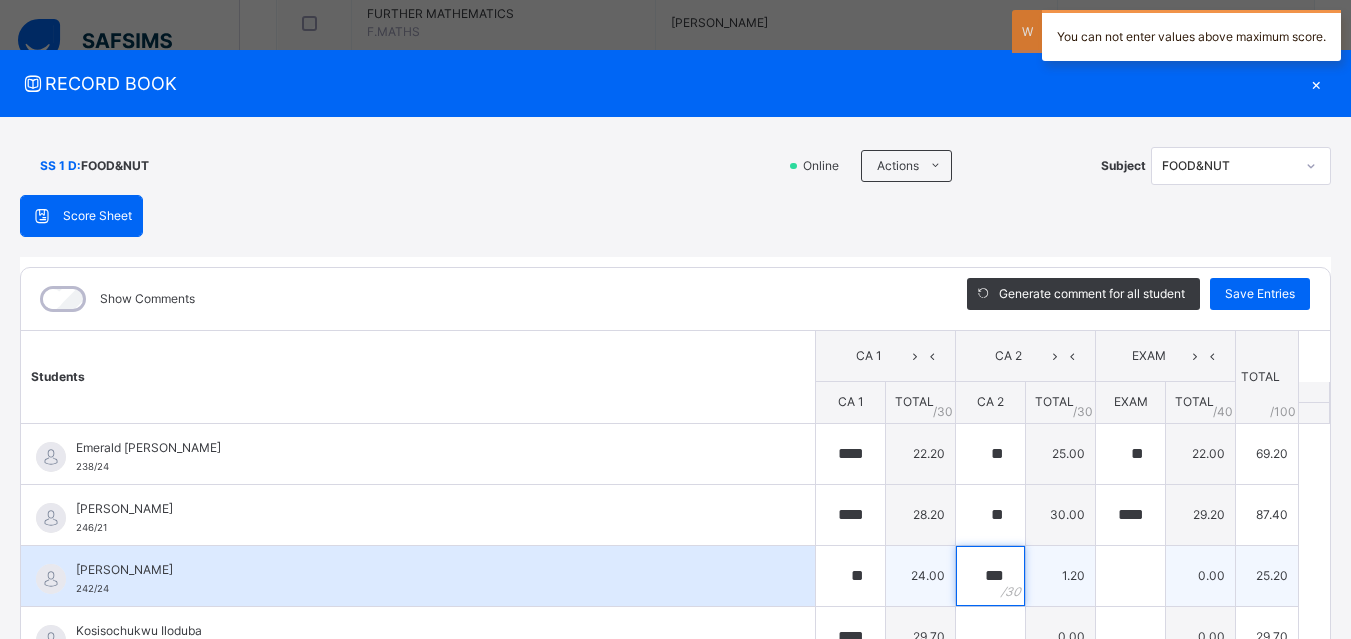 type on "*" 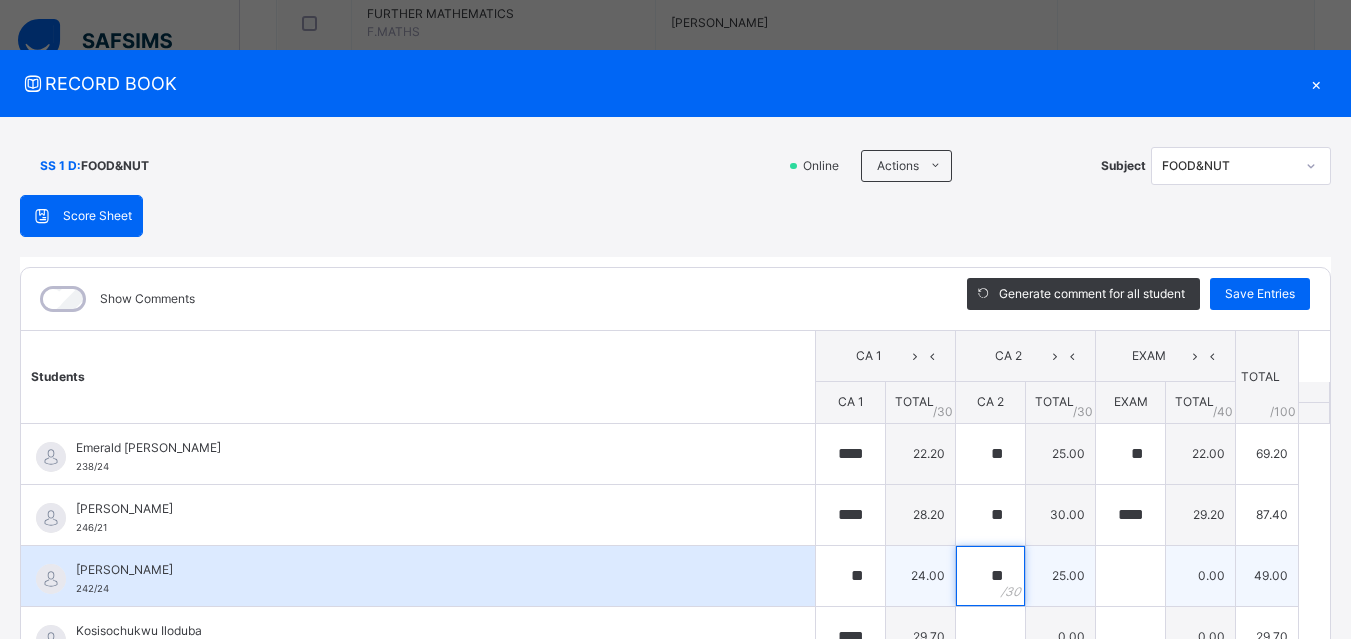 type on "**" 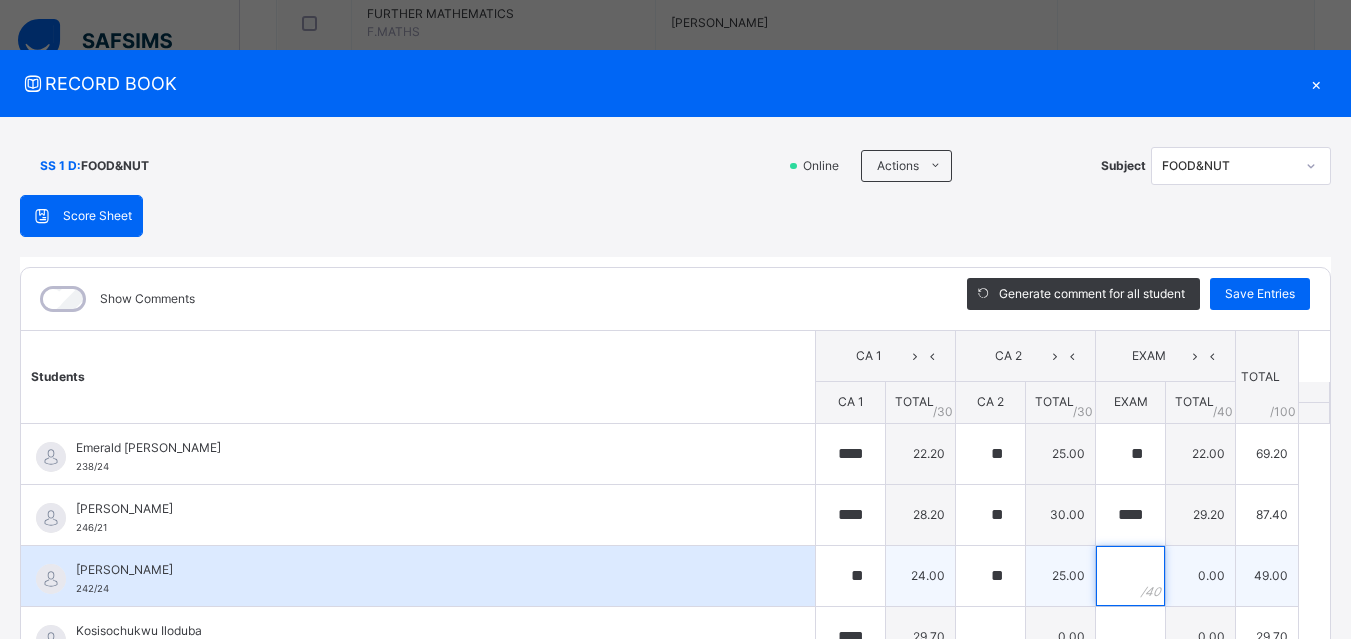 click at bounding box center [1130, 576] 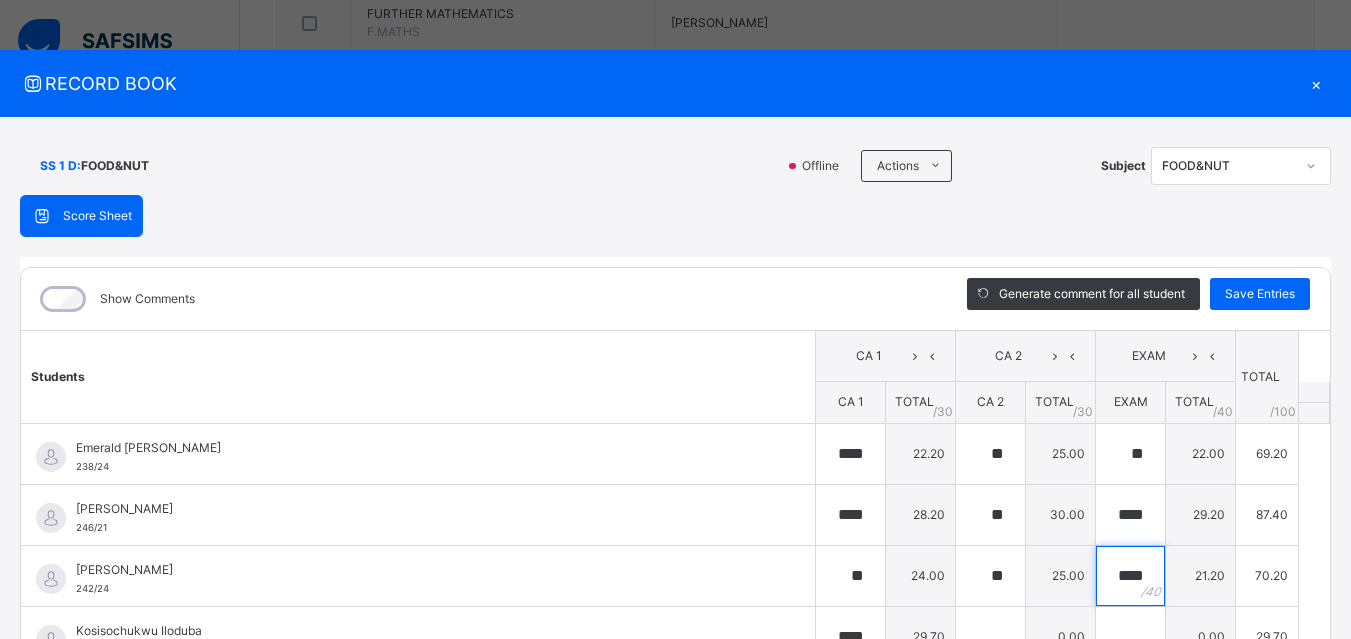 type on "****" 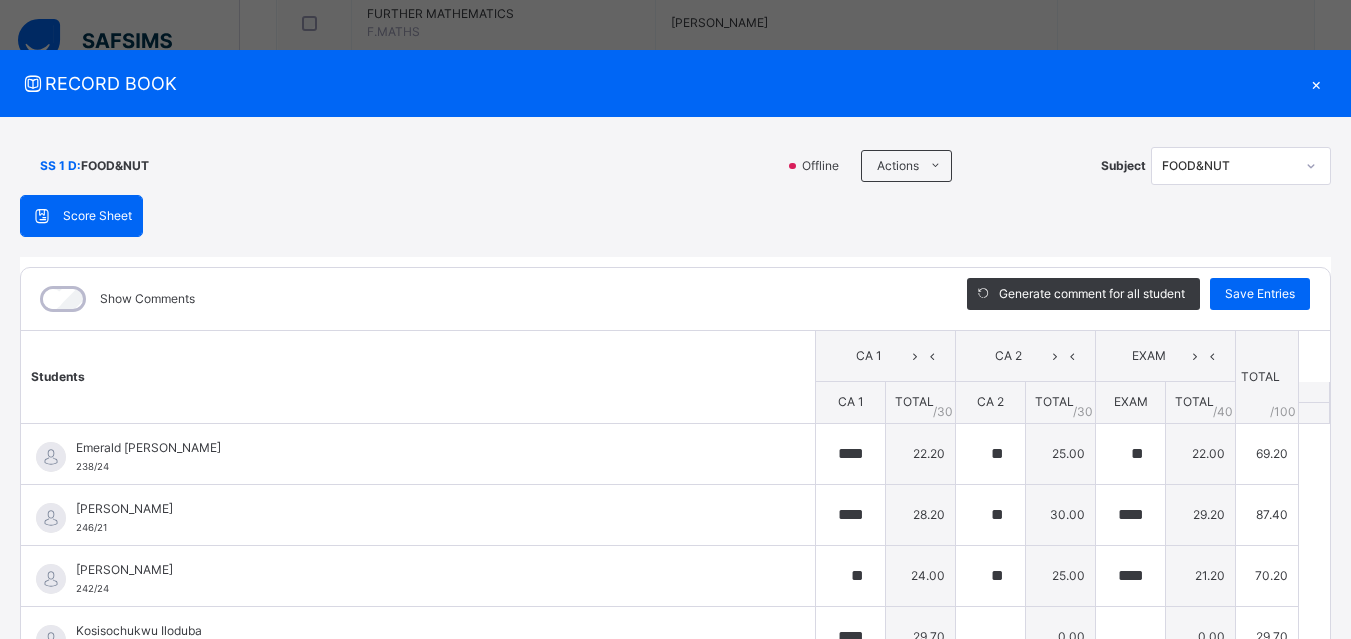 click on "Students CA 1 CA 2 EXAM TOTAL /100 Comment CA 1 TOTAL / 30 CA 2 TOTAL / 30 EXAM TOTAL / 40 Emerald [PERSON_NAME] 238/24 Emerald [PERSON_NAME] 238/24 **** 22.20 ** 25.00 ** 22.00 69.20 Generate comment 0 / 250   ×   Subject Teacher’s Comment Generate and see in full the comment developed by the AI with an option to regenerate the comment JS Emerald [PERSON_NAME]   238/24   Total 69.20  / 100.00 [PERSON_NAME] Bot   Regenerate     Use this comment   [PERSON_NAME] 246/21 [PERSON_NAME] 246/21 **** 28.20 ** 30.00 **** 29.20 87.40 Generate comment 0 / 250   ×   Subject Teacher’s Comment Generate and see in full the comment developed by the AI with an option to regenerate the comment JS [PERSON_NAME]   246/21   Total 87.40  / 100.00 [PERSON_NAME] Bot   Regenerate     Use this comment   [PERSON_NAME] 242/24 [PERSON_NAME] 242/24 ** 24.00 ** 25.00 **** 21.20 70.20 Generate comment 0 / 250   ×   Subject Teacher’s Comment JS [PERSON_NAME]   242/24   Total 70.20  / 100.00" at bounding box center [675, 560] 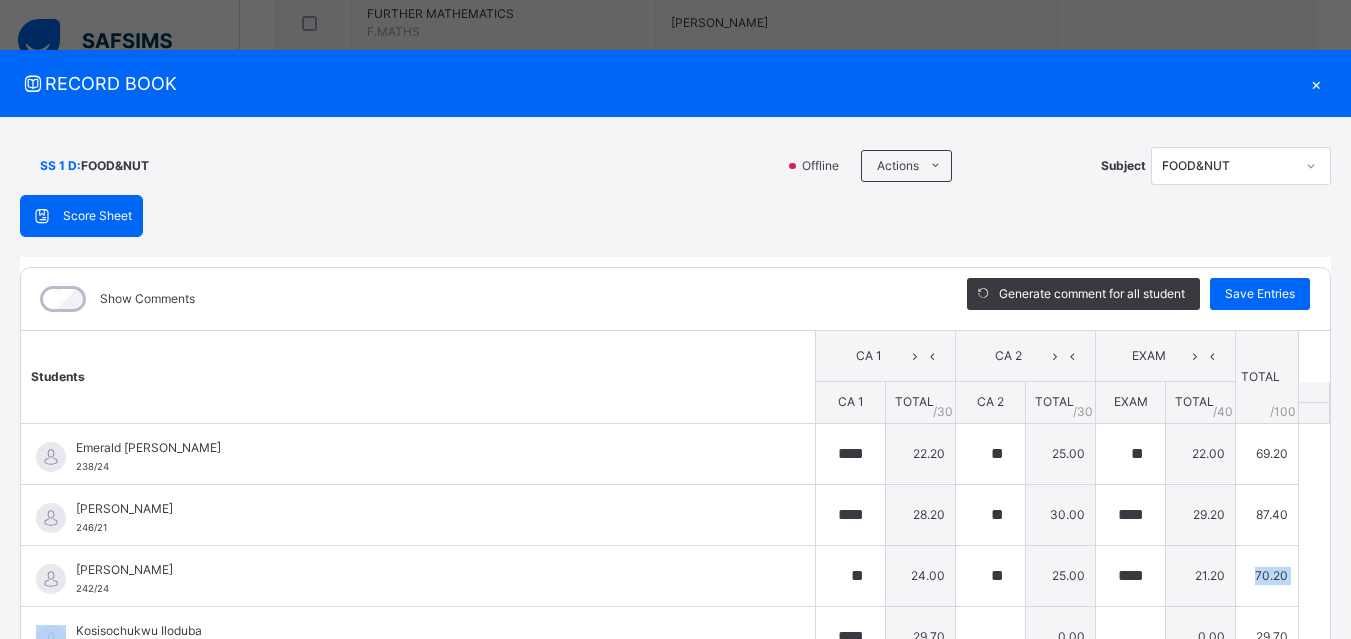 click on "Students CA 1 CA 2 EXAM TOTAL /100 Comment CA 1 TOTAL / 30 CA 2 TOTAL / 30 EXAM TOTAL / 40 Emerald [PERSON_NAME] 238/24 Emerald [PERSON_NAME] 238/24 **** 22.20 ** 25.00 ** 22.00 69.20 Generate comment 0 / 250   ×   Subject Teacher’s Comment Generate and see in full the comment developed by the AI with an option to regenerate the comment JS Emerald [PERSON_NAME]   238/24   Total 69.20  / 100.00 [PERSON_NAME] Bot   Regenerate     Use this comment   [PERSON_NAME] 246/21 [PERSON_NAME] 246/21 **** 28.20 ** 30.00 **** 29.20 87.40 Generate comment 0 / 250   ×   Subject Teacher’s Comment Generate and see in full the comment developed by the AI with an option to regenerate the comment JS [PERSON_NAME]   246/21   Total 87.40  / 100.00 [PERSON_NAME] Bot   Regenerate     Use this comment   [PERSON_NAME] 242/24 [PERSON_NAME] 242/24 ** 24.00 ** 25.00 **** 21.20 70.20 Generate comment 0 / 250   ×   Subject Teacher’s Comment JS [PERSON_NAME]   242/24   Total 70.20  / 100.00" at bounding box center (675, 560) 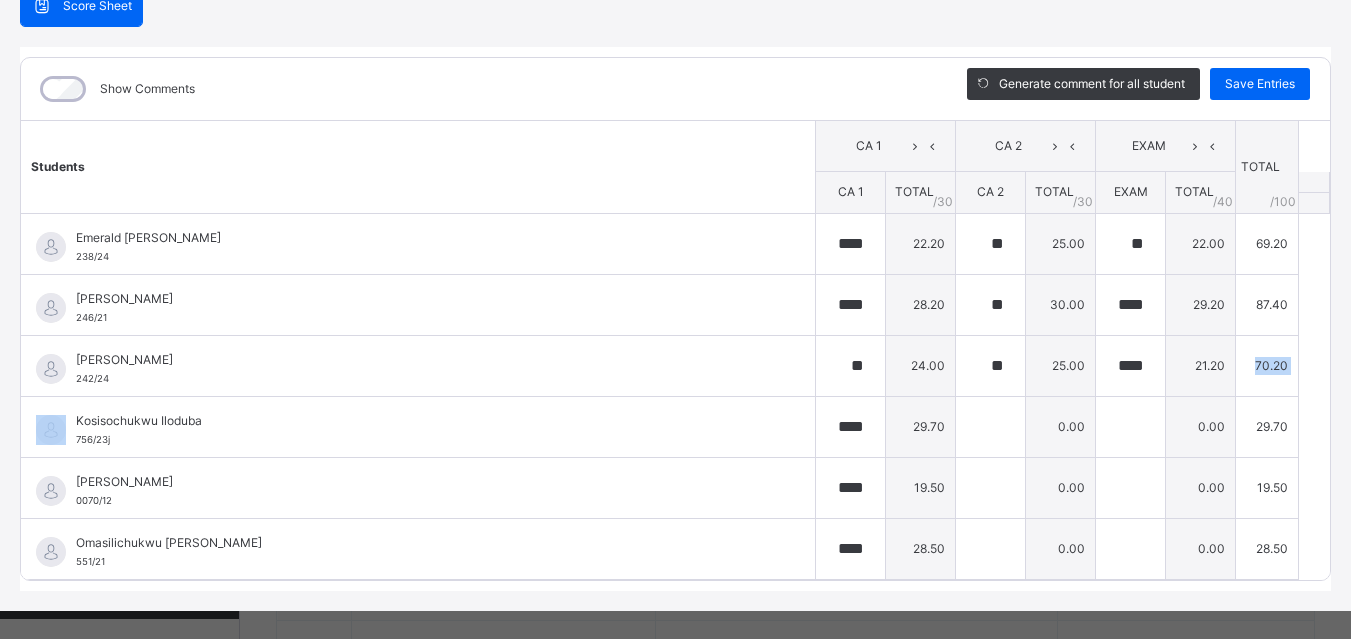 scroll, scrollTop: 232, scrollLeft: 0, axis: vertical 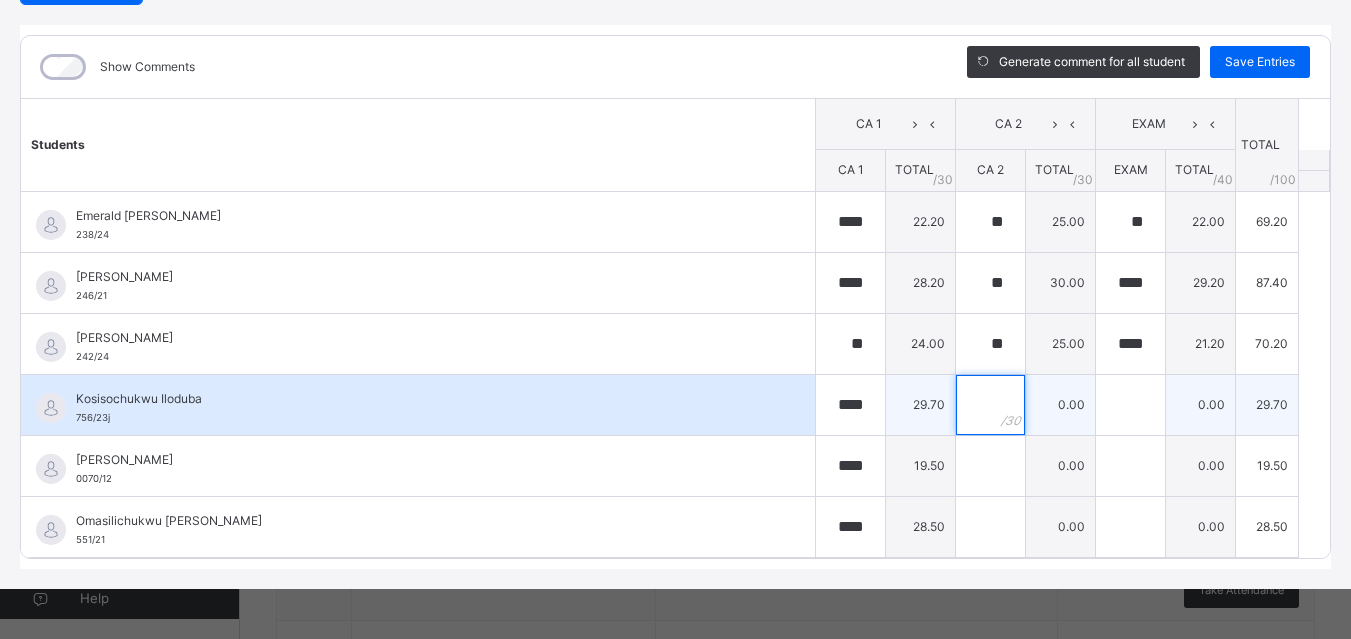 click at bounding box center (990, 405) 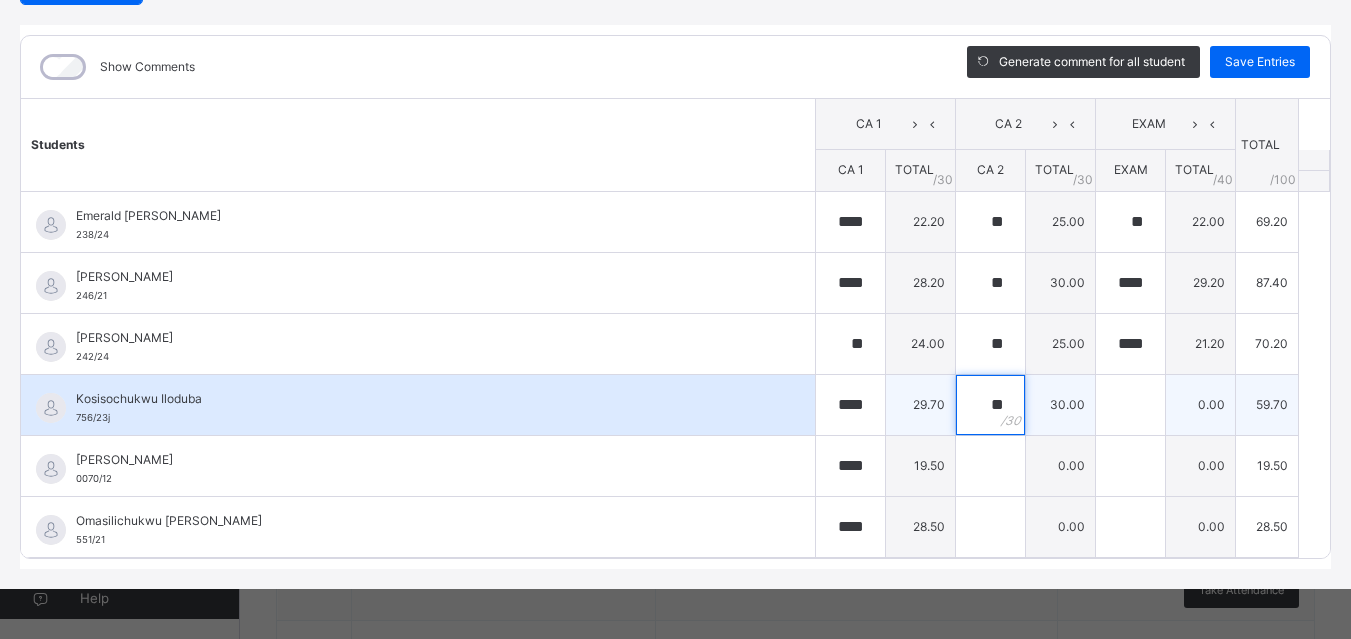 type on "**" 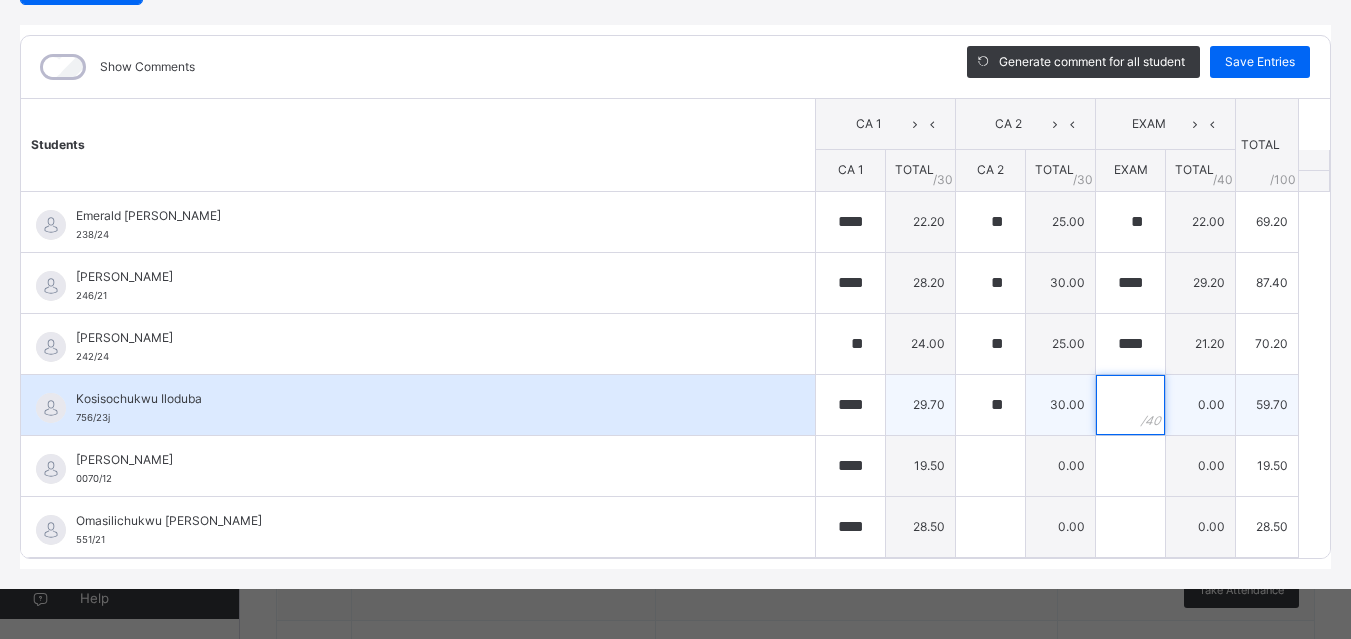 click at bounding box center [1130, 405] 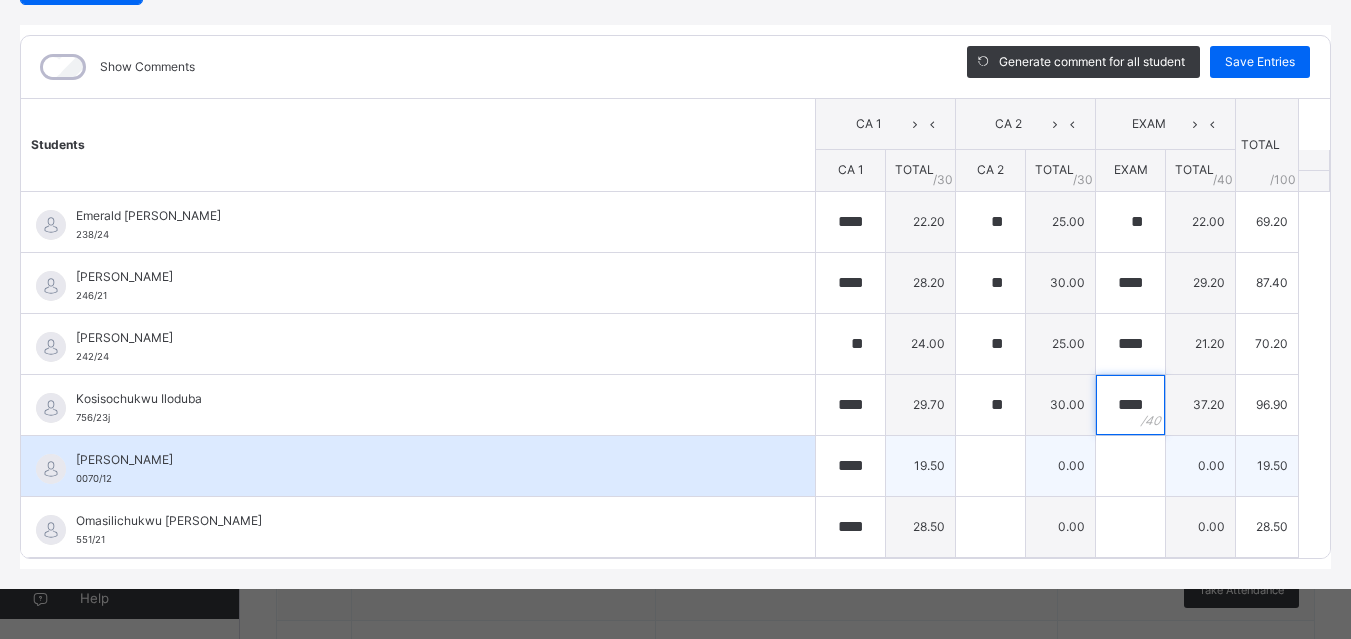 type on "****" 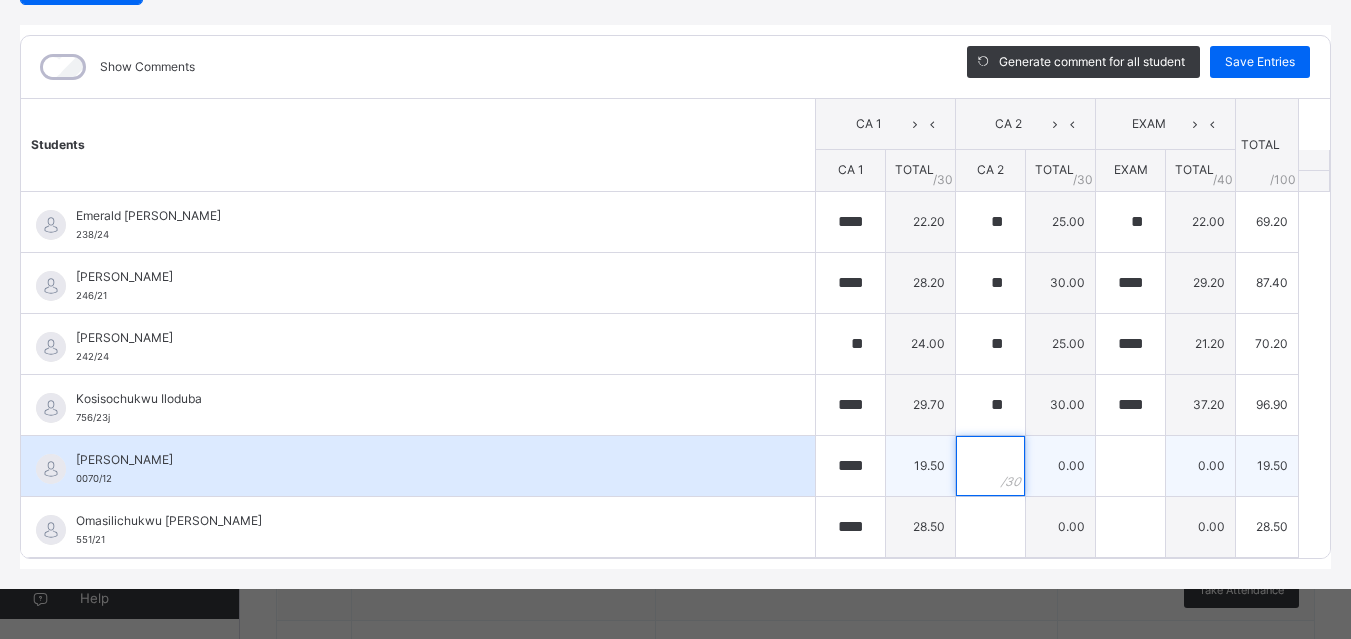 click at bounding box center [990, 466] 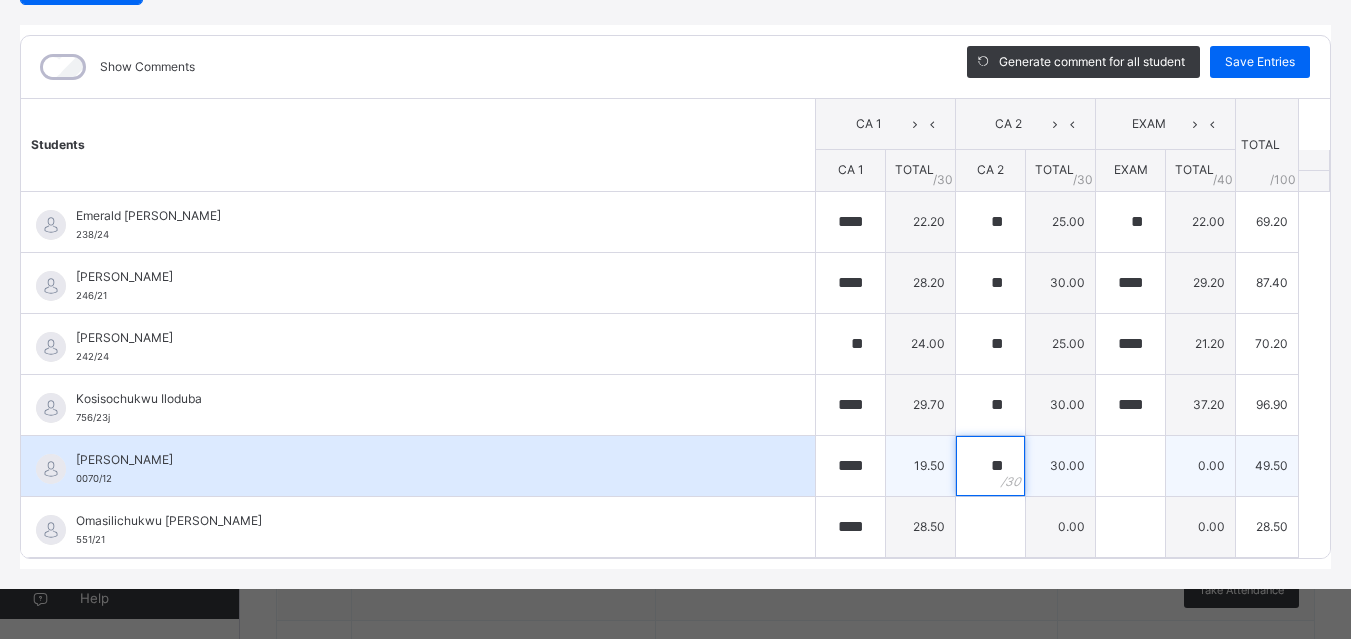 type on "**" 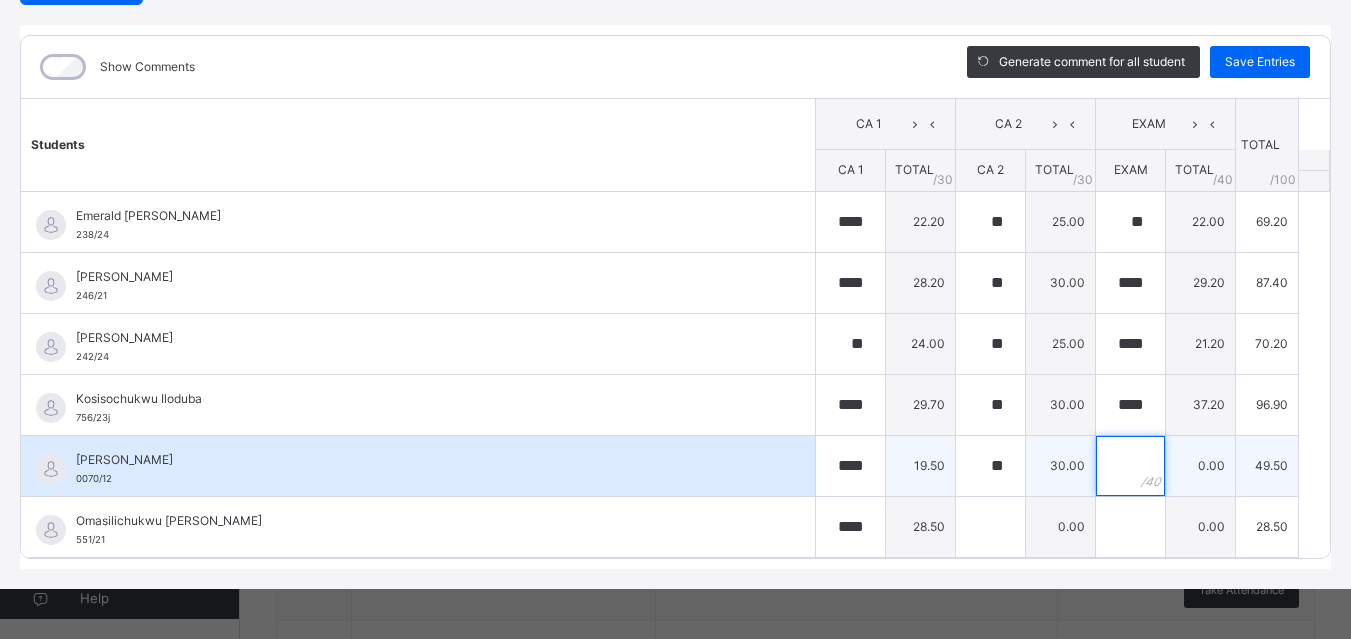 click at bounding box center [1130, 466] 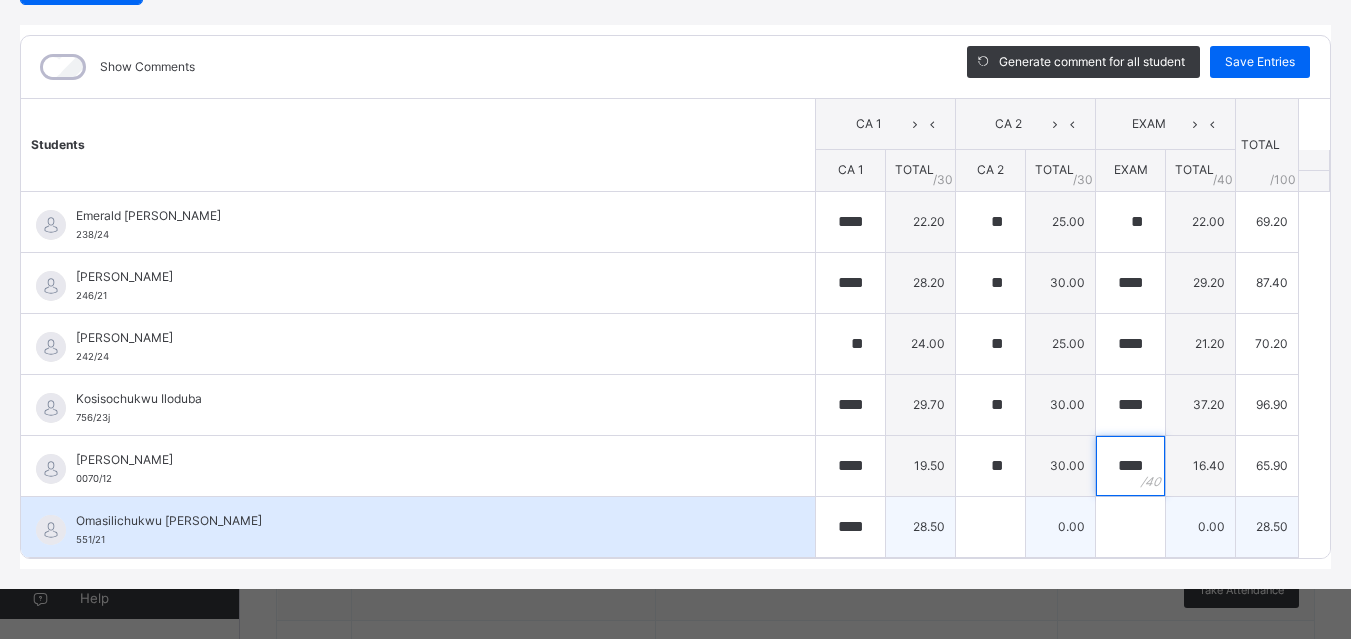 type on "****" 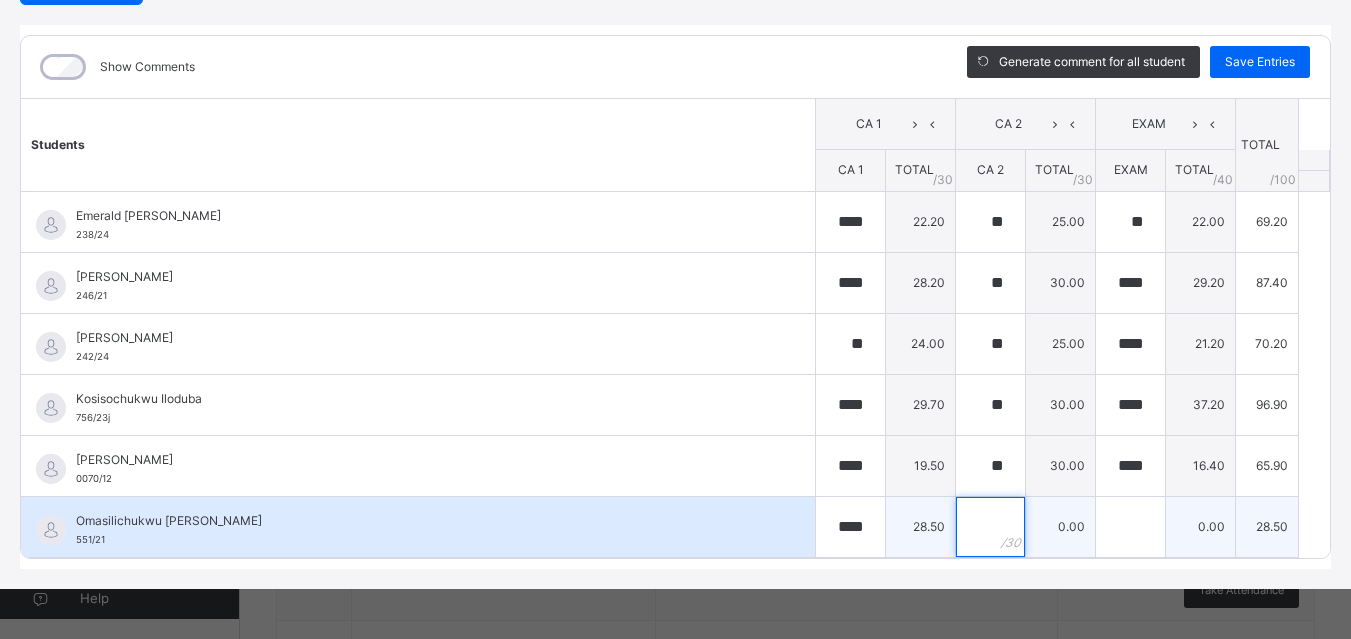 click at bounding box center (990, 527) 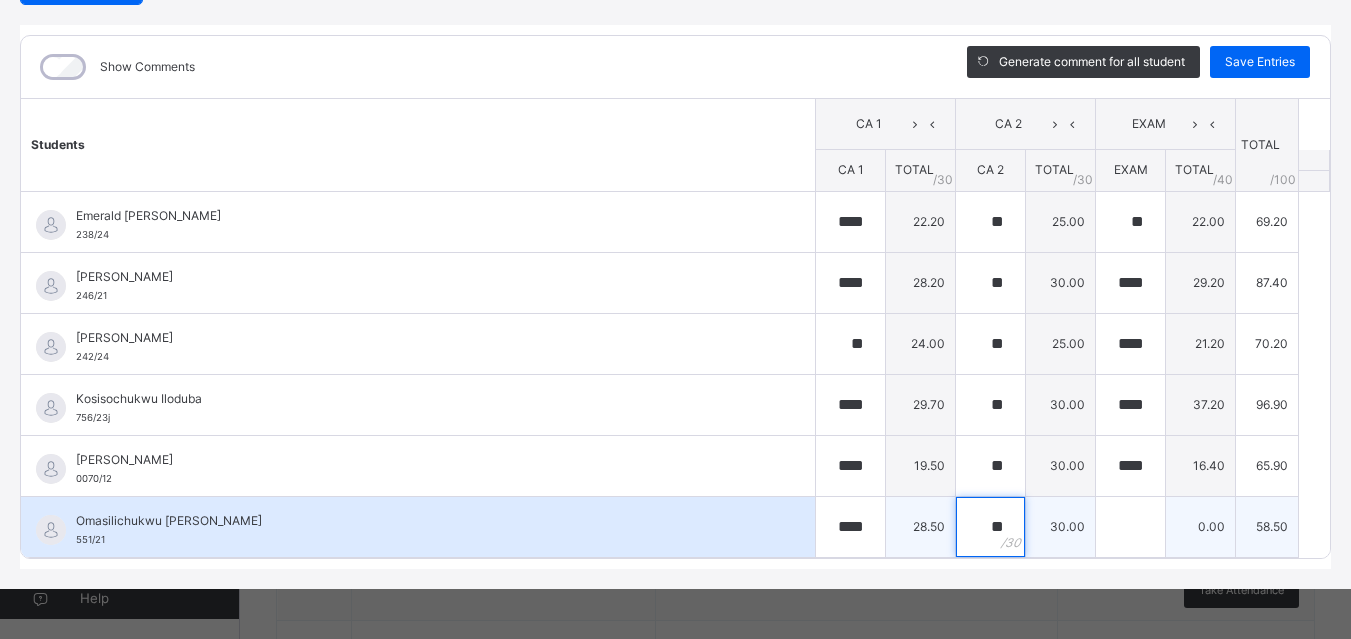 type on "**" 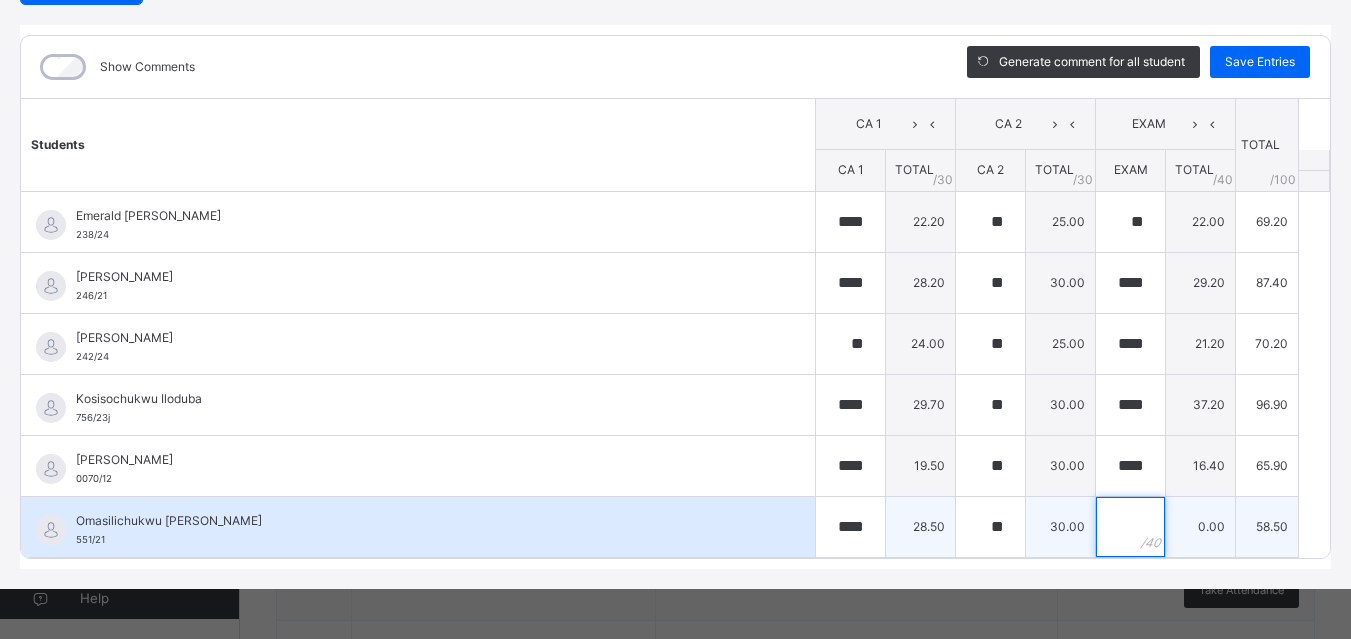 click at bounding box center [1130, 527] 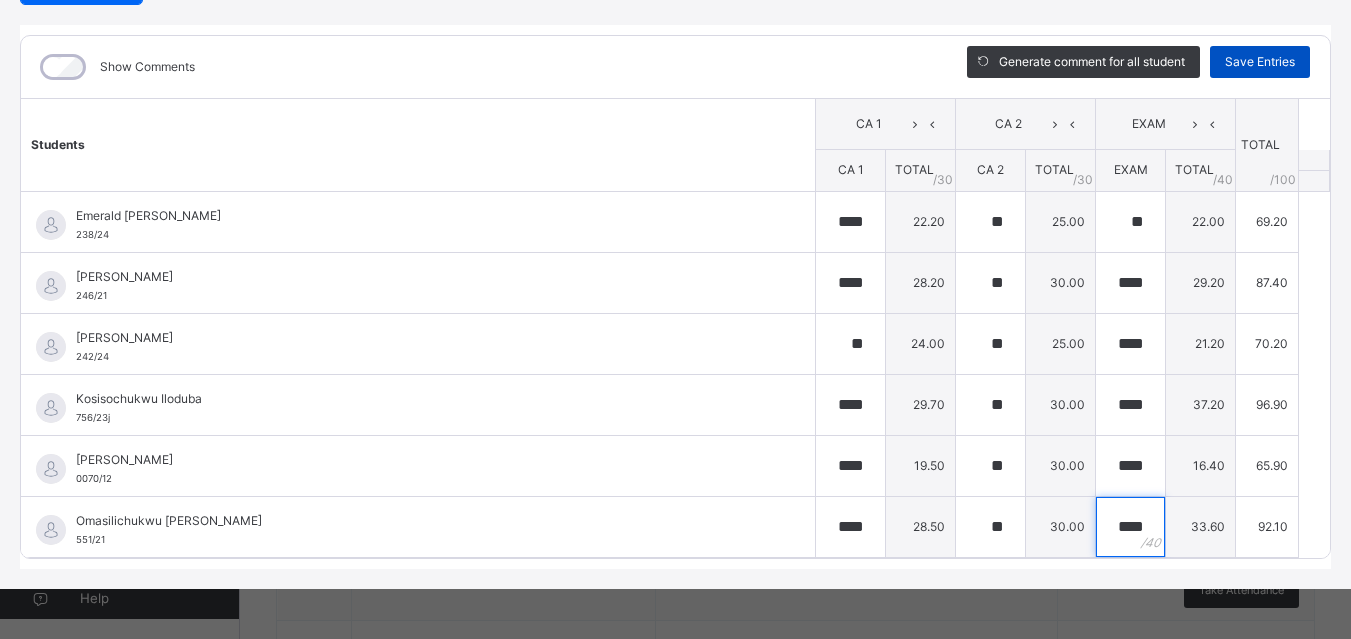 type on "****" 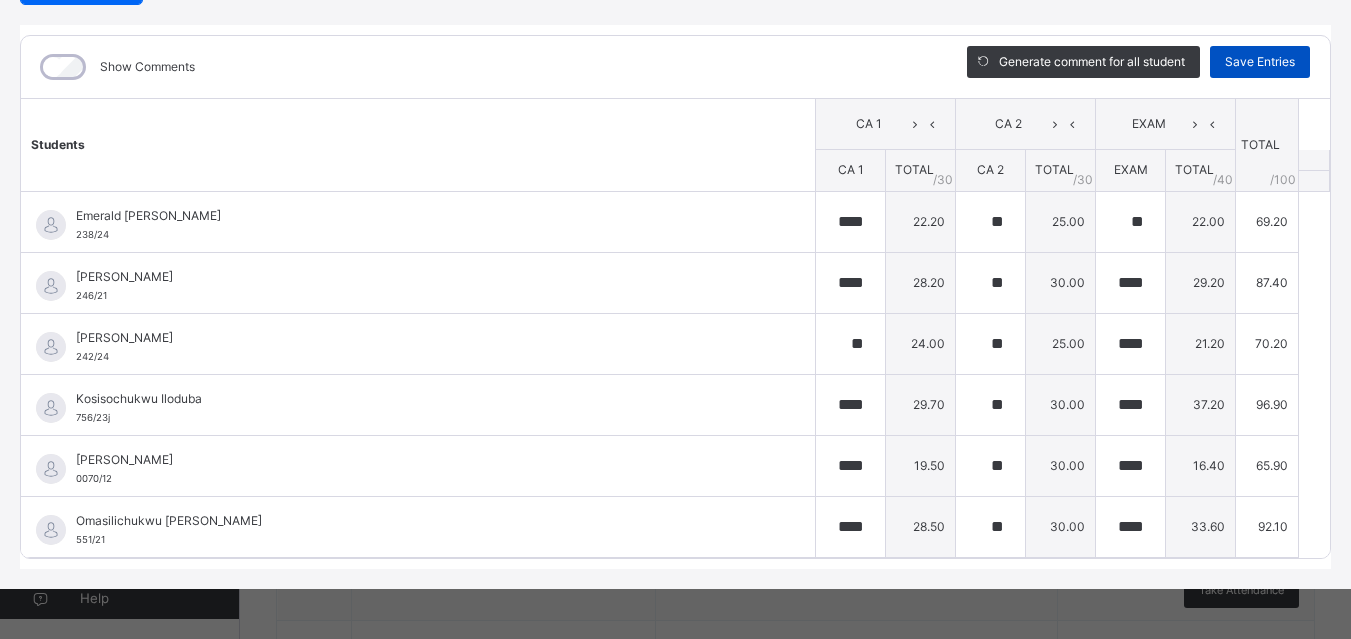 click on "Save Entries" at bounding box center (1260, 62) 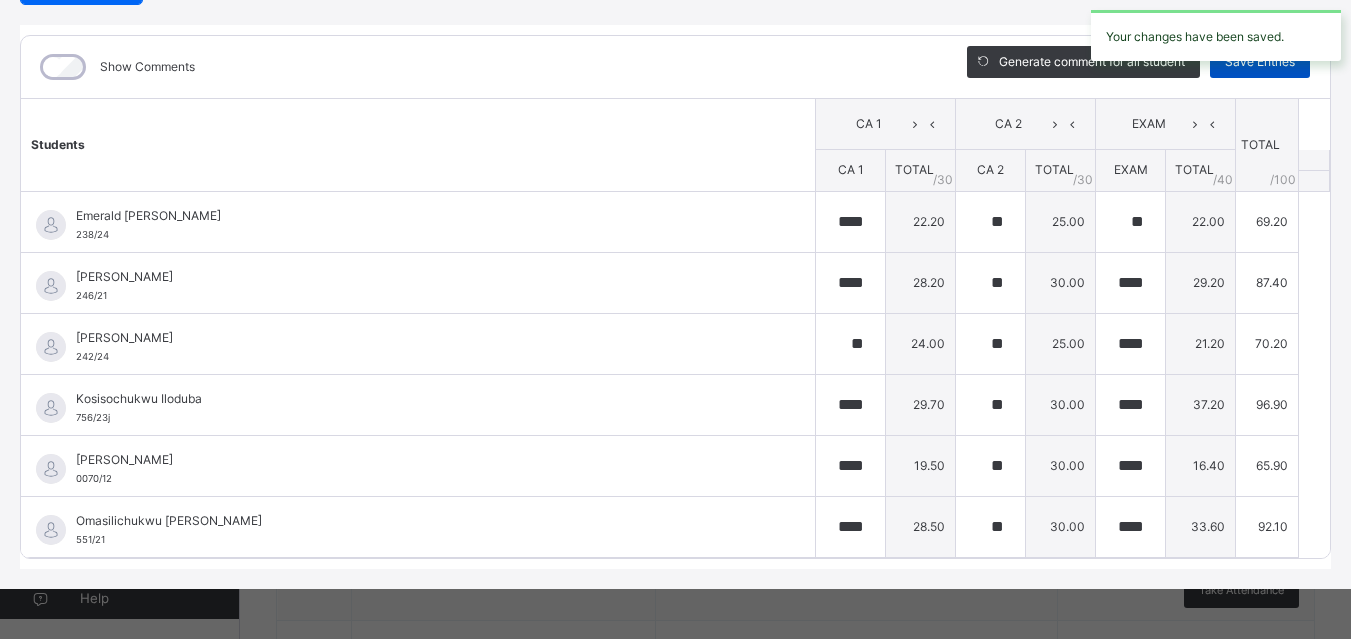 type on "****" 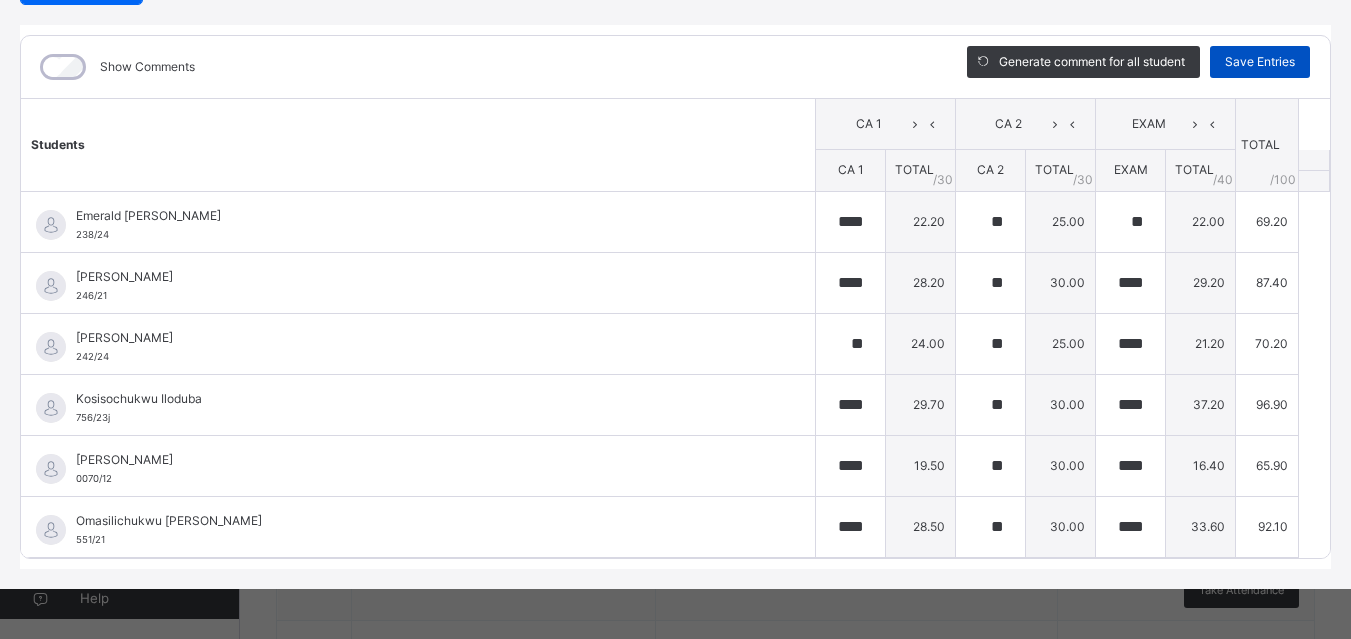 click on "Save Entries" at bounding box center (1260, 62) 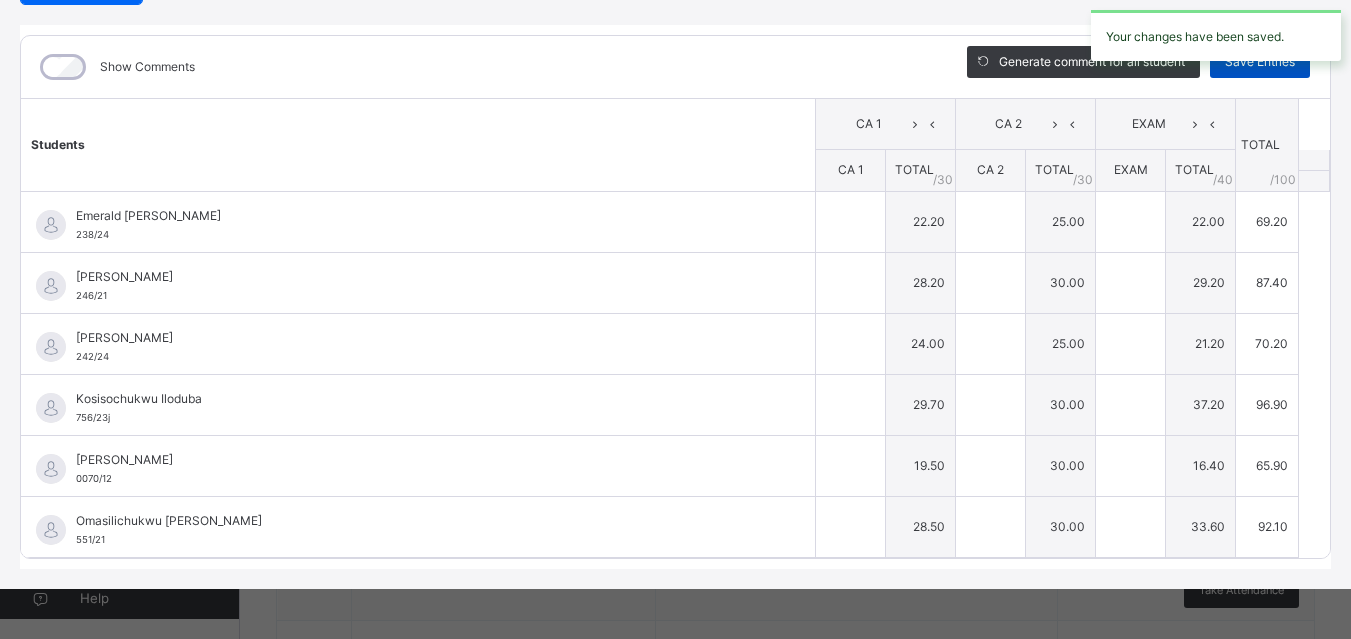 type on "****" 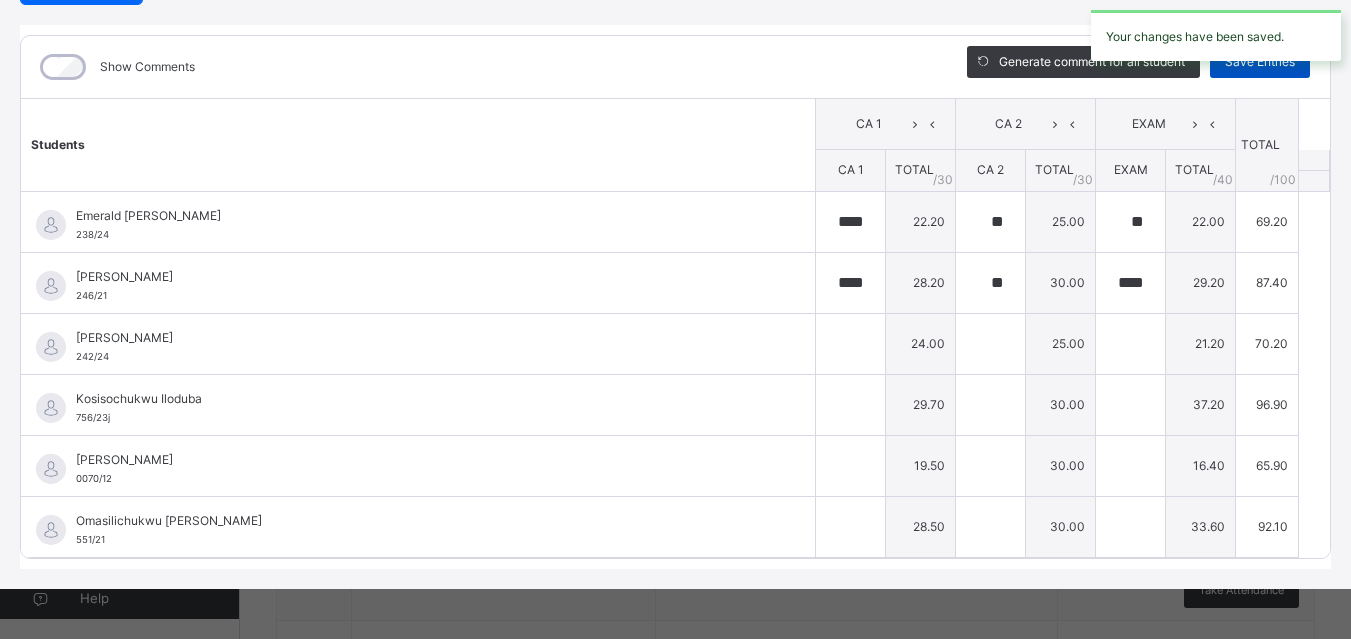 type on "**" 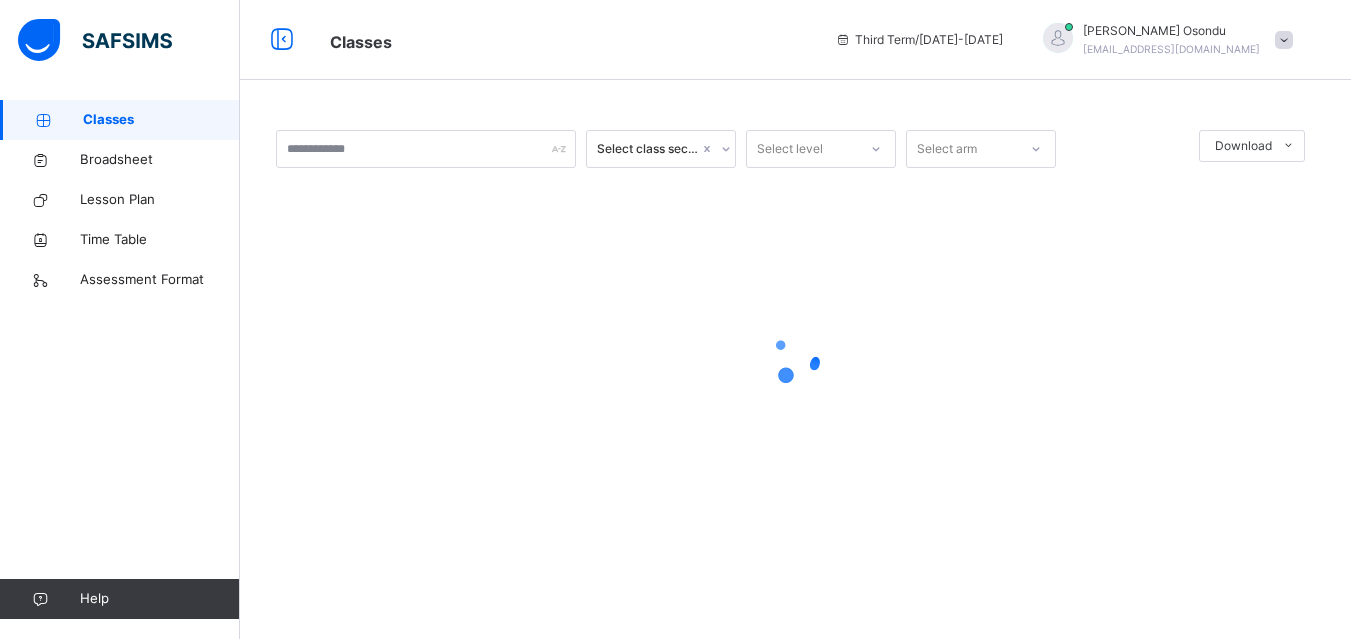 scroll, scrollTop: 0, scrollLeft: 0, axis: both 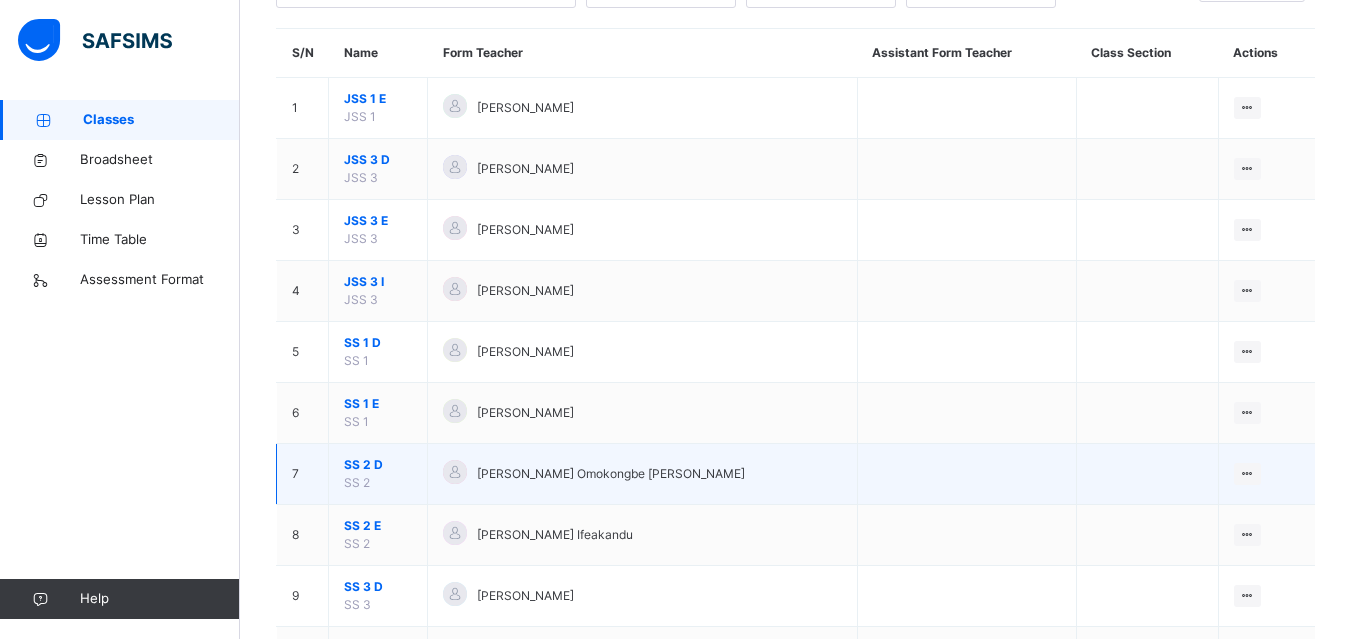 click on "[PERSON_NAME] Omokongbe [PERSON_NAME]" at bounding box center (611, 474) 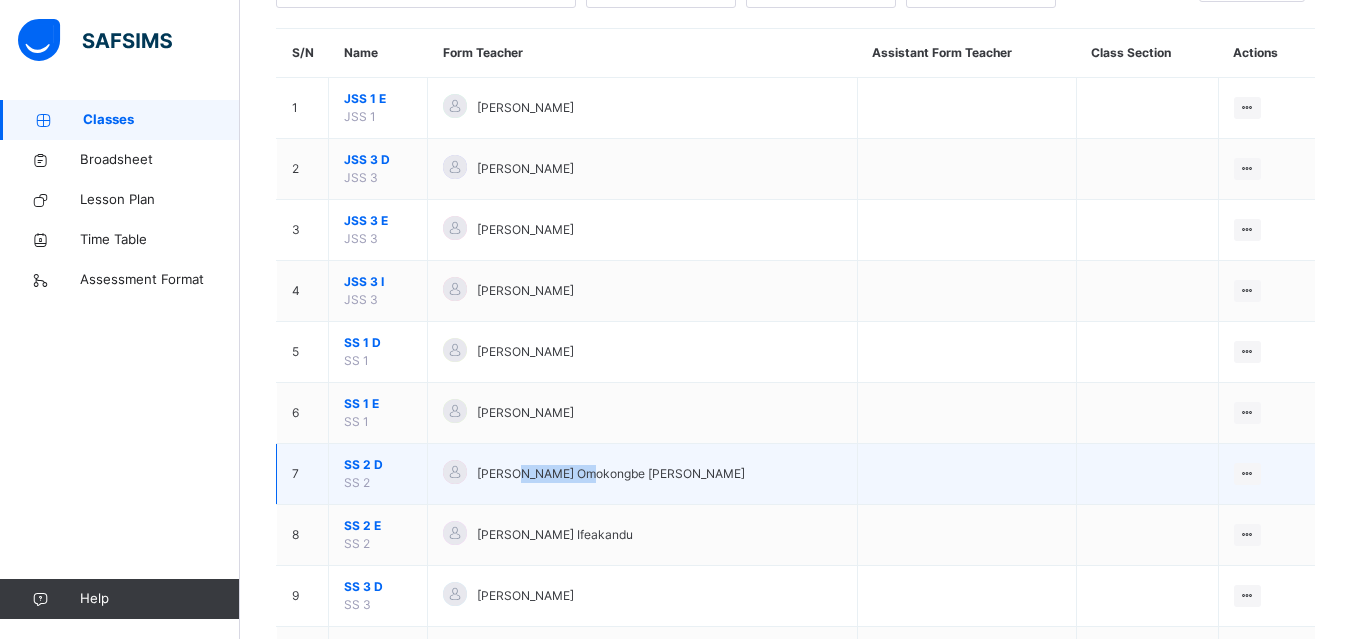 click on "[PERSON_NAME] Omokongbe [PERSON_NAME]" at bounding box center [611, 474] 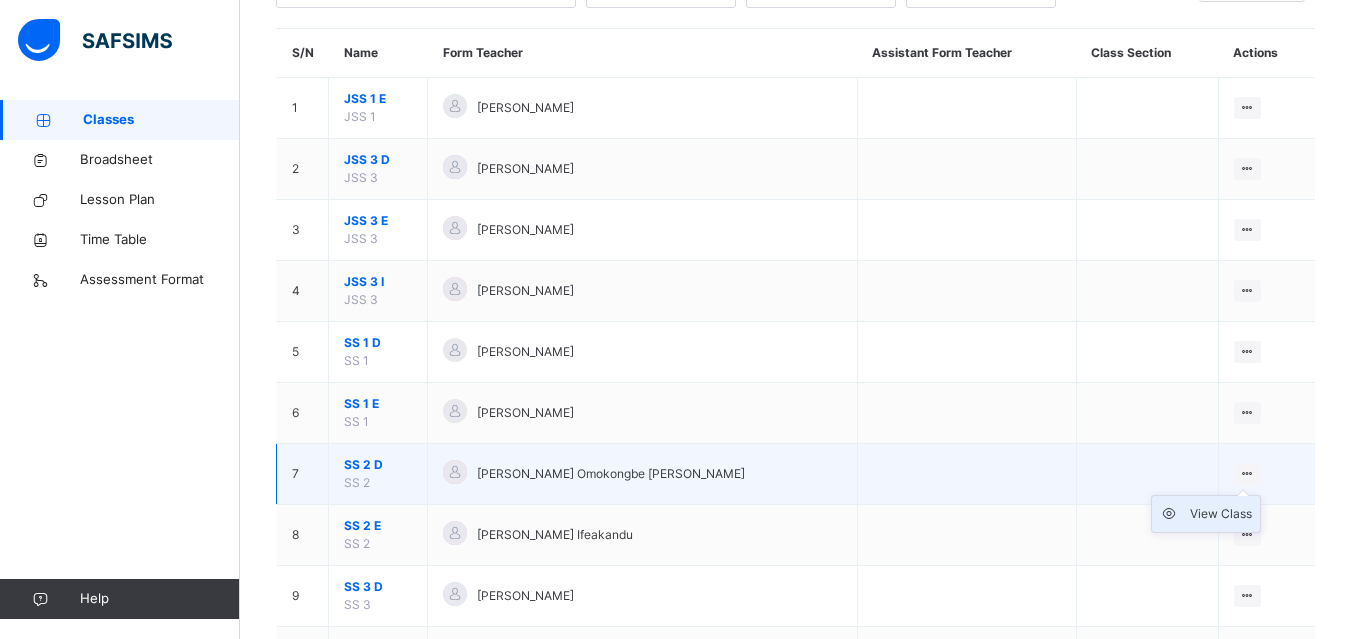 click on "View Class" at bounding box center [1221, 514] 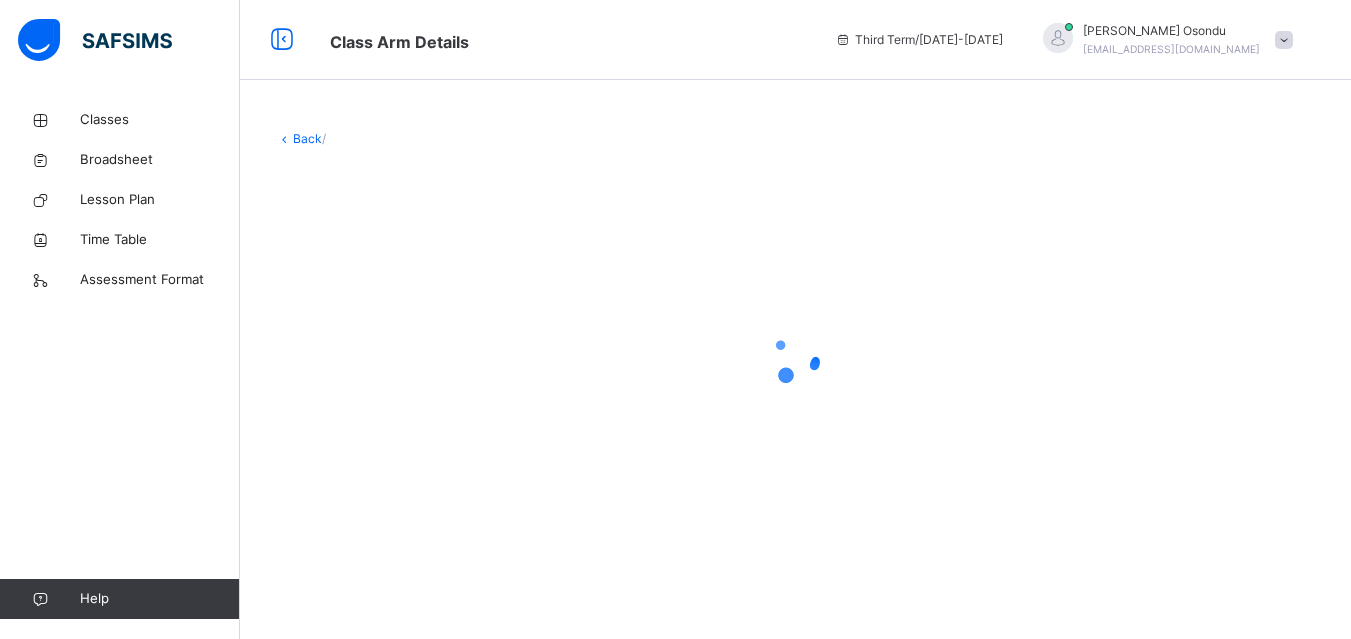 scroll, scrollTop: 0, scrollLeft: 0, axis: both 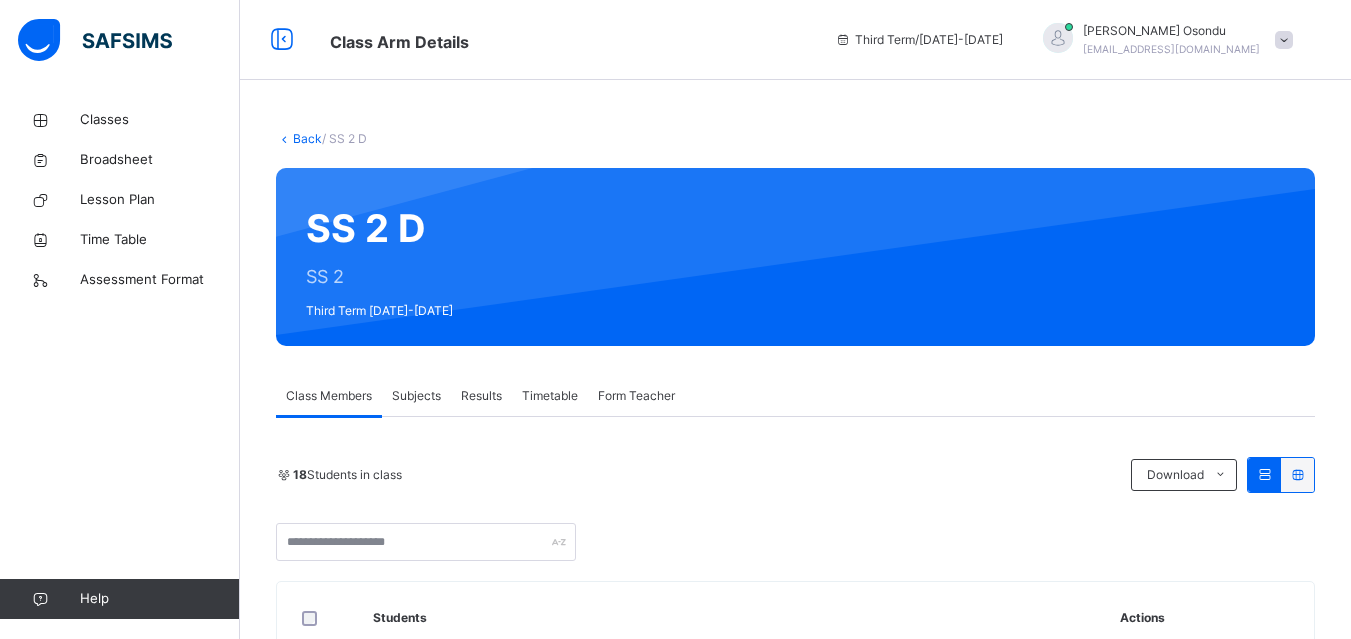 click on "Subjects" at bounding box center [416, 396] 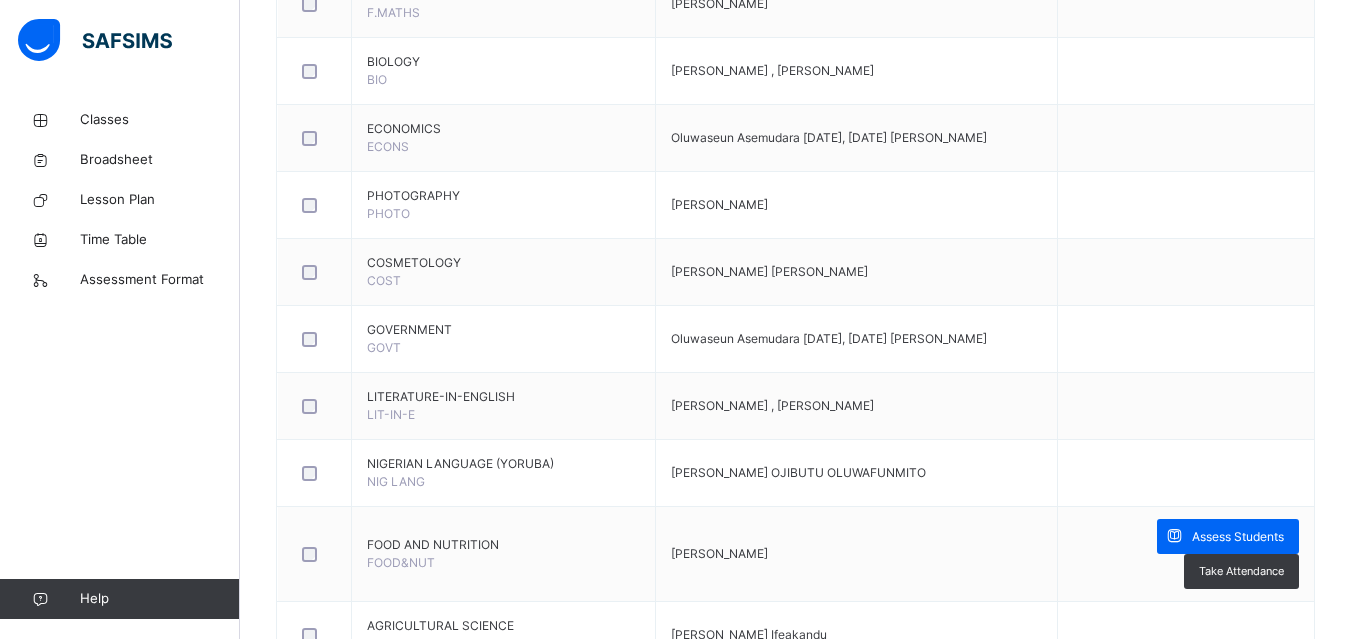 scroll, scrollTop: 1627, scrollLeft: 0, axis: vertical 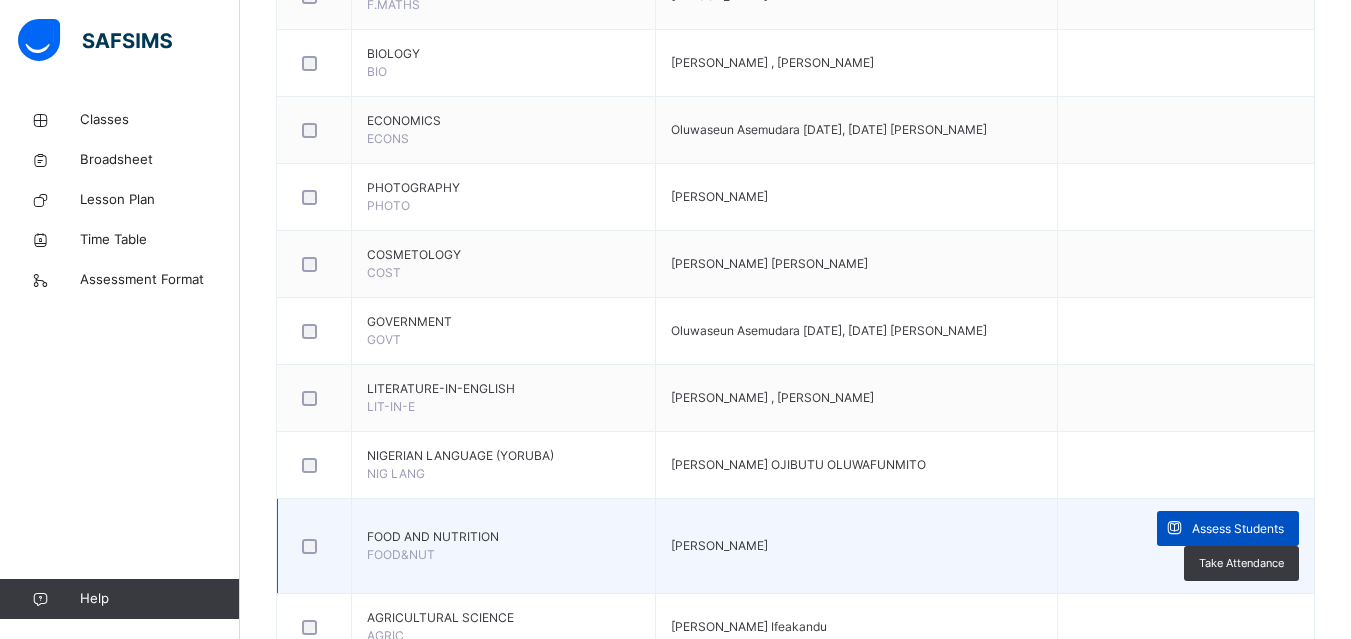 click on "Assess Students" at bounding box center (1228, 528) 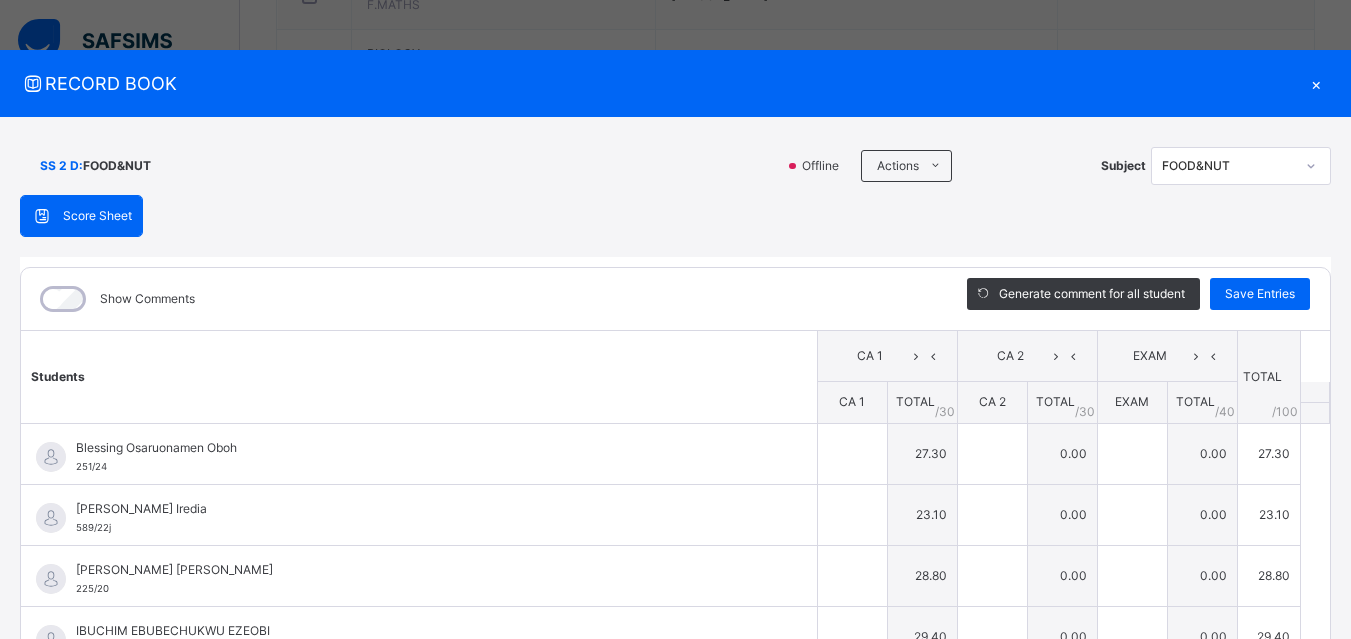type on "****" 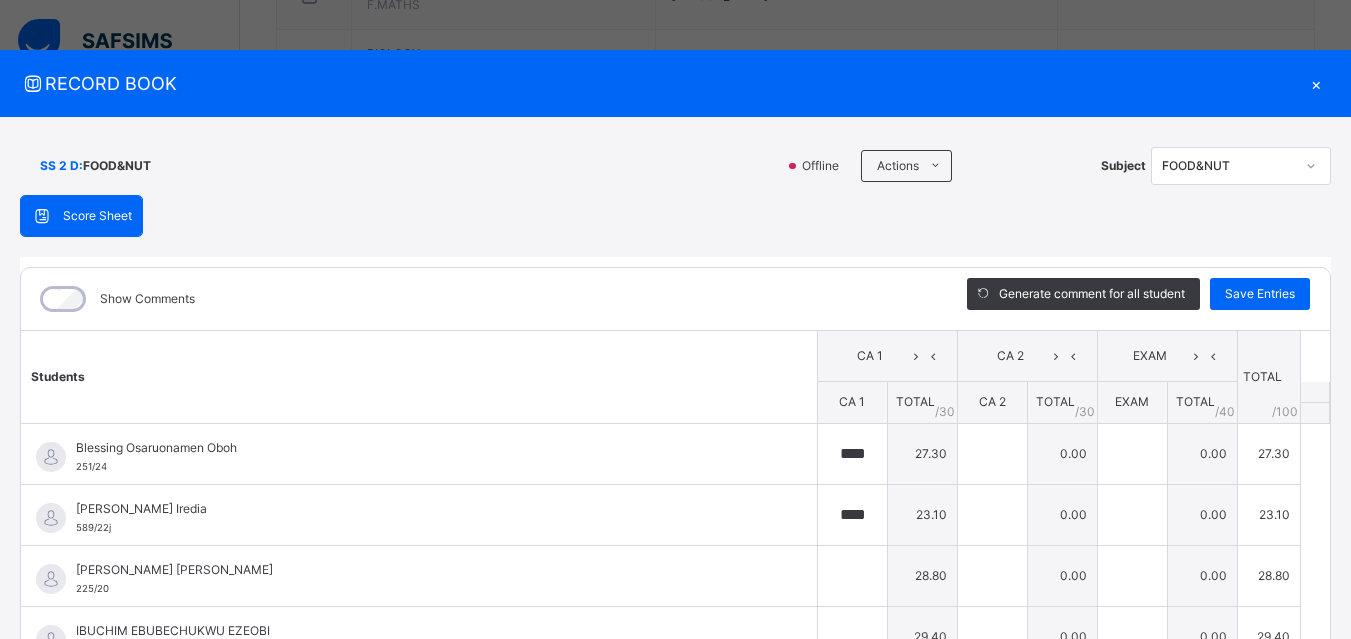 type on "****" 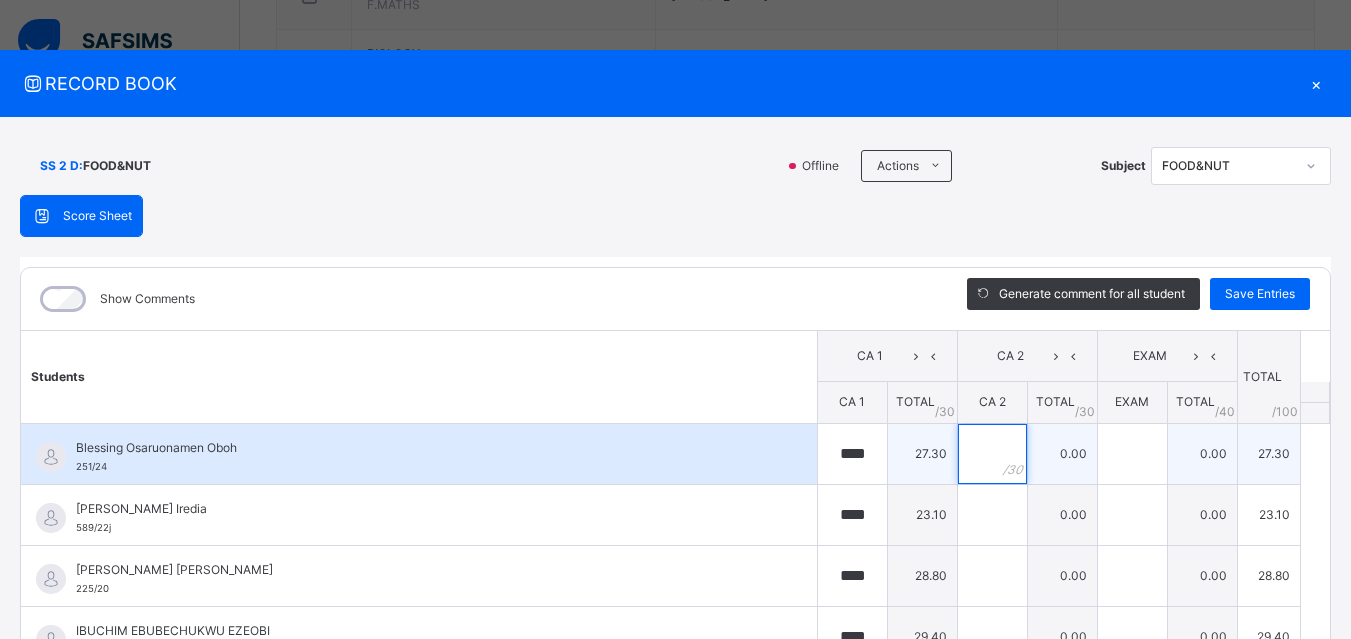 click at bounding box center (992, 454) 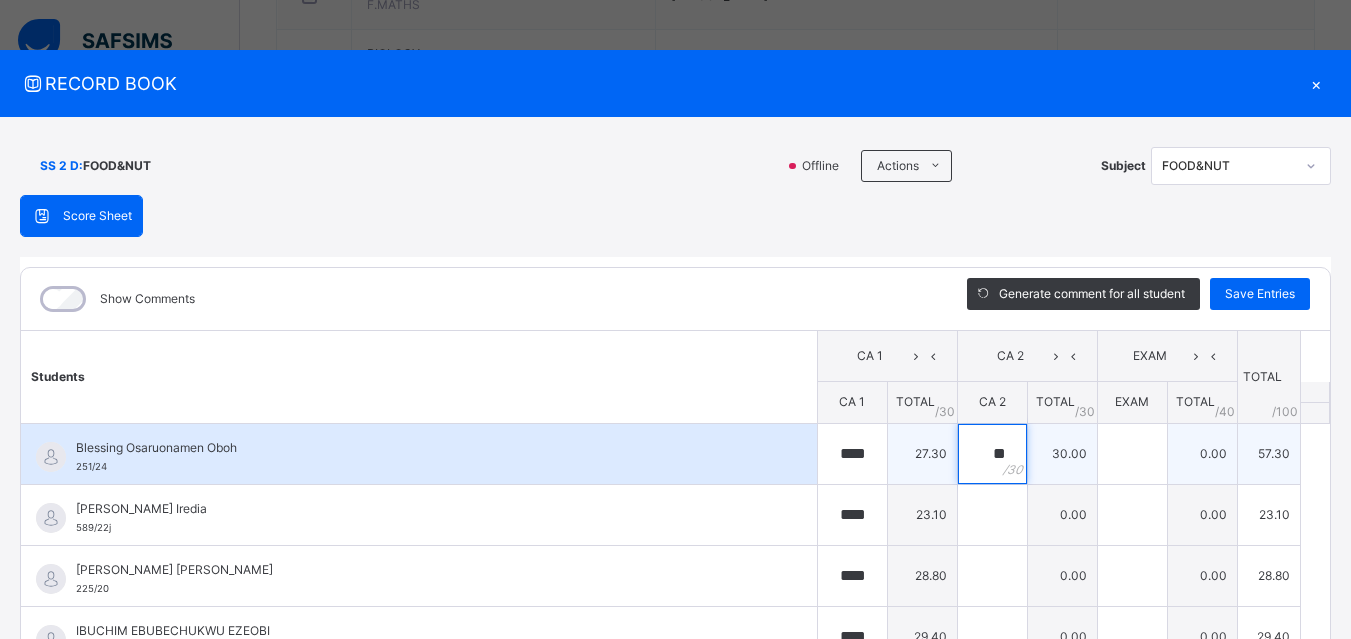 type on "**" 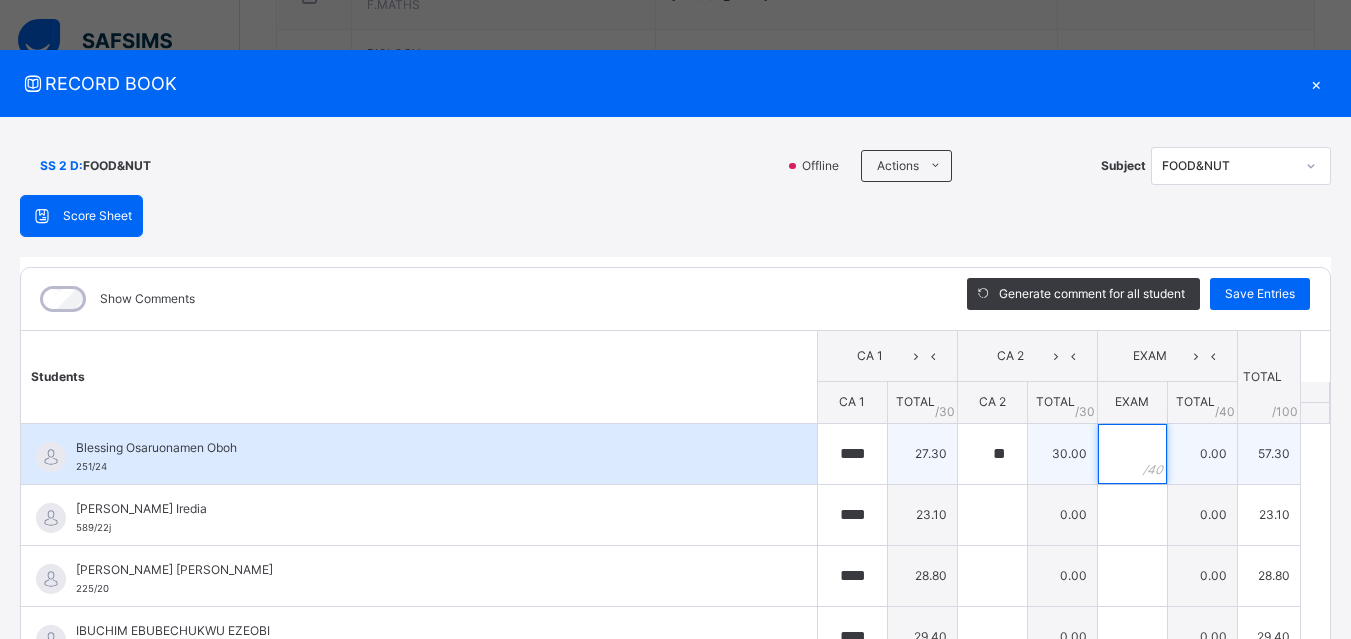 click at bounding box center [1132, 454] 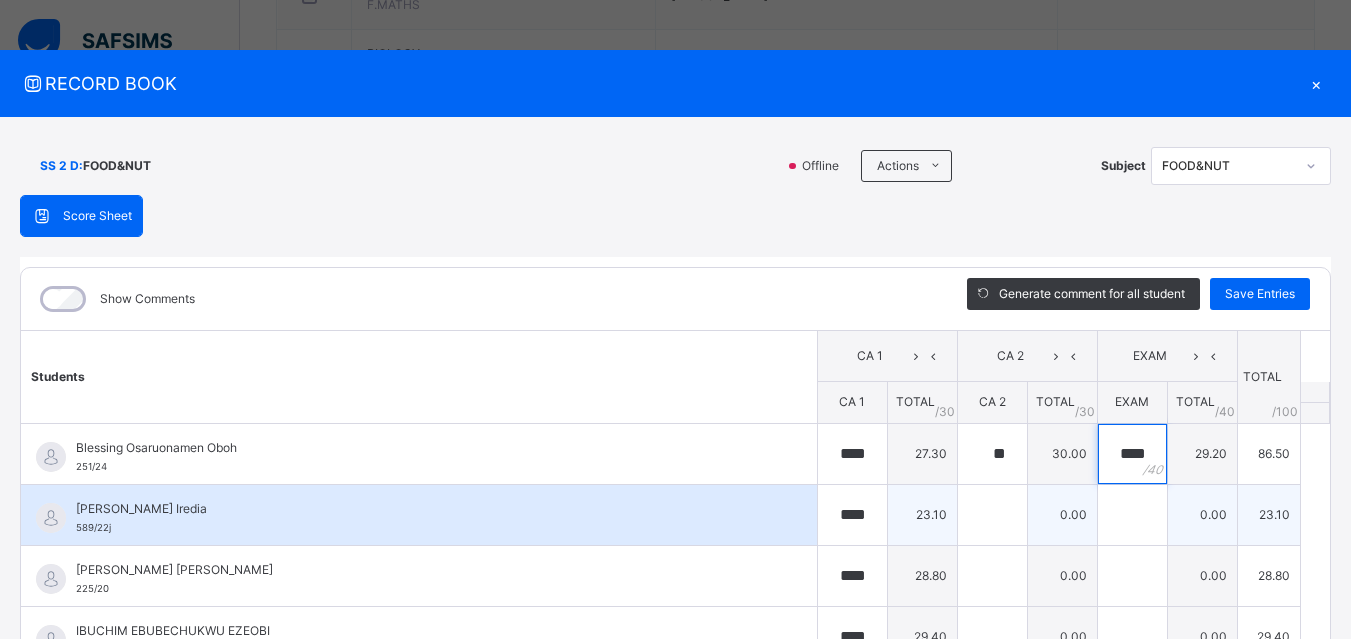 type on "****" 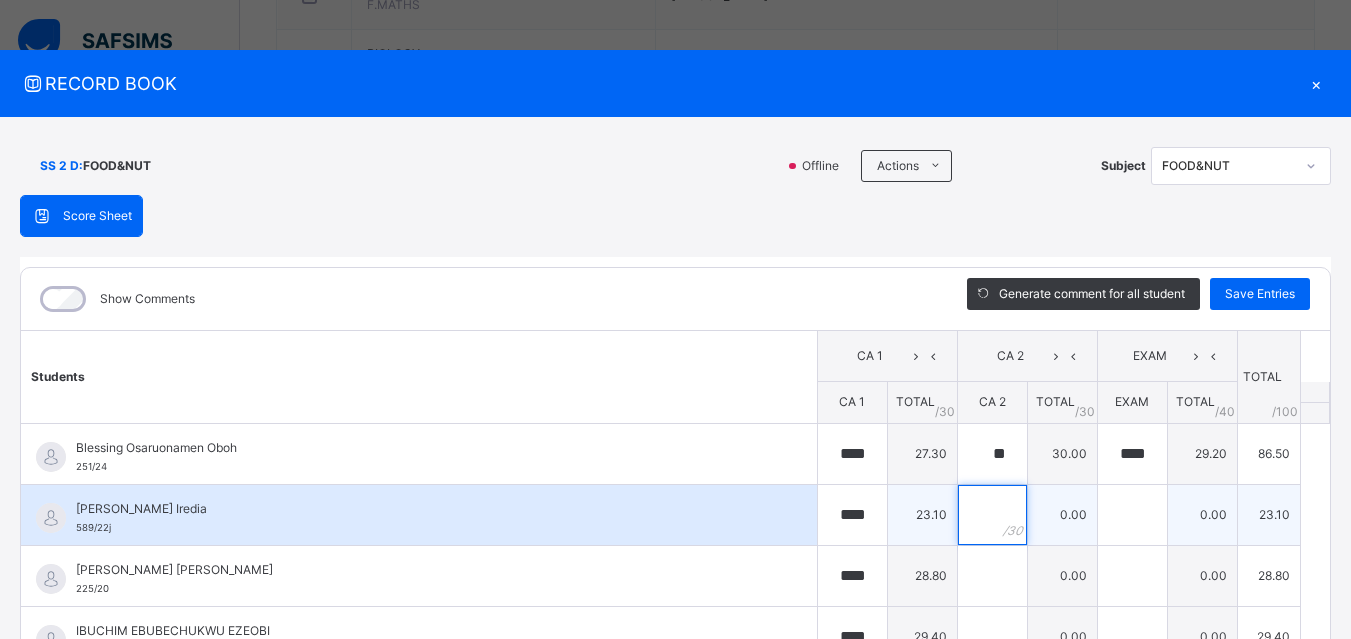 click at bounding box center (992, 515) 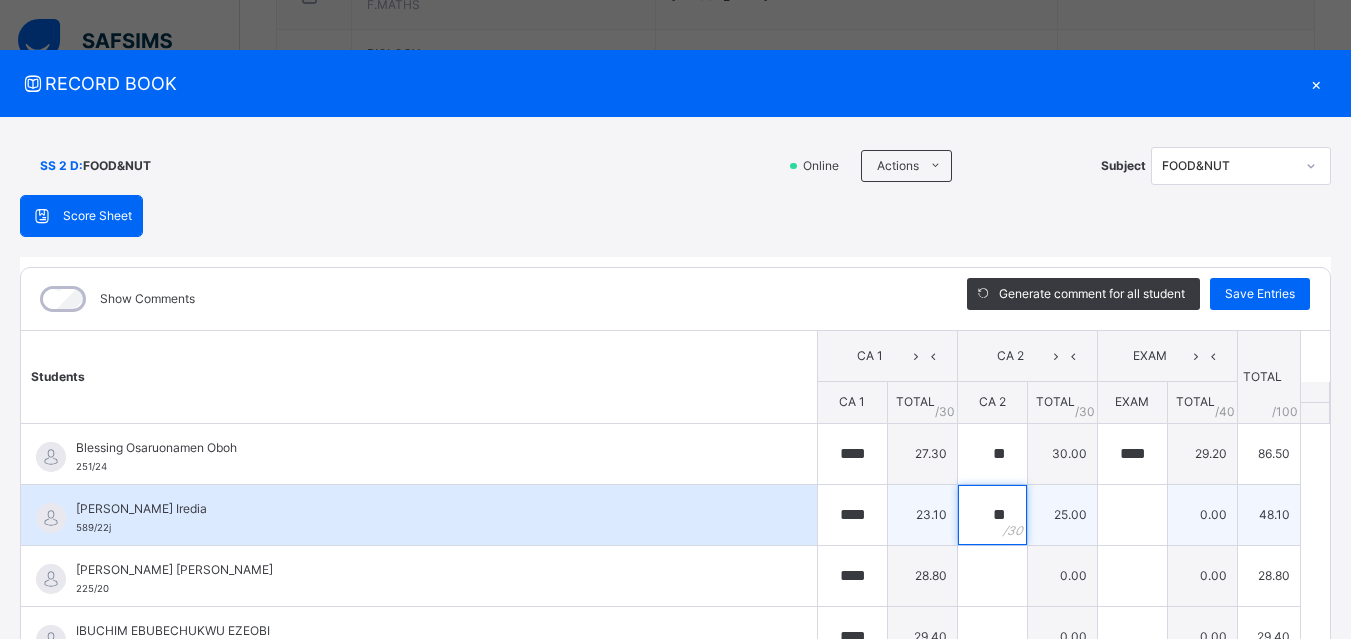 type on "**" 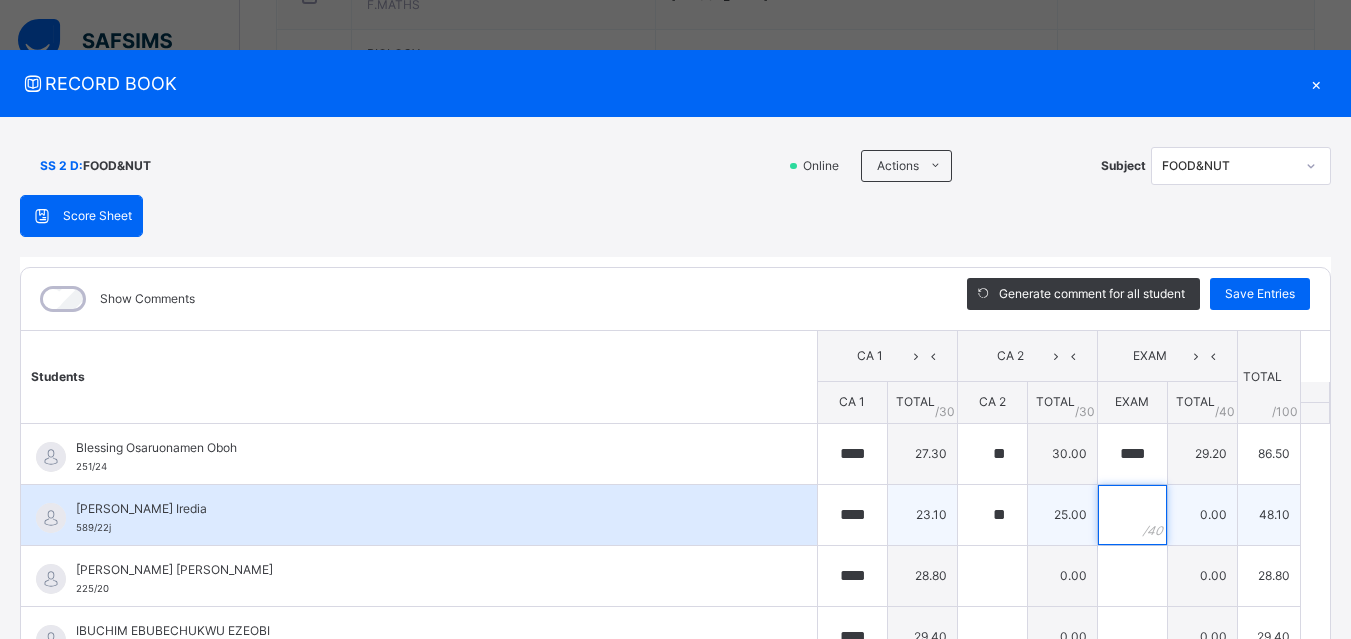click at bounding box center (1132, 515) 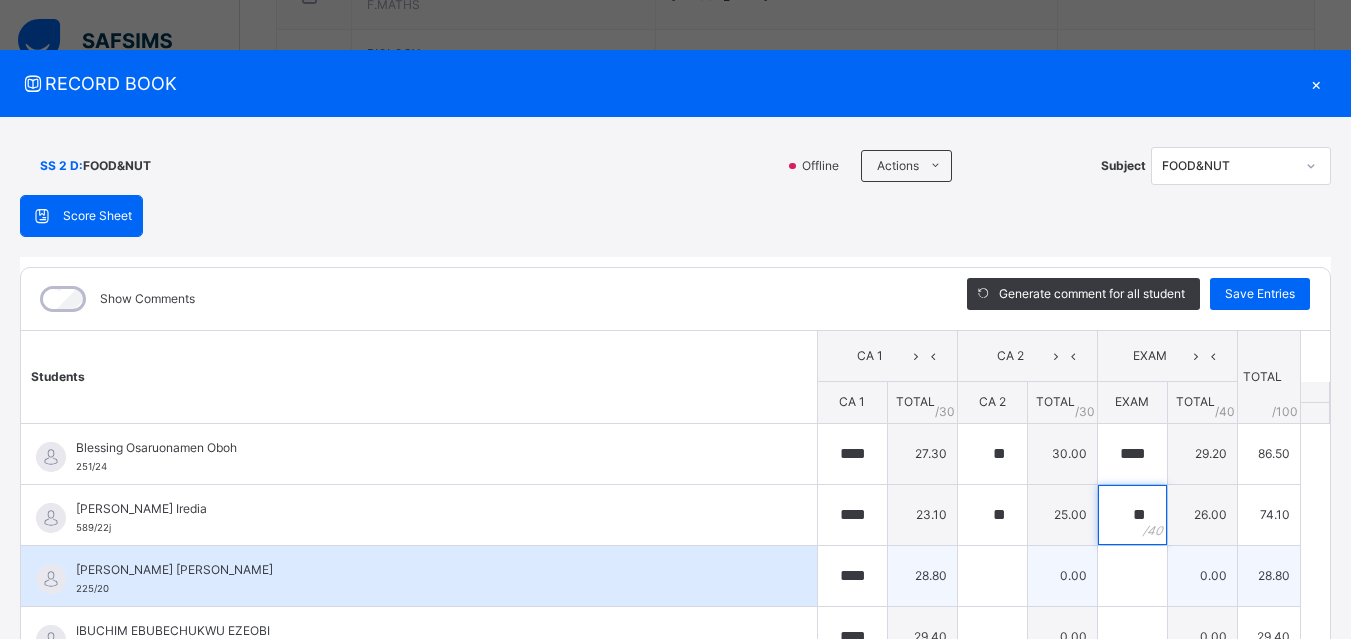type on "**" 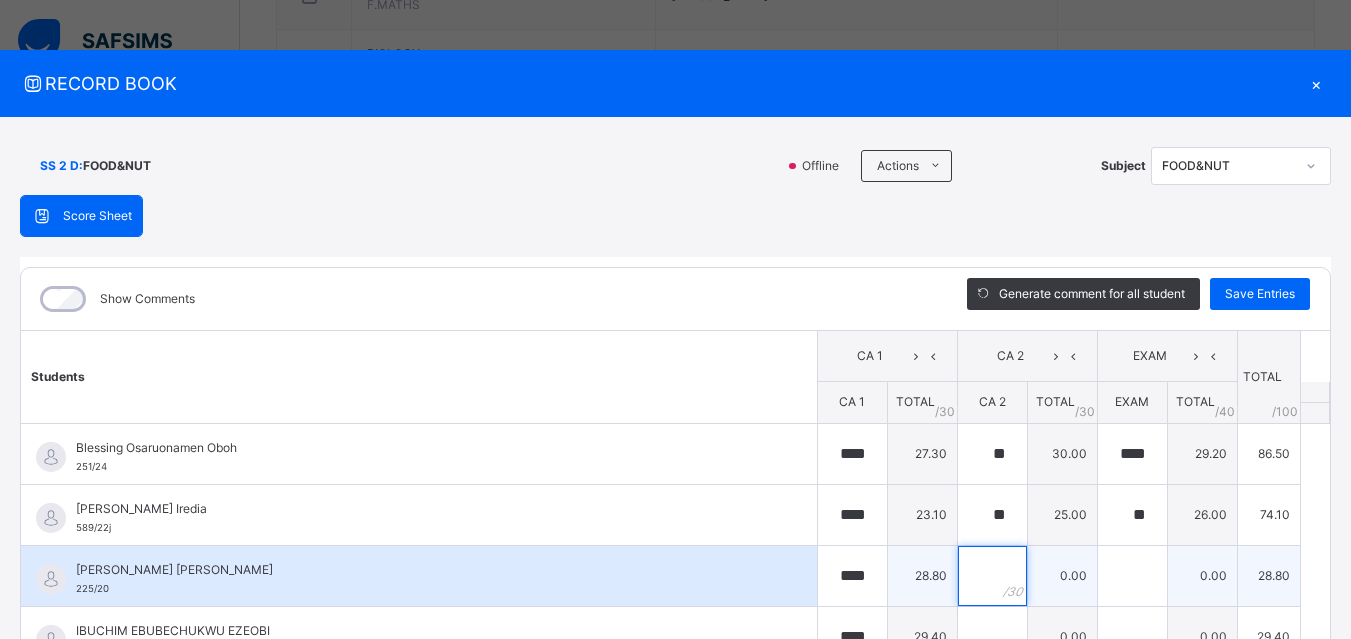click at bounding box center [992, 576] 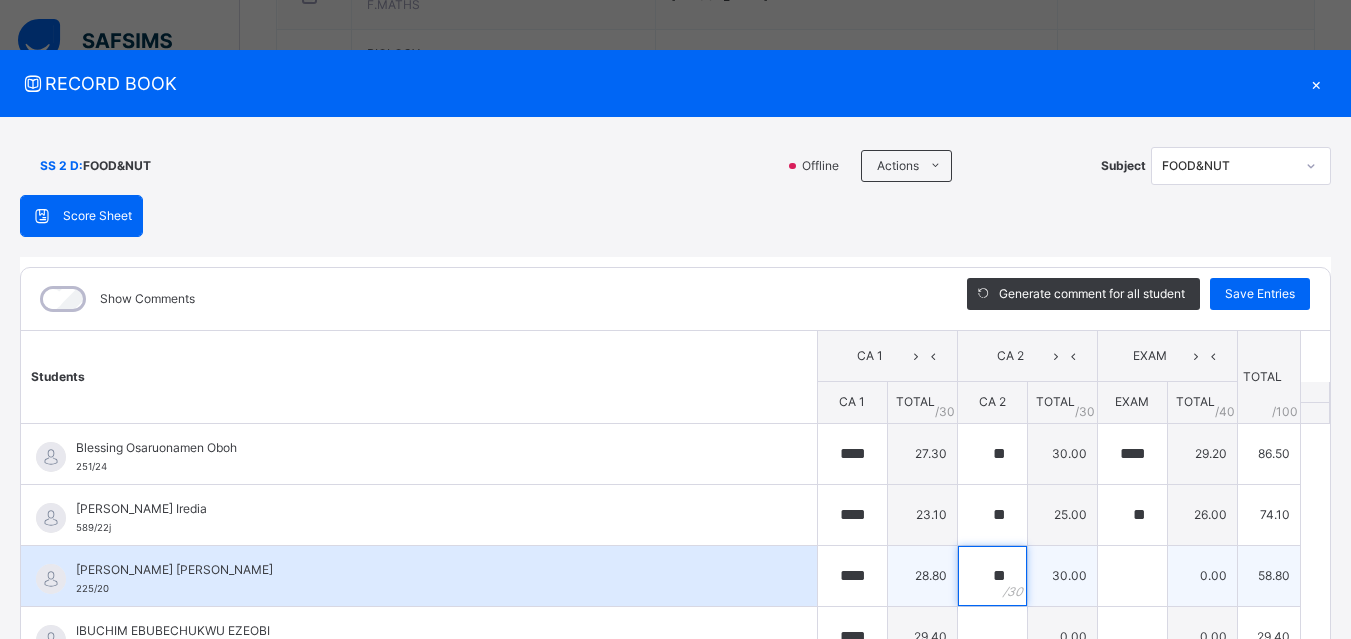 type on "**" 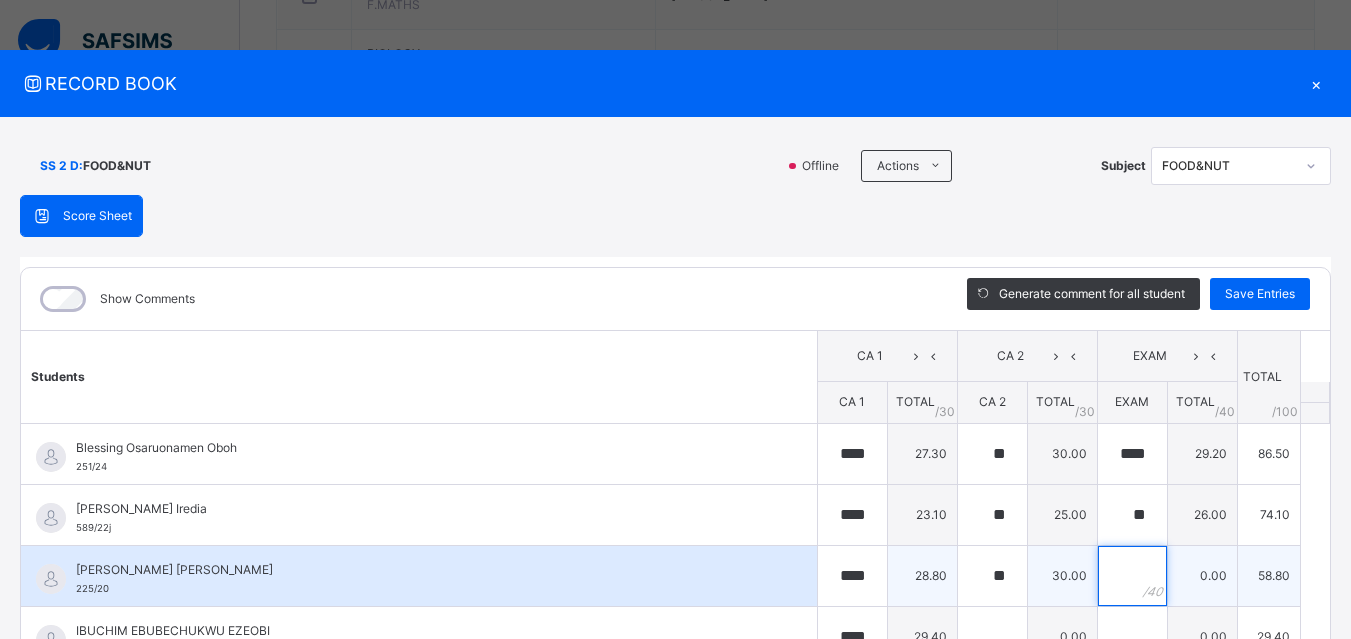 click at bounding box center (1132, 576) 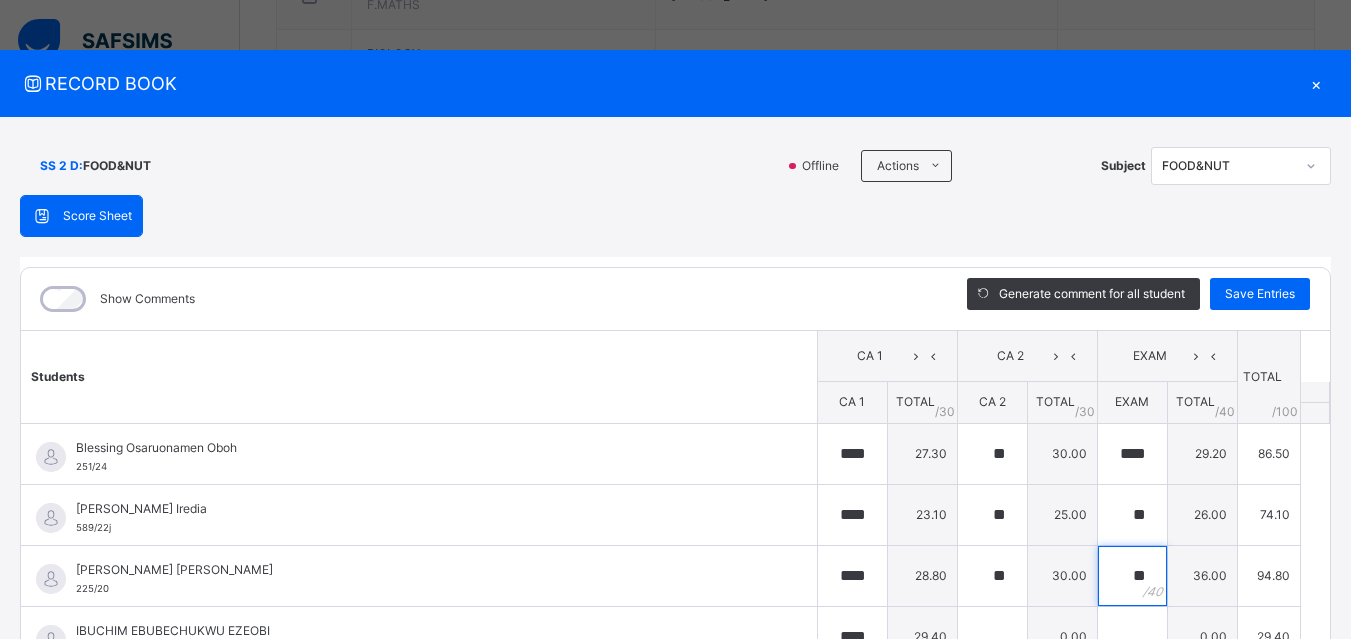 type on "**" 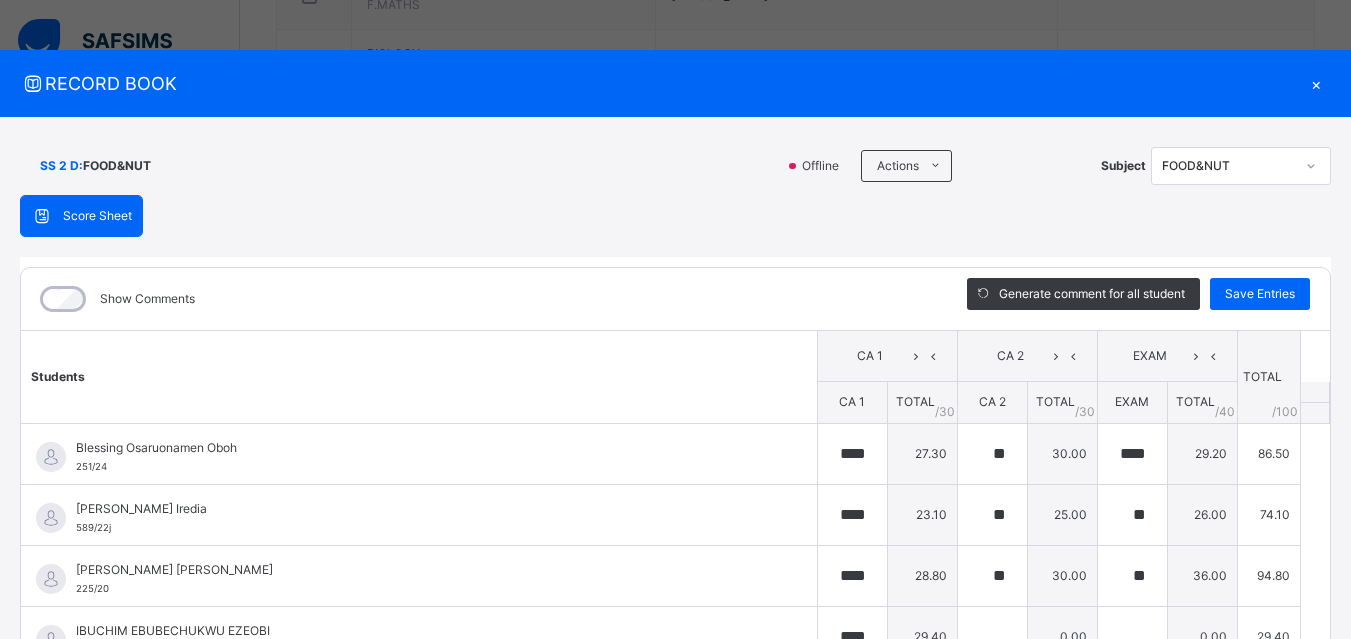 click on "Students CA 1 CA 2 EXAM TOTAL /100 Comment CA 1 TOTAL / 30 CA 2 TOTAL / 30 EXAM TOTAL / 40 Blessing  Osaruonamen  Oboh  251/24 Blessing  Osaruonamen  Oboh  251/24 **** 27.30 ** 30.00 **** 29.20 86.50 Generate comment 0 / 250   ×   Subject Teacher’s Comment Generate and see in full the comment developed by the AI with an option to regenerate the comment [PERSON_NAME]  Osaruonamen  Oboh    251/24   Total 86.50  / 100.00 [PERSON_NAME] Bot   Regenerate     Use this comment   [PERSON_NAME] Iredia 589/22j [PERSON_NAME] Iredia 589/22j **** 23.10 ** 25.00 ** 26.00 74.10 Generate comment 0 / 250   ×   Subject Teacher’s Comment Generate and see in full the comment developed by the AI with an option to regenerate the comment JS [PERSON_NAME] Iredia   589/22j   Total 74.10  / 100.00 [PERSON_NAME] Bot   Regenerate     Use this comment   [PERSON_NAME] [PERSON_NAME] 225/20 [PERSON_NAME] Iyawuoluwa [PERSON_NAME] 225/20 **** 28.80 ** 30.00 ** 36.00 94.80 Generate comment 0 / 250   ×   Subject Teacher’s Comment [PERSON_NAME] [PERSON_NAME] Iyawuoluwa Bakare      /" at bounding box center (675, 560) 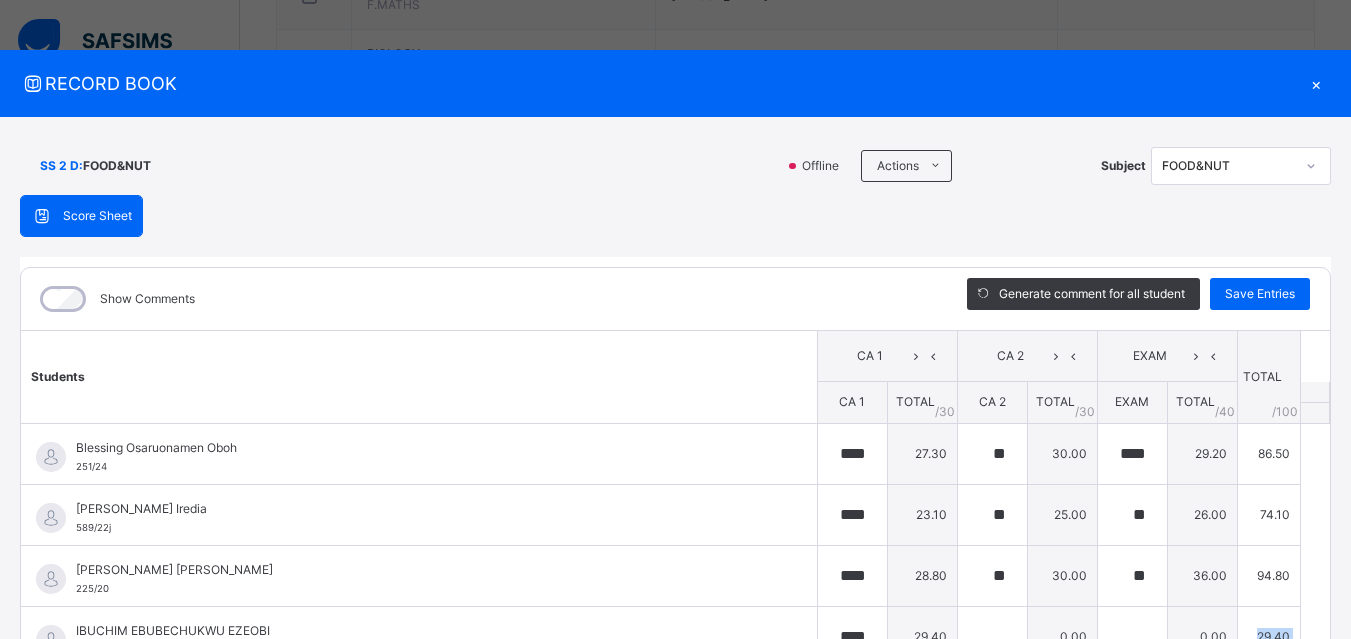 click on "Students CA 1 CA 2 EXAM TOTAL /100 Comment CA 1 TOTAL / 30 CA 2 TOTAL / 30 EXAM TOTAL / 40 Blessing  Osaruonamen  Oboh  251/24 Blessing  Osaruonamen  Oboh  251/24 **** 27.30 ** 30.00 **** 29.20 86.50 Generate comment 0 / 250   ×   Subject Teacher’s Comment Generate and see in full the comment developed by the AI with an option to regenerate the comment [PERSON_NAME]  Osaruonamen  Oboh    251/24   Total 86.50  / 100.00 [PERSON_NAME] Bot   Regenerate     Use this comment   [PERSON_NAME] Iredia 589/22j [PERSON_NAME] Iredia 589/22j **** 23.10 ** 25.00 ** 26.00 74.10 Generate comment 0 / 250   ×   Subject Teacher’s Comment Generate and see in full the comment developed by the AI with an option to regenerate the comment JS [PERSON_NAME] Iredia   589/22j   Total 74.10  / 100.00 [PERSON_NAME] Bot   Regenerate     Use this comment   [PERSON_NAME] [PERSON_NAME] 225/20 [PERSON_NAME] Iyawuoluwa [PERSON_NAME] 225/20 **** 28.80 ** 30.00 ** 36.00 94.80 Generate comment 0 / 250   ×   Subject Teacher’s Comment [PERSON_NAME] [PERSON_NAME] Iyawuoluwa Bakare      /" at bounding box center (675, 560) 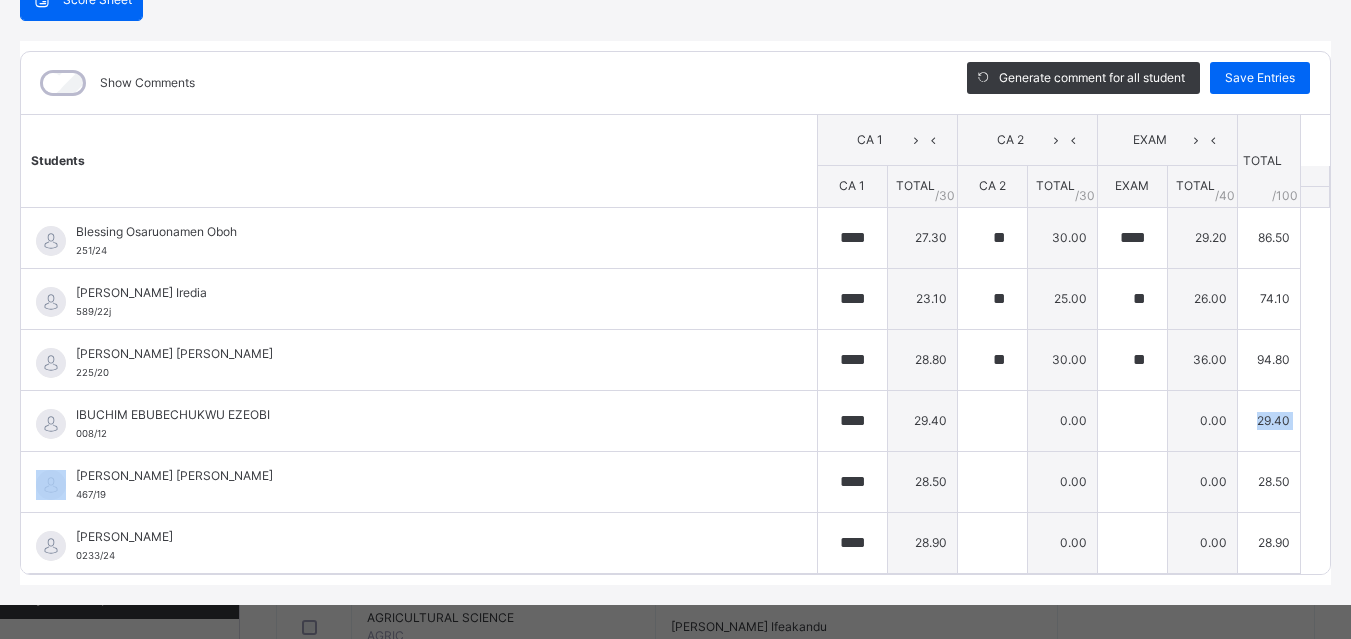 scroll, scrollTop: 232, scrollLeft: 0, axis: vertical 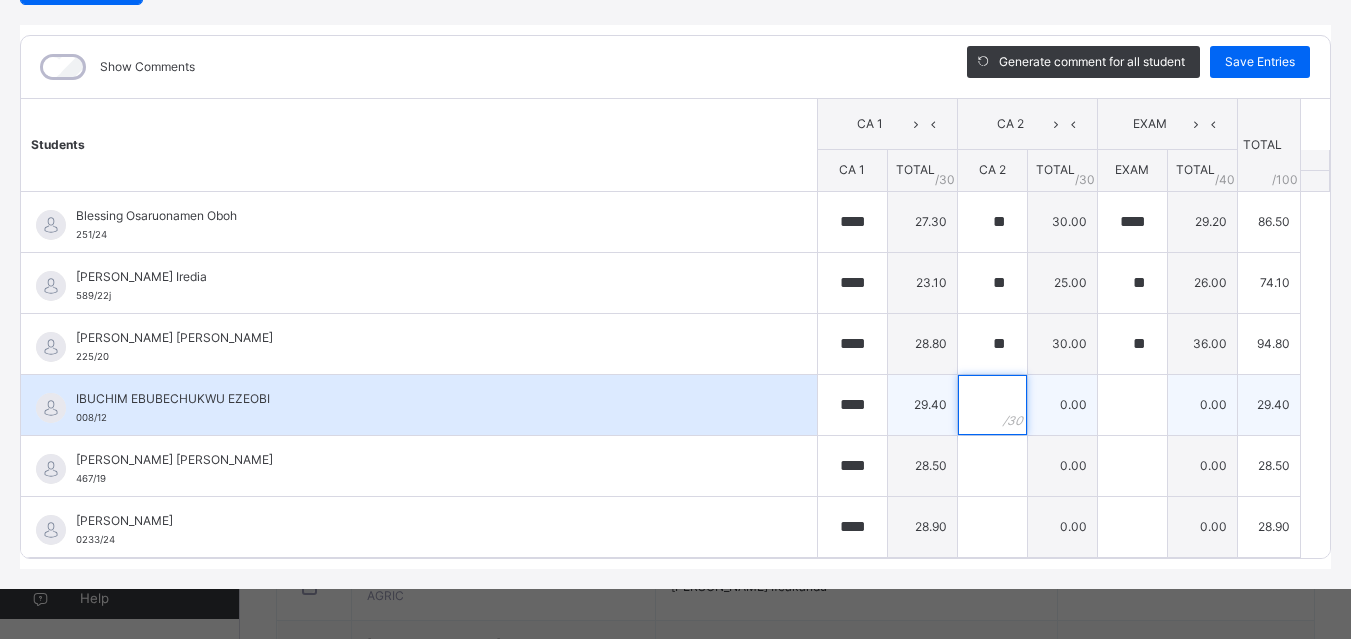 click at bounding box center (992, 405) 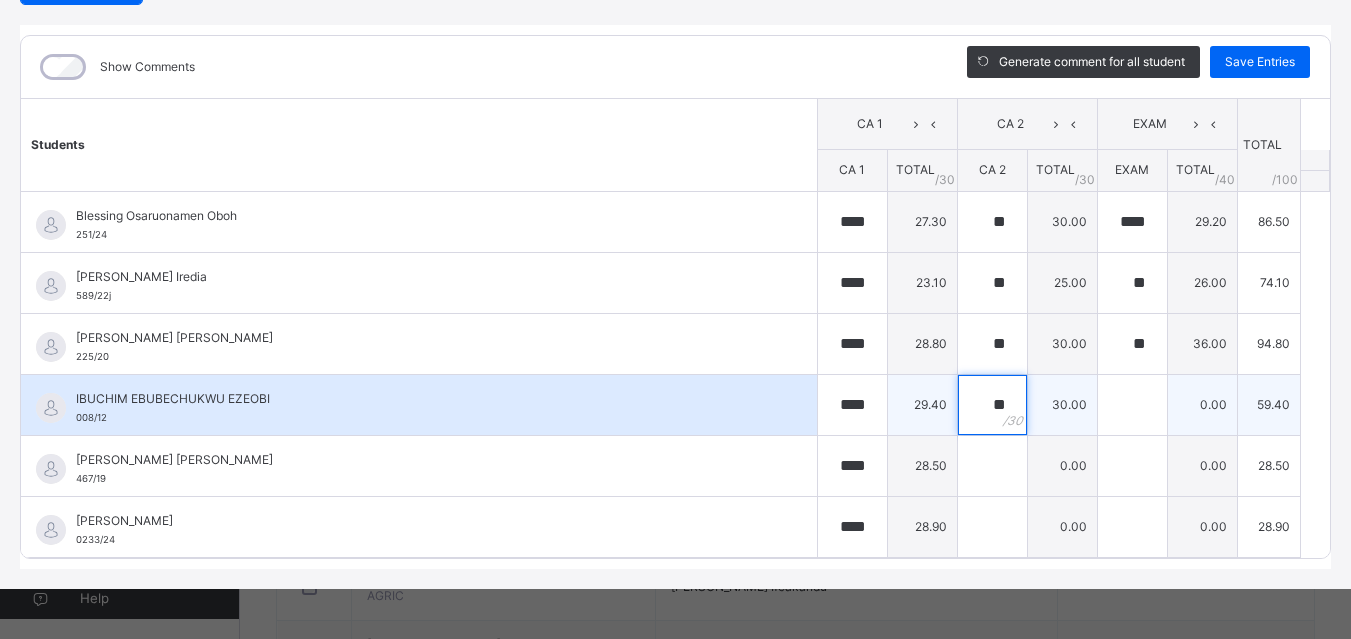 type on "**" 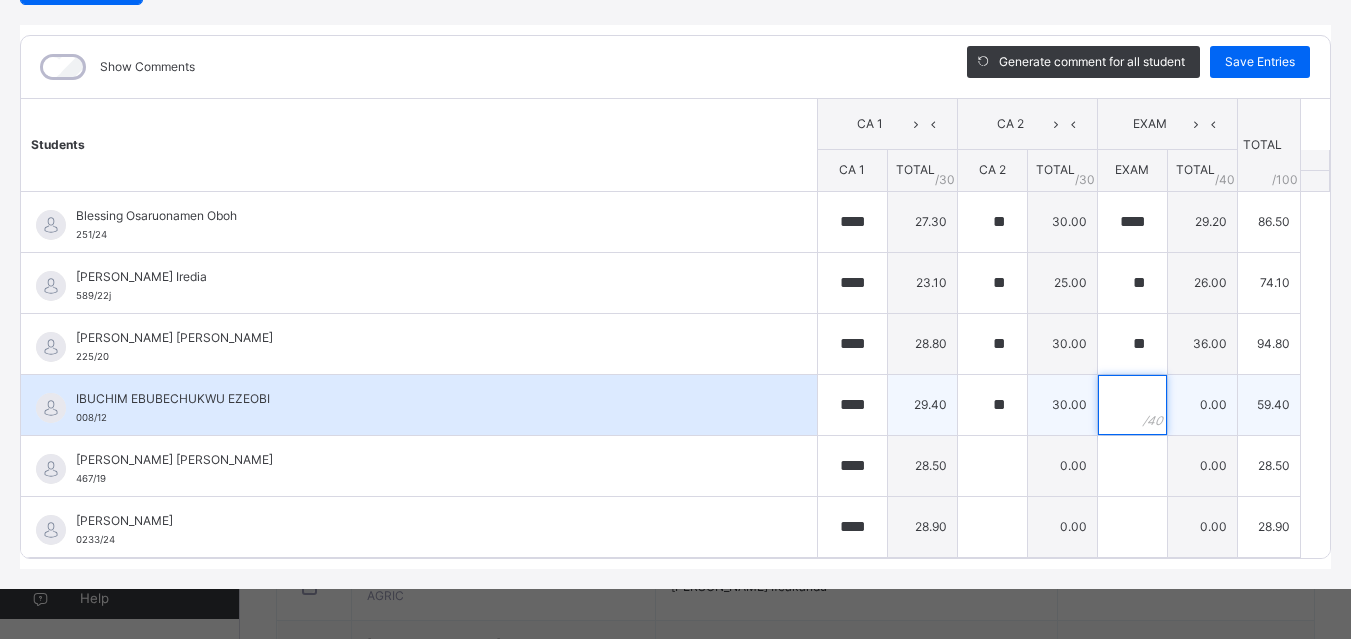 click at bounding box center (1132, 405) 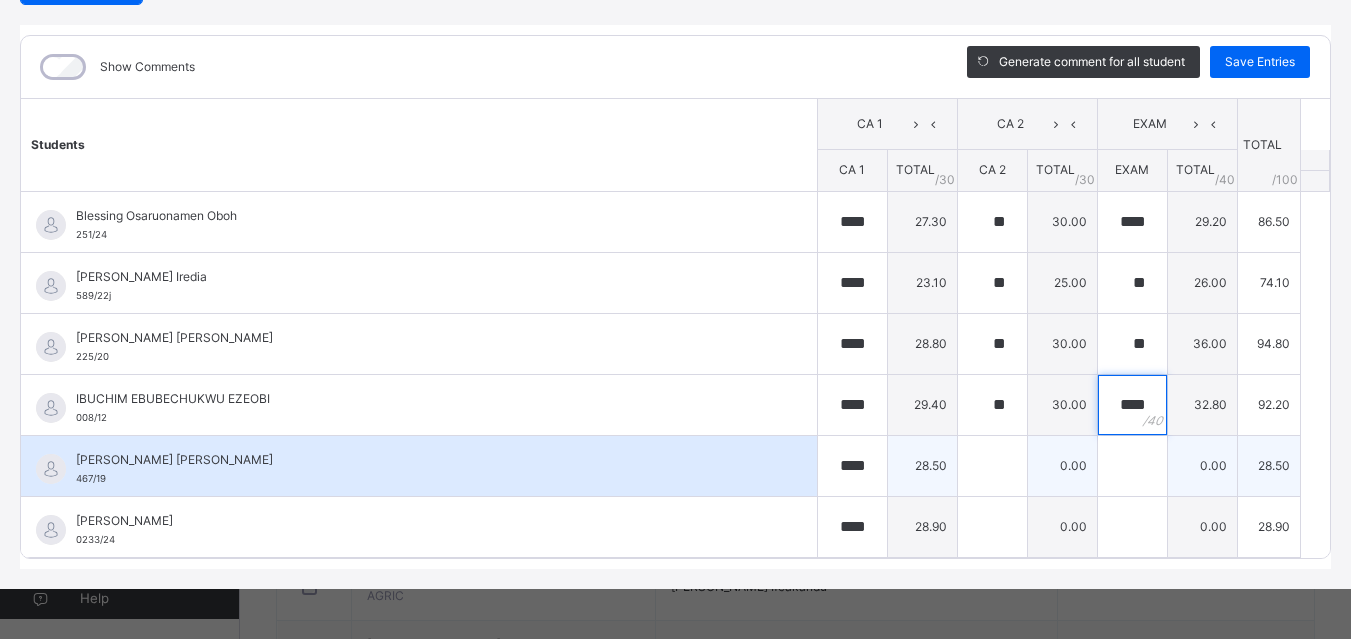 type on "****" 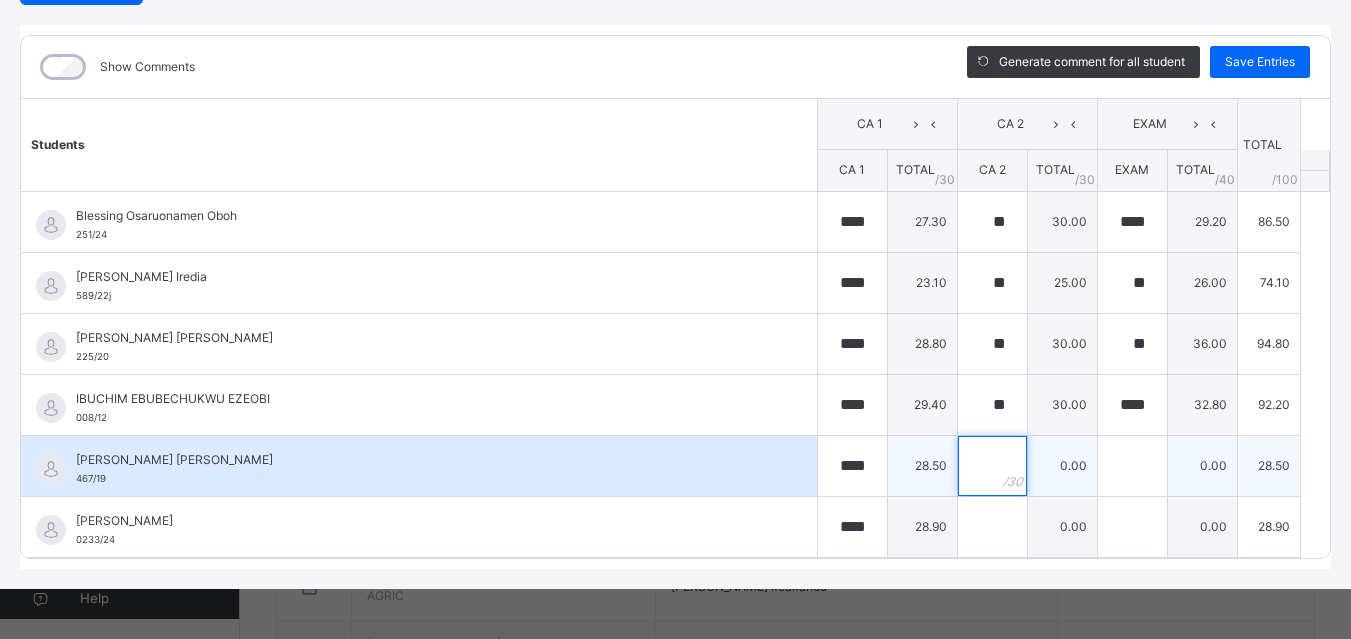 click at bounding box center (992, 466) 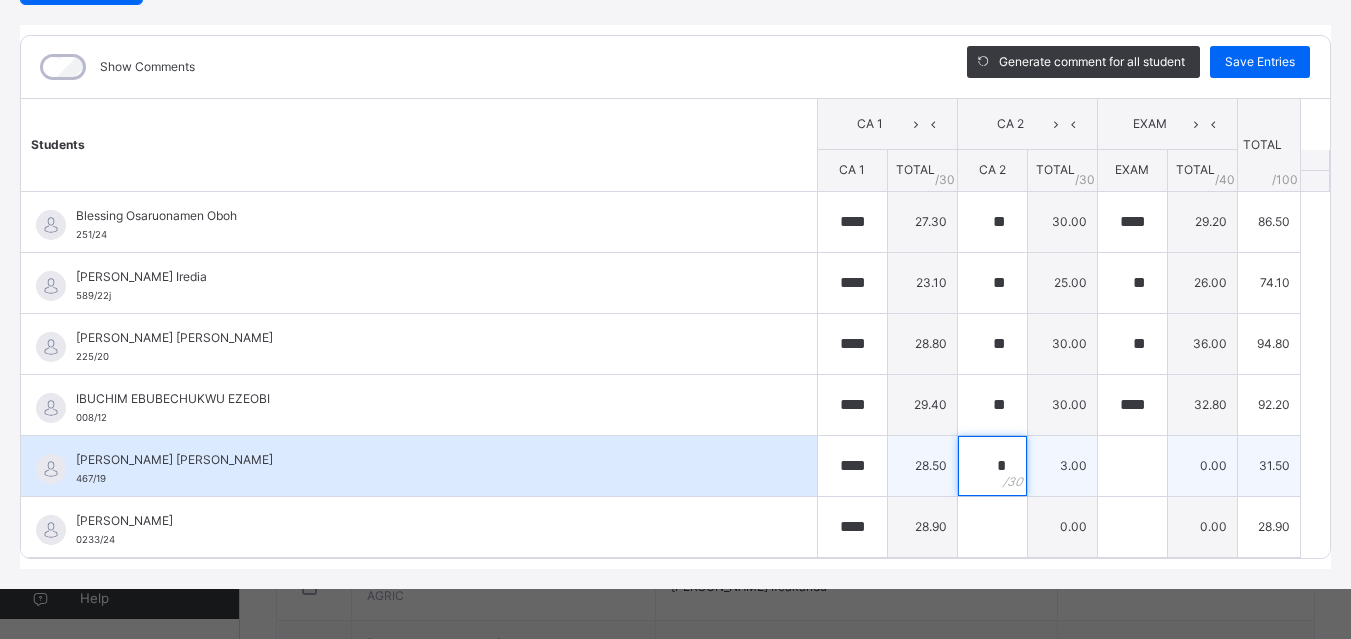 type on "**" 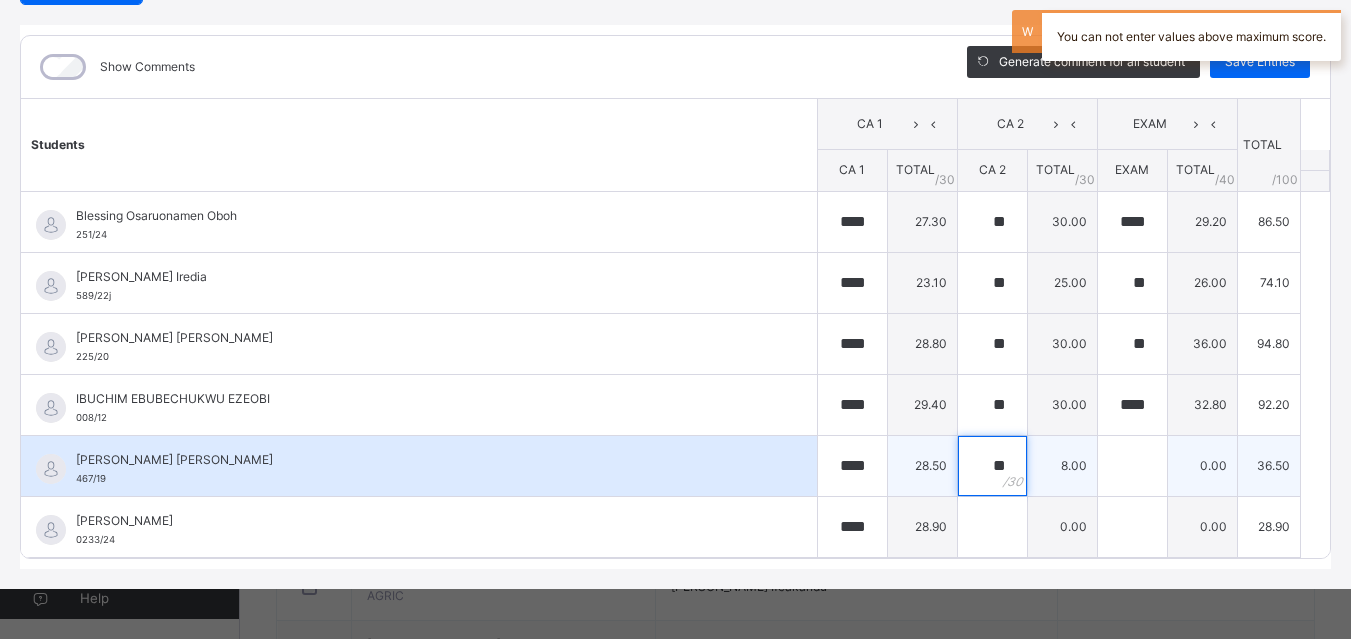 type on "*" 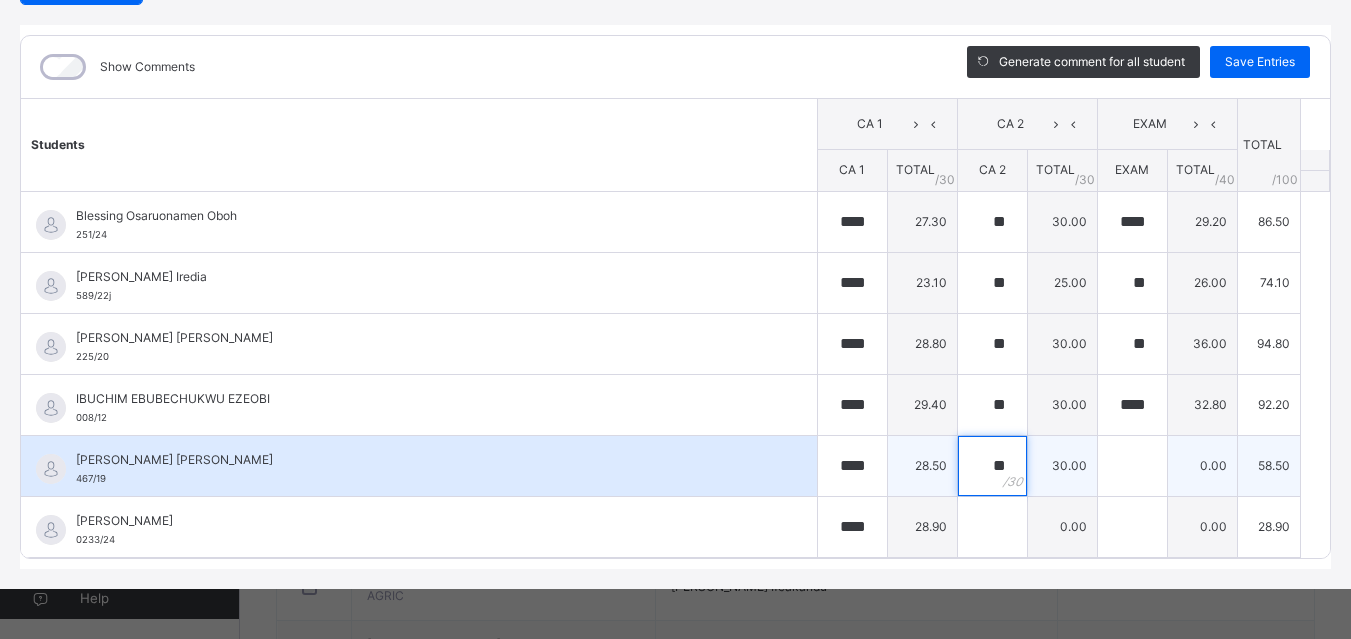 type on "**" 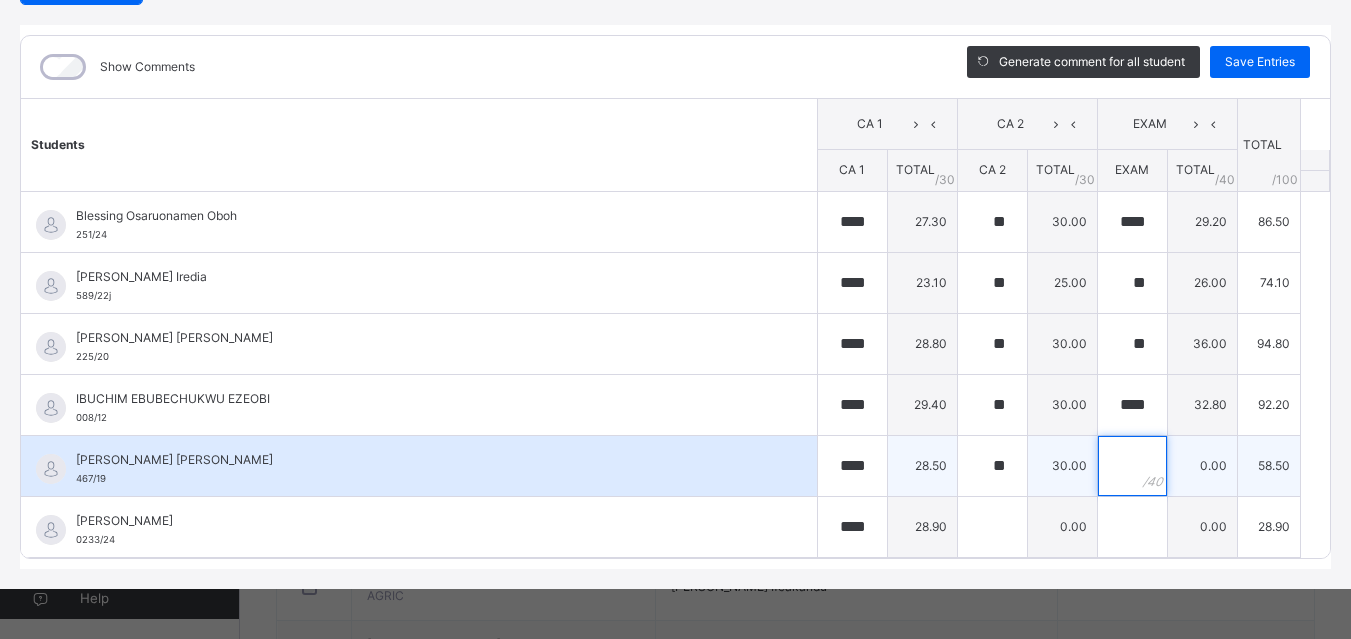 click at bounding box center (1132, 466) 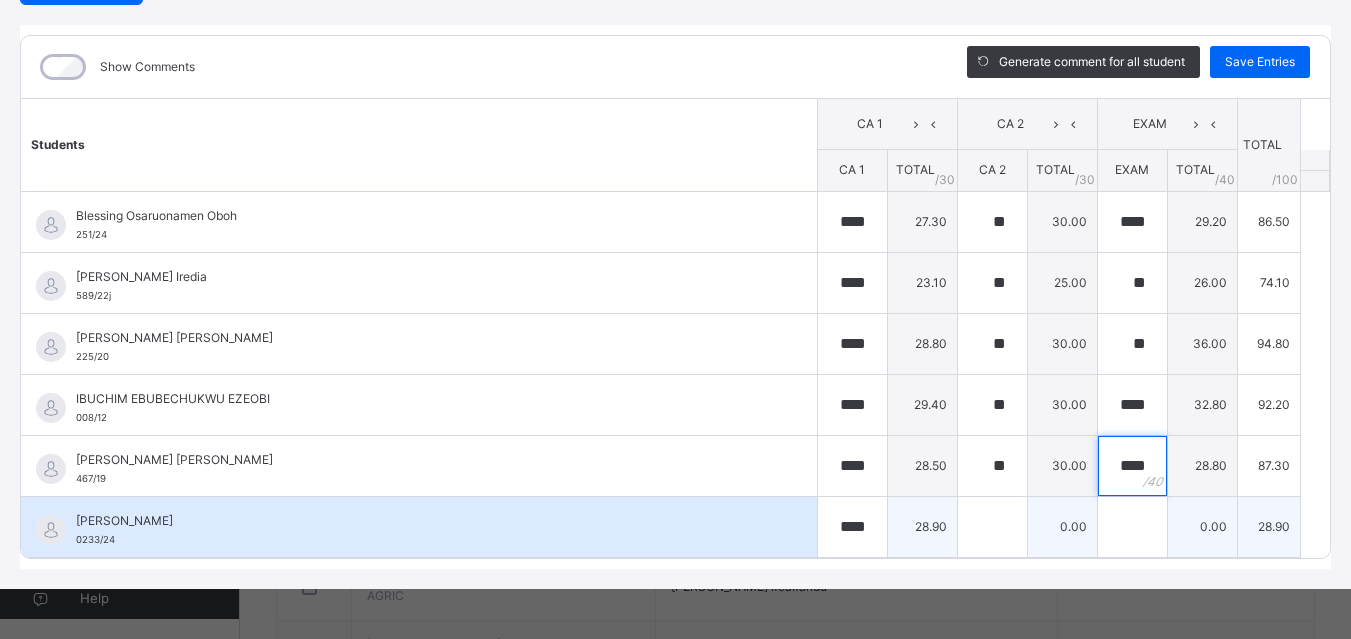 type on "****" 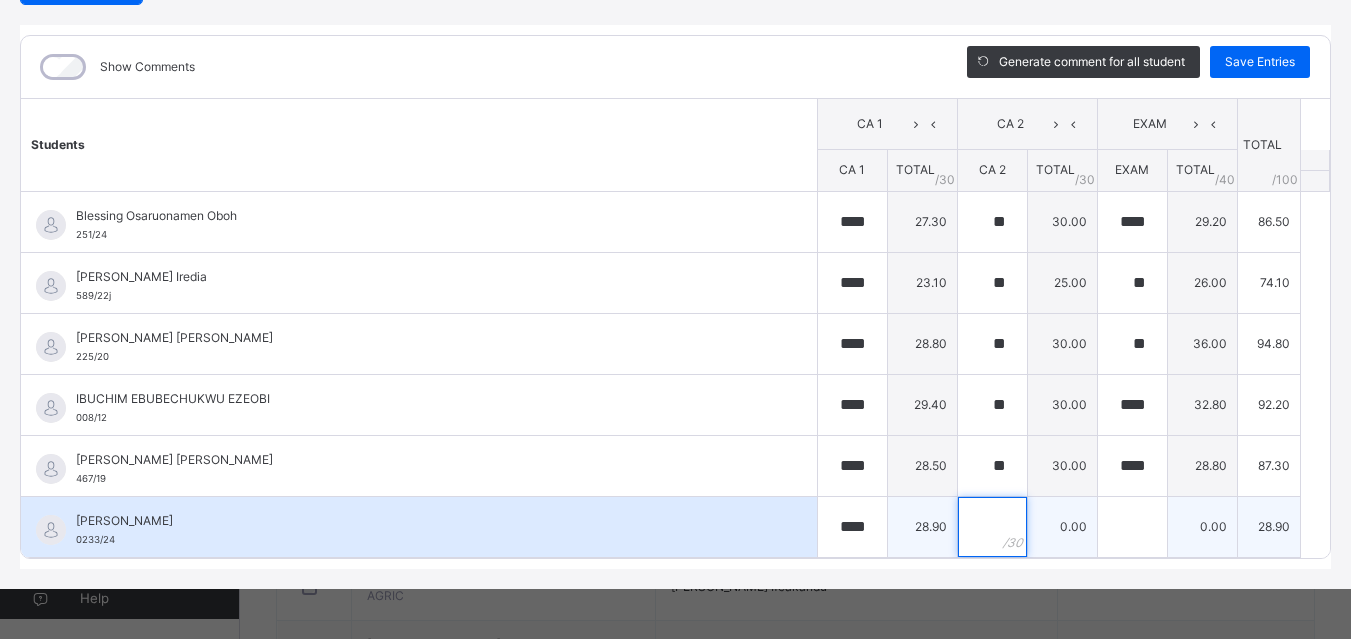 click at bounding box center (992, 527) 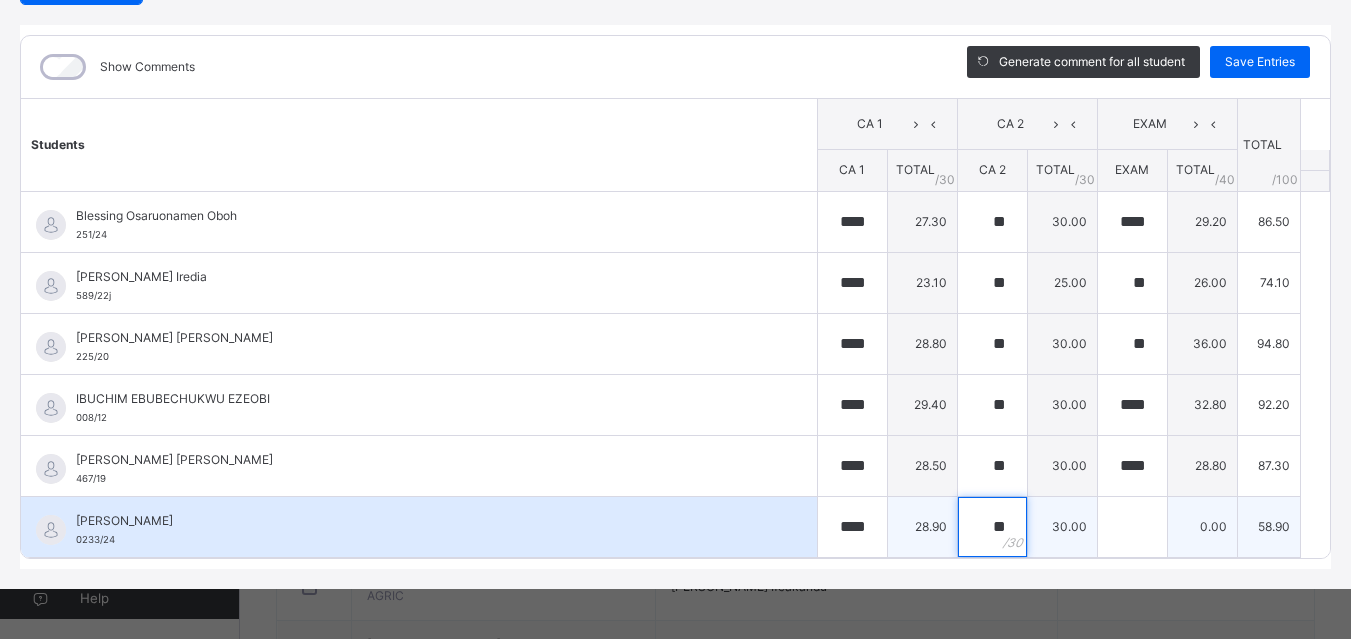 type on "**" 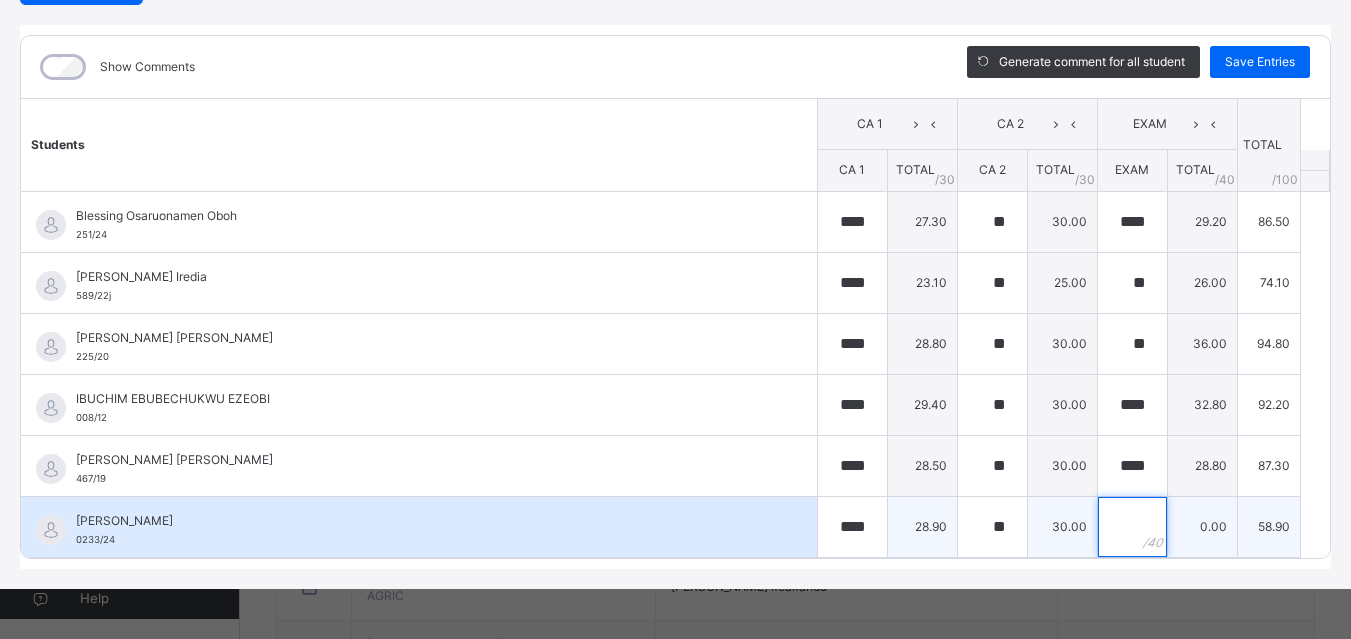 click at bounding box center (1132, 527) 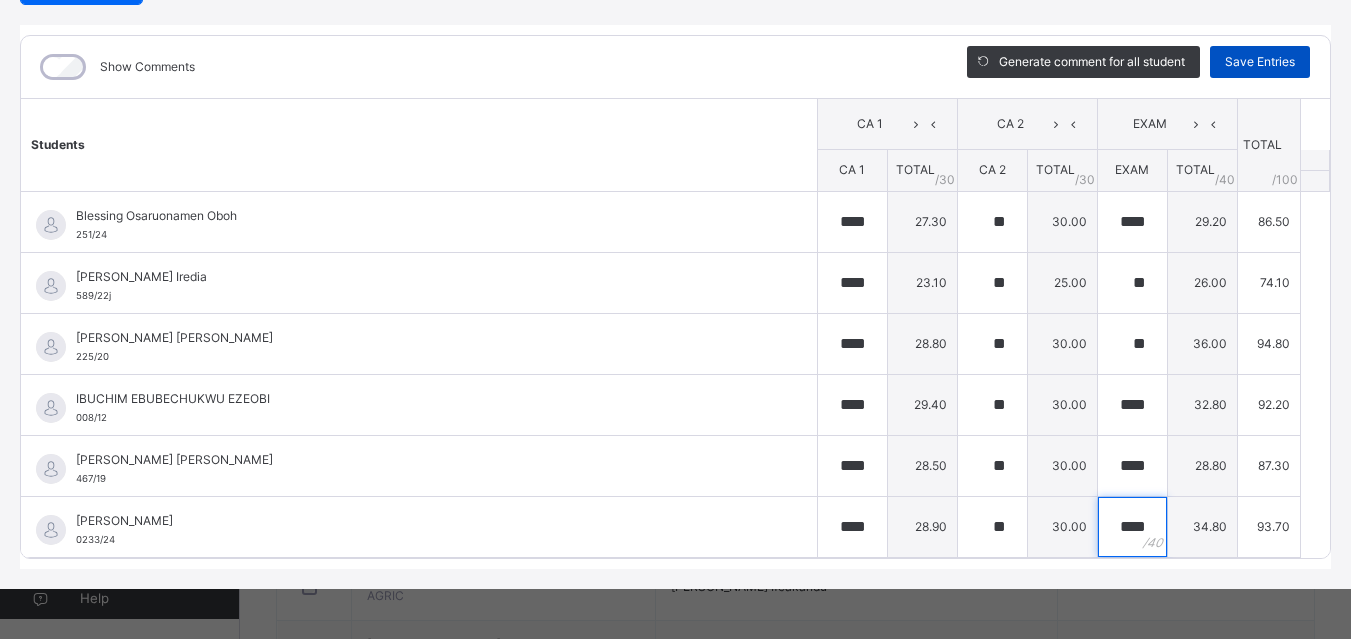 type on "****" 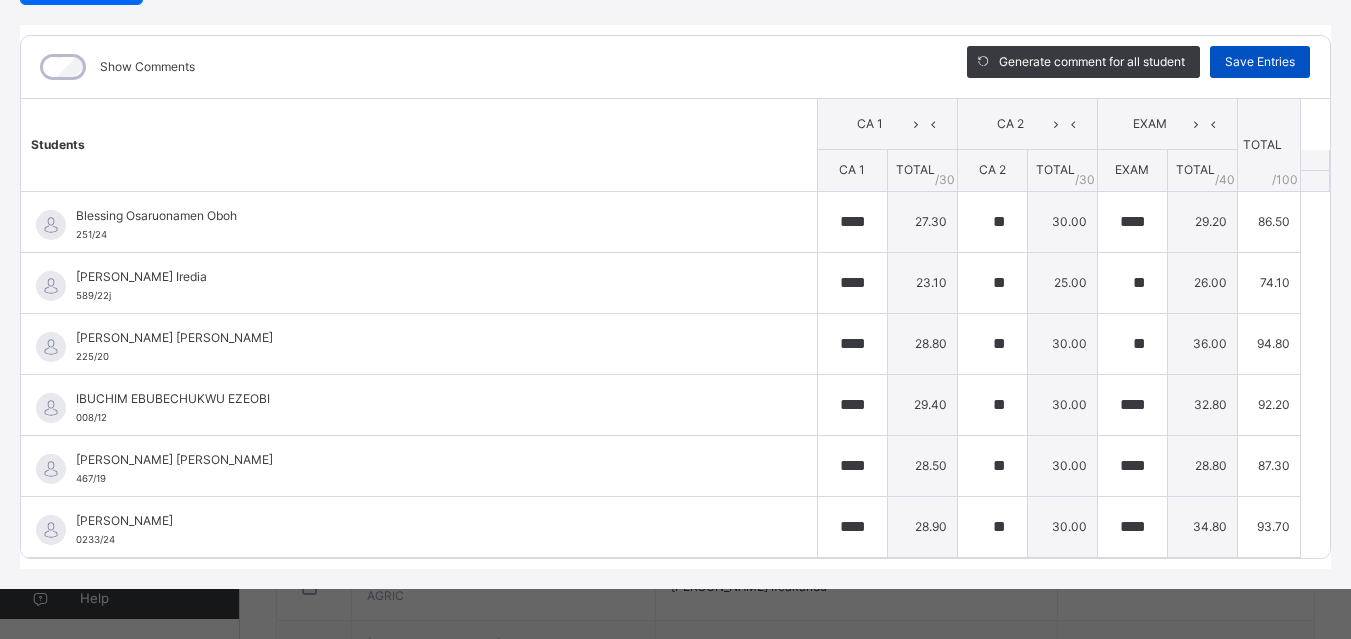 click on "Save Entries" at bounding box center (1260, 62) 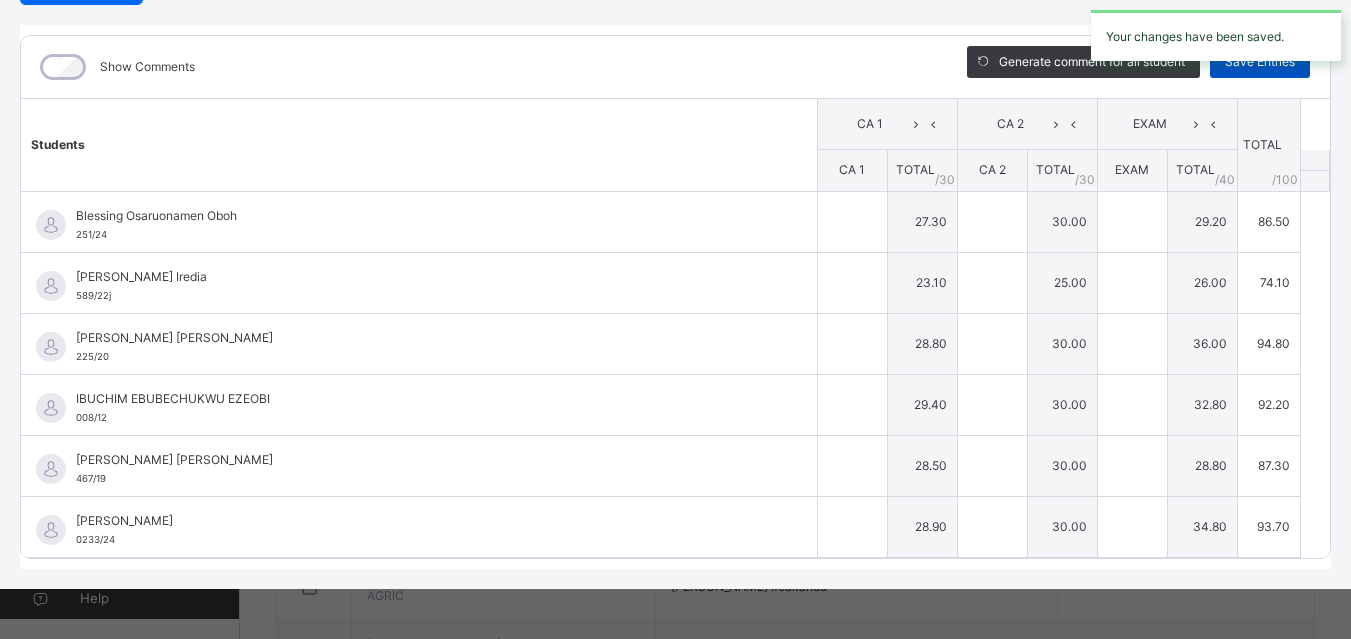 type on "****" 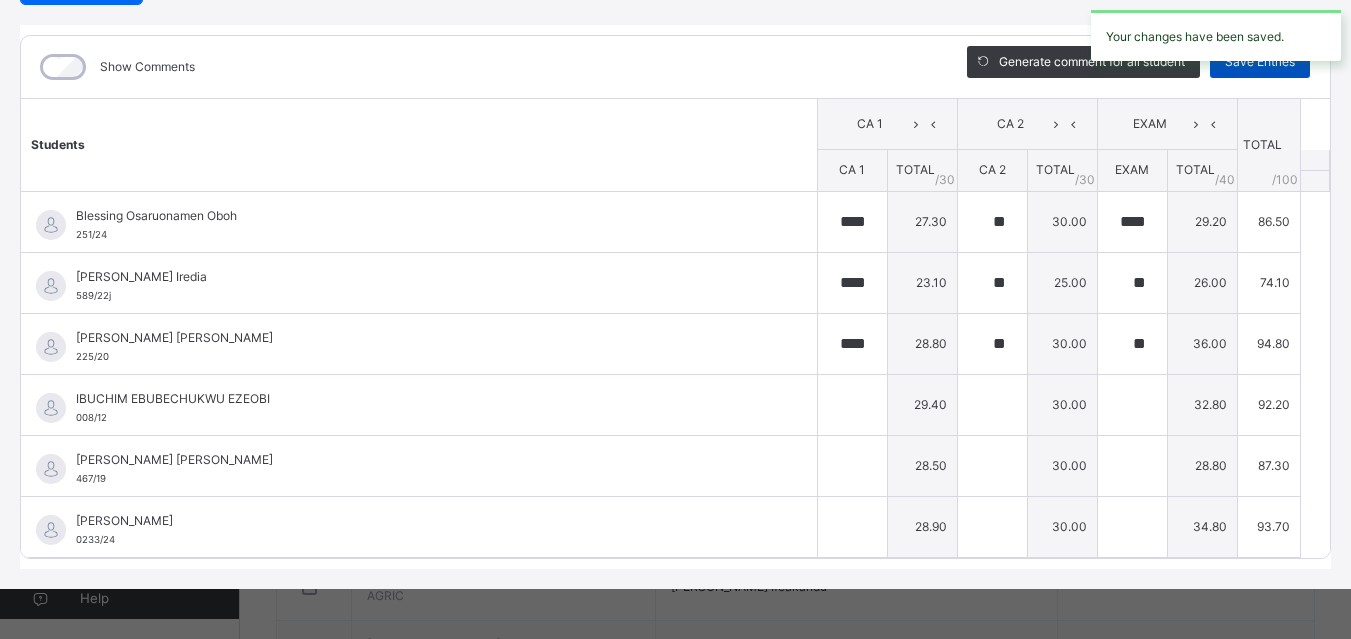 type on "****" 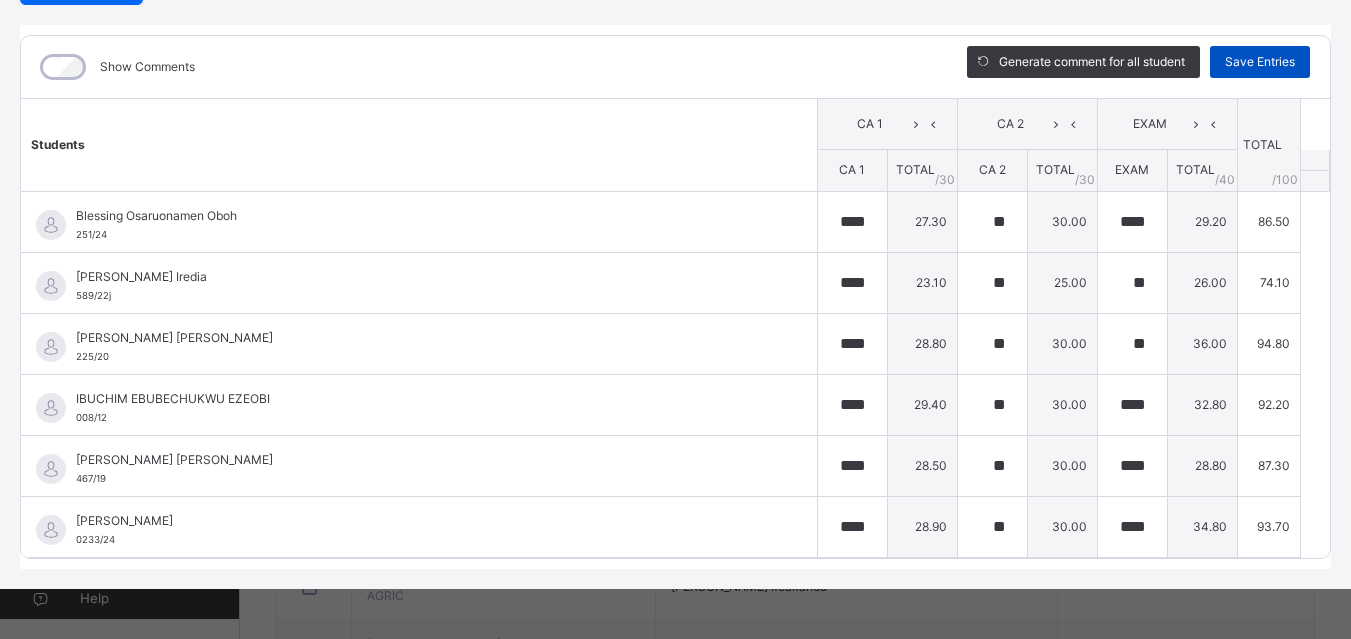 click on "Save Entries" at bounding box center (1260, 62) 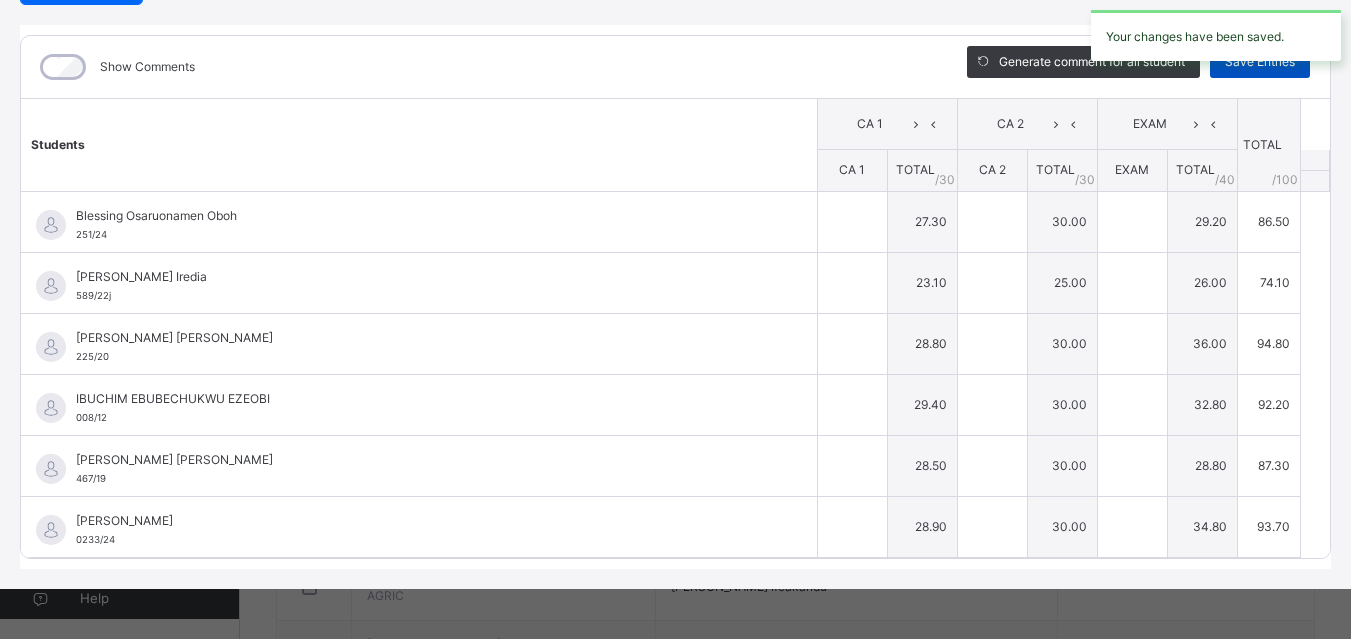 type on "****" 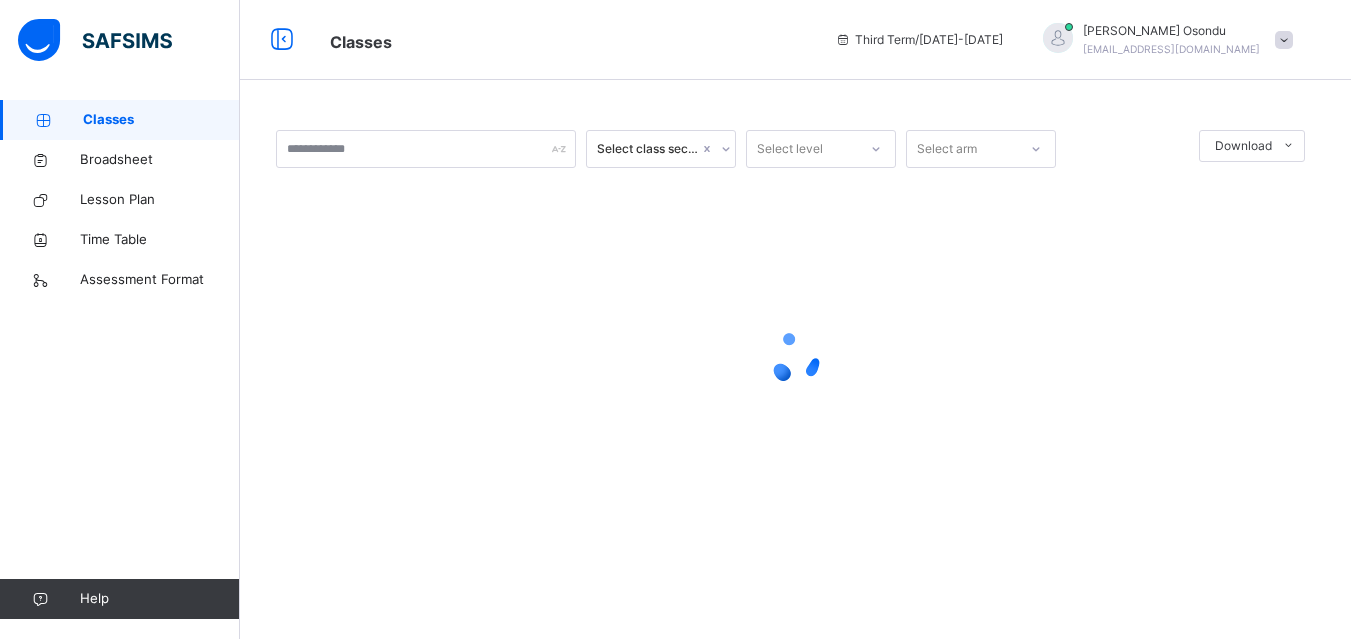 scroll, scrollTop: 0, scrollLeft: 0, axis: both 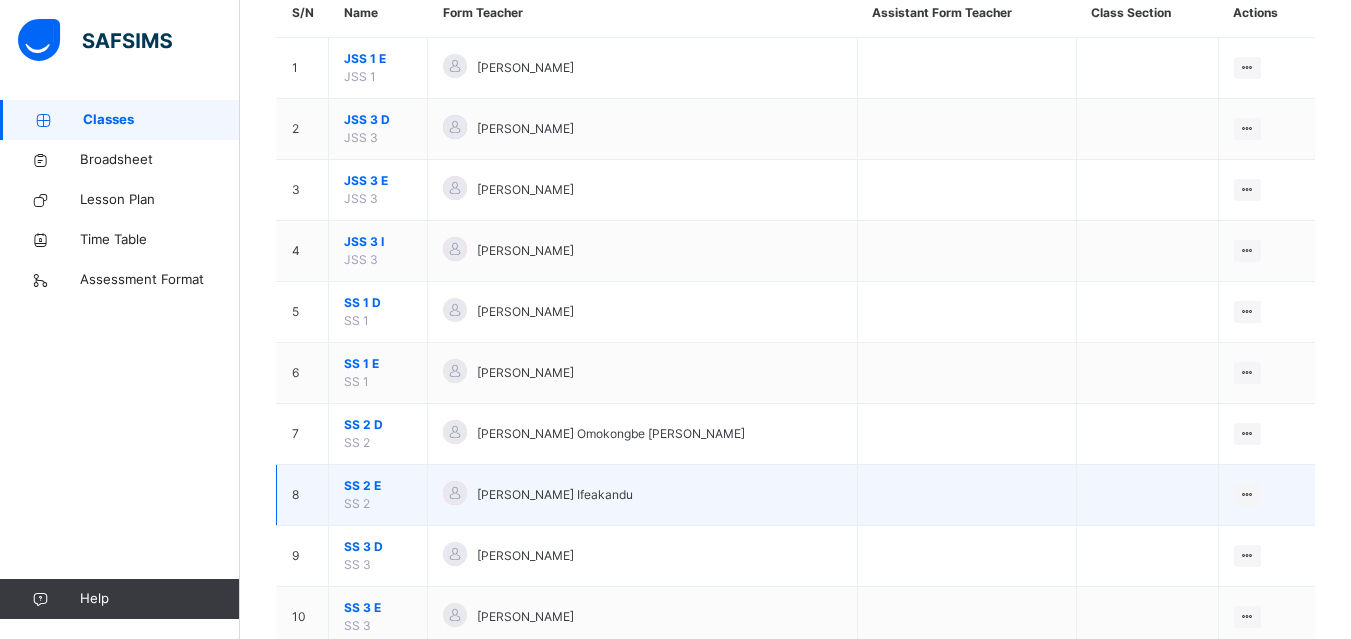 click on "[PERSON_NAME] Ifeakandu" at bounding box center (555, 495) 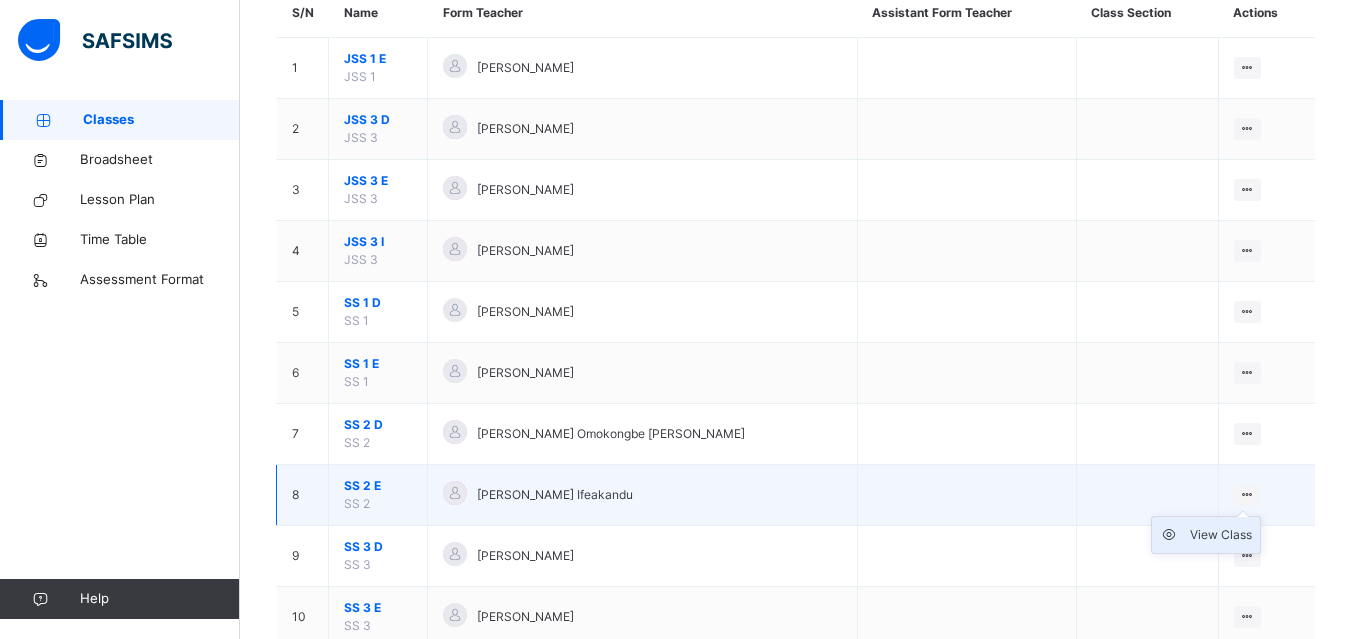 click on "View Class" at bounding box center [1221, 535] 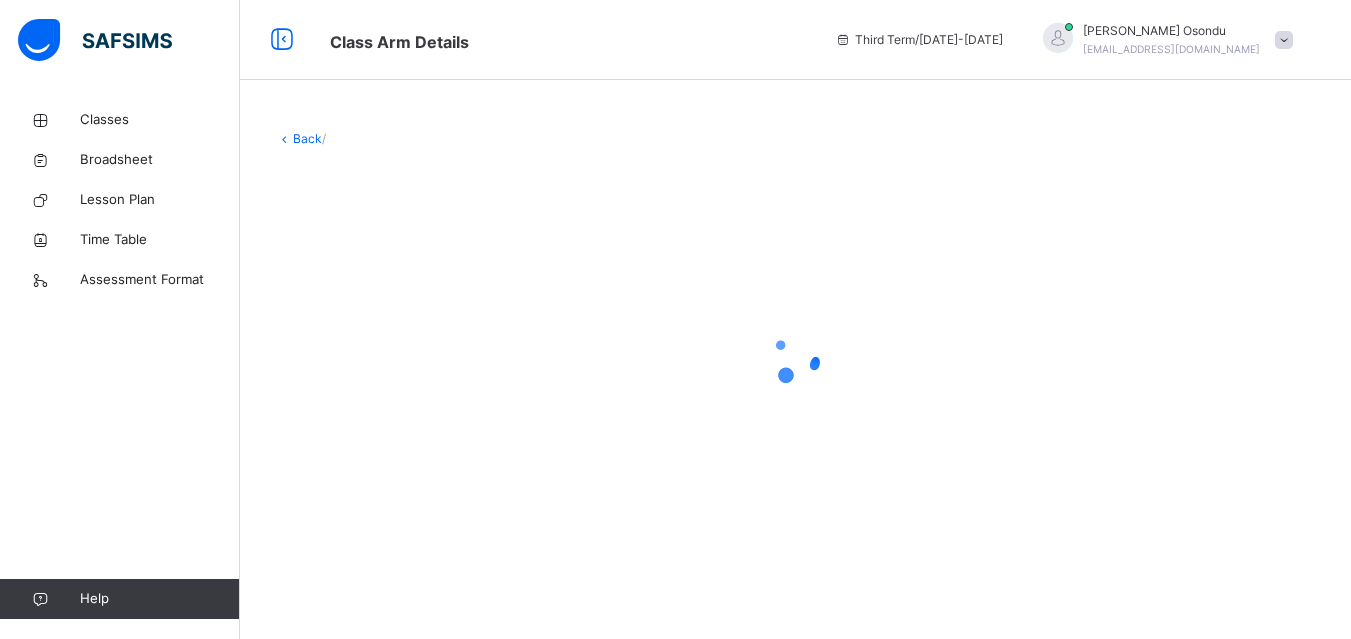 scroll, scrollTop: 0, scrollLeft: 0, axis: both 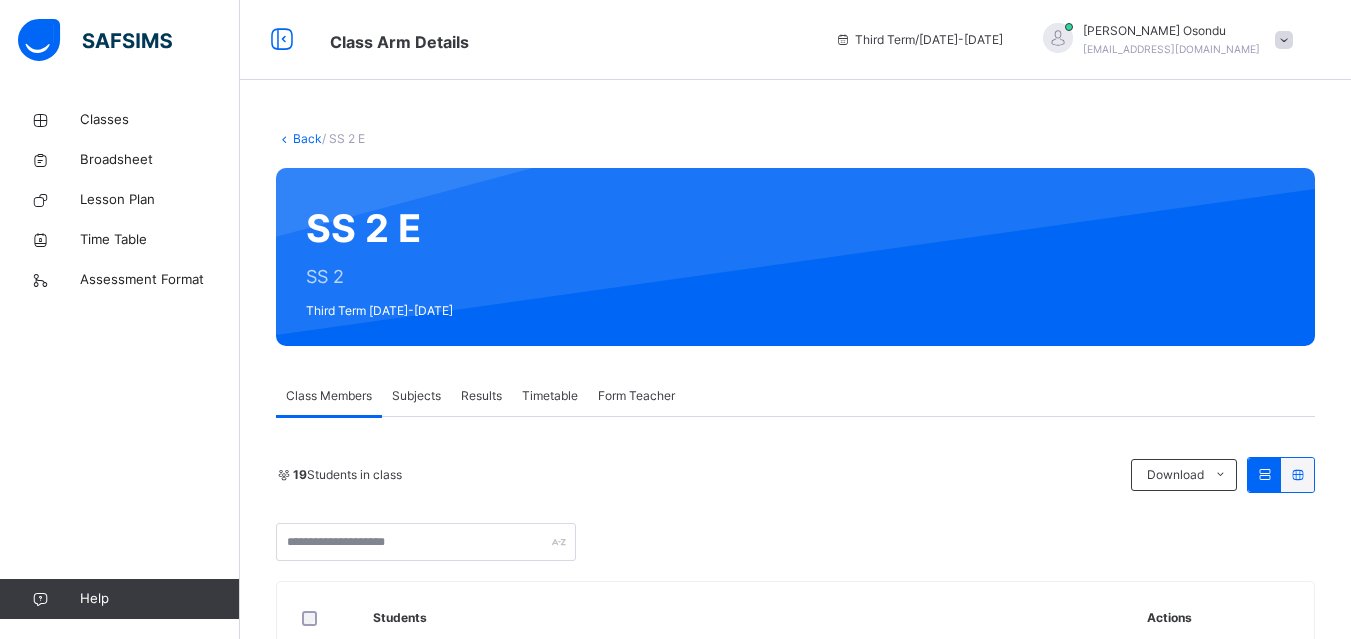 click on "Subjects" at bounding box center [416, 396] 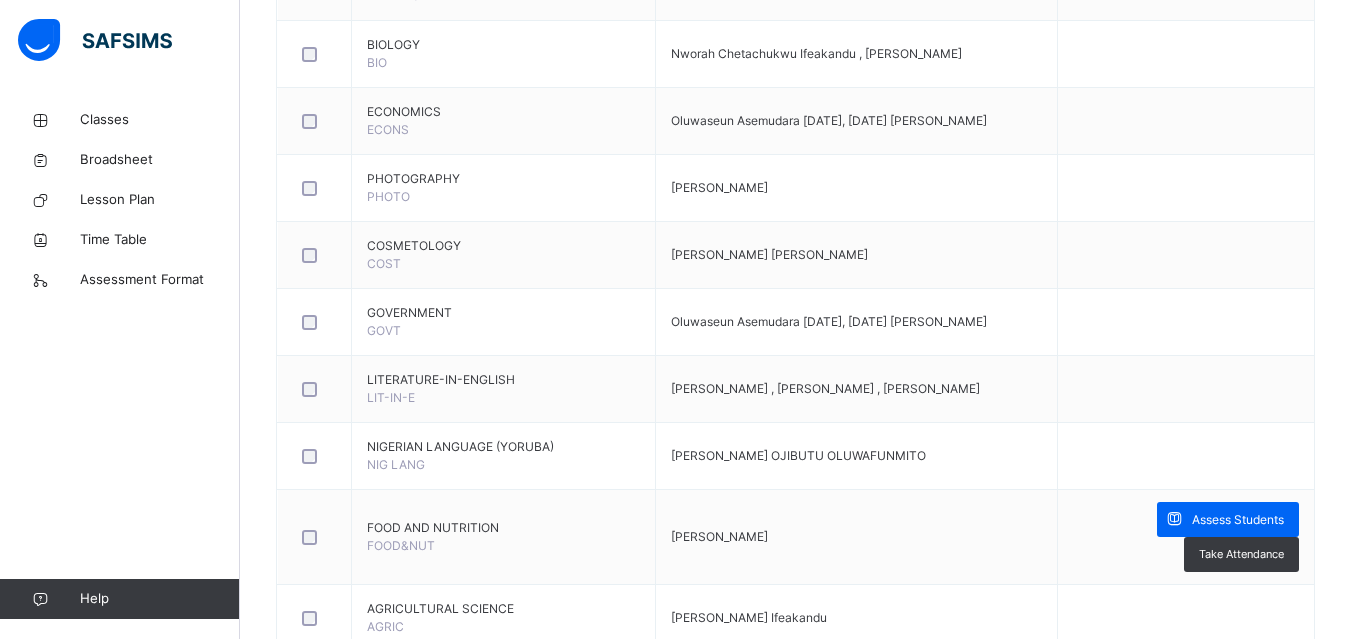 scroll, scrollTop: 1640, scrollLeft: 0, axis: vertical 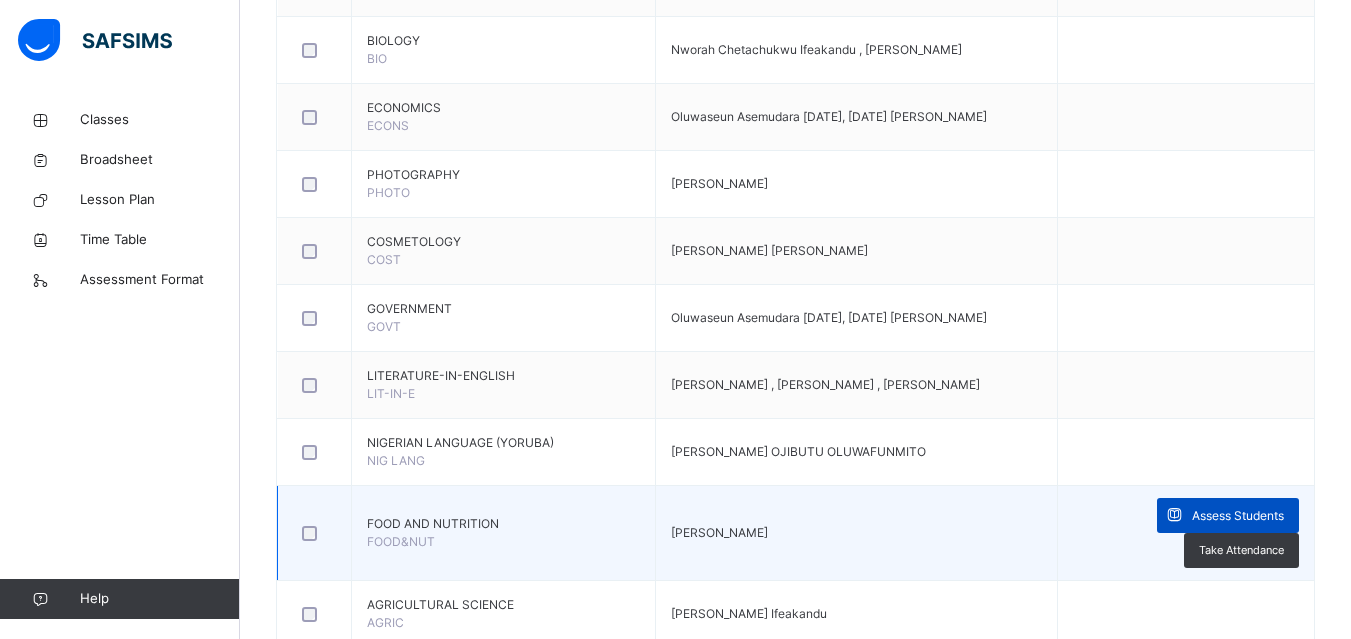 click on "Assess Students" at bounding box center (1238, 516) 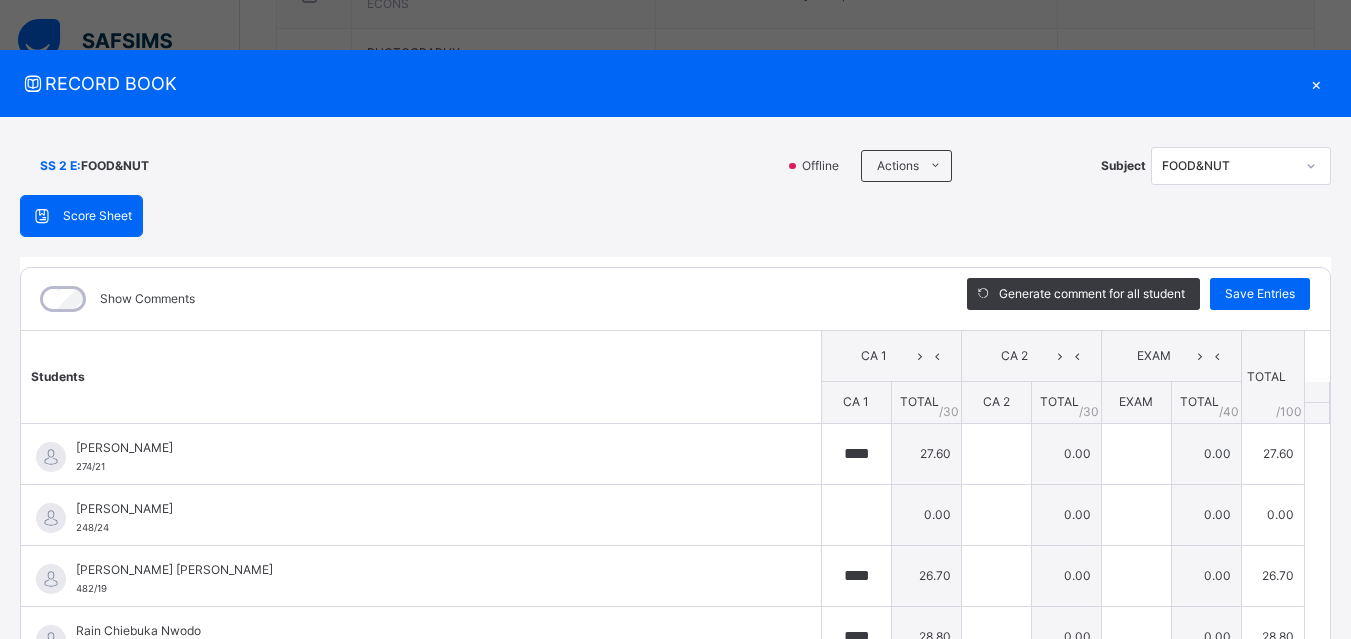 scroll, scrollTop: 1800, scrollLeft: 0, axis: vertical 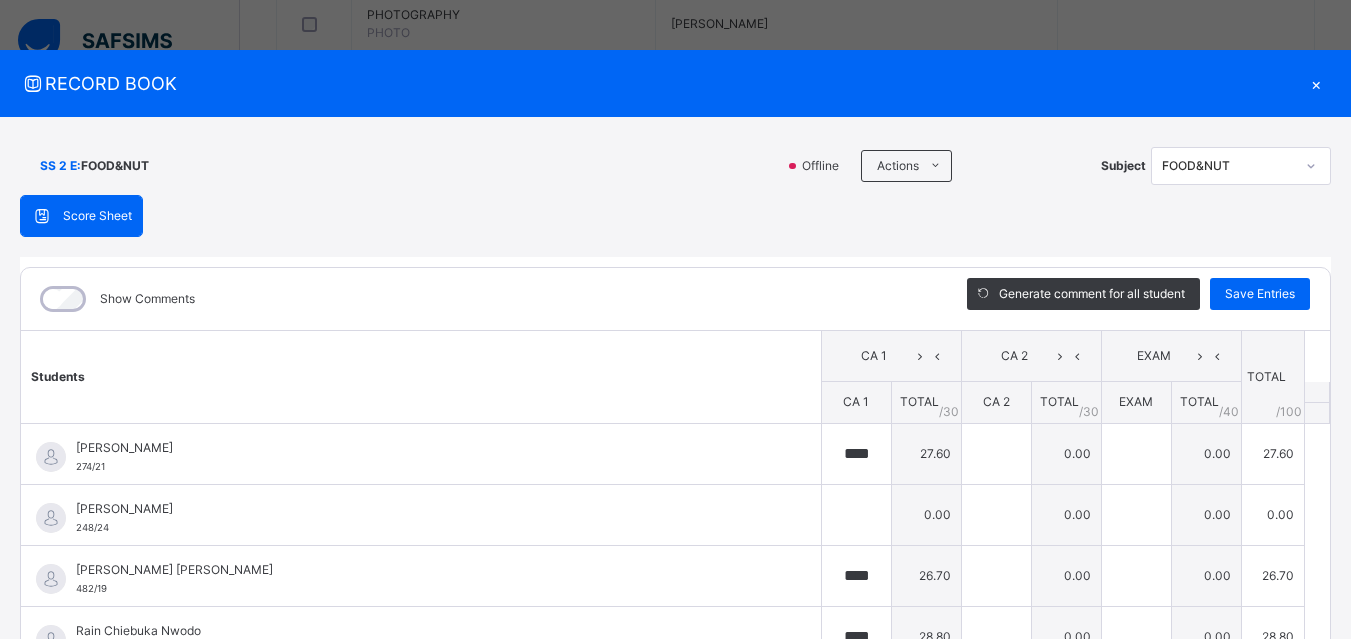 click on "Students CA 1 CA 2 EXAM TOTAL /100 Comment CA 1 TOTAL / 30 CA 2 TOTAL / 30 EXAM TOTAL / 40 [PERSON_NAME]  Woter 274/21 [PERSON_NAME]  Woter 274/21 **** 27.60 0.00 0.00 27.60 Generate comment 0 / 250   ×   Subject Teacher’s Comment Generate and see in full the comment developed by the AI with an option to regenerate the comment JS [PERSON_NAME]  Woter   274/21   Total 27.60  / 100.00 [PERSON_NAME] Bot   Regenerate     Use this comment   [PERSON_NAME] 248/24 [PERSON_NAME] 248/24 0.00 0.00 0.00 0.00 Generate comment 0 / 250   ×   Subject Teacher’s Comment Generate and see in full the comment developed by the AI with an option to regenerate the comment JS [PERSON_NAME]   248/24   Total 0.00  / 100.00 [PERSON_NAME] Bot   Regenerate     Use this comment   [PERSON_NAME] [PERSON_NAME] 482/19 [PERSON_NAME] [PERSON_NAME] 482/19 **** 26.70 0.00 0.00 26.70 Generate comment 0 / 250   ×   Subject Teacher’s Comment Generate and see in full the comment developed by the AI with an option to regenerate the comment JS" at bounding box center (675, 590) 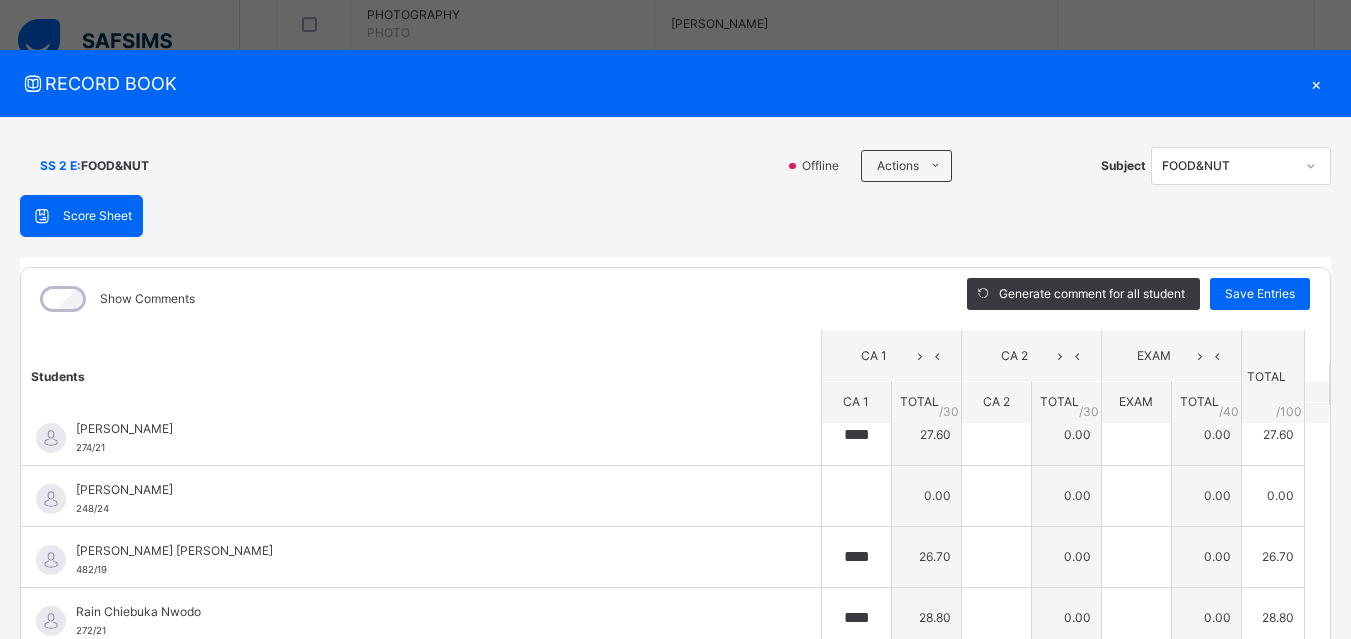 scroll, scrollTop: 21, scrollLeft: 0, axis: vertical 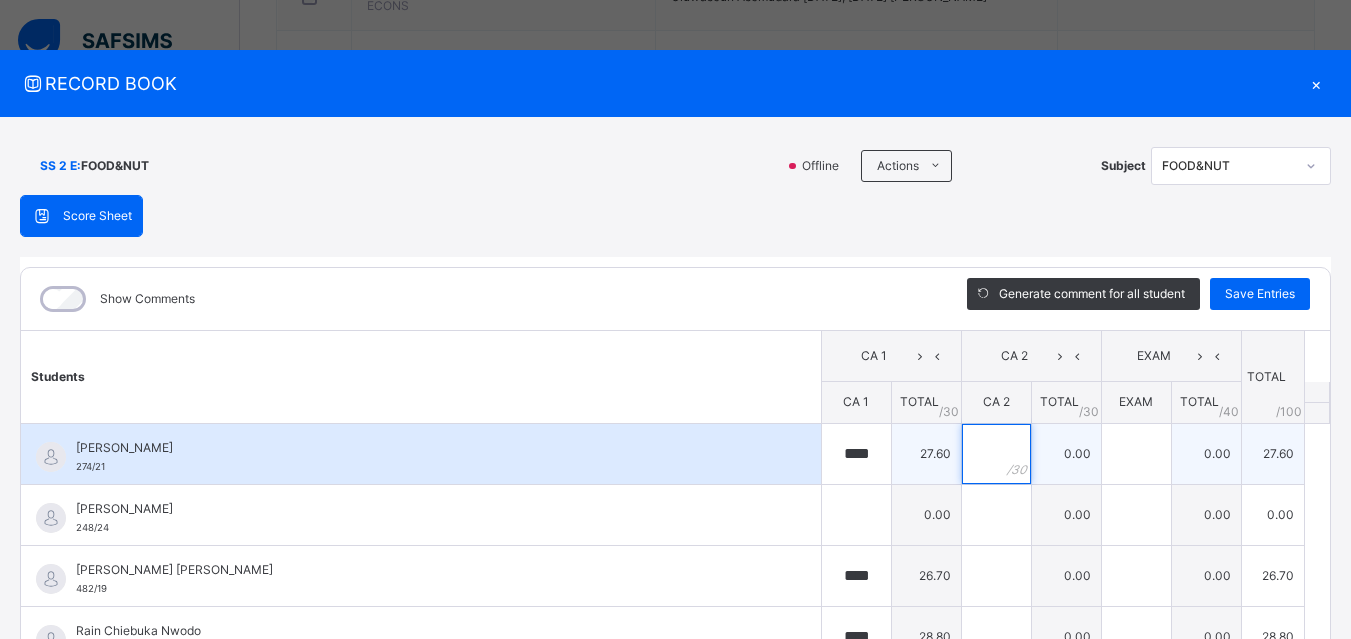 click at bounding box center (996, 454) 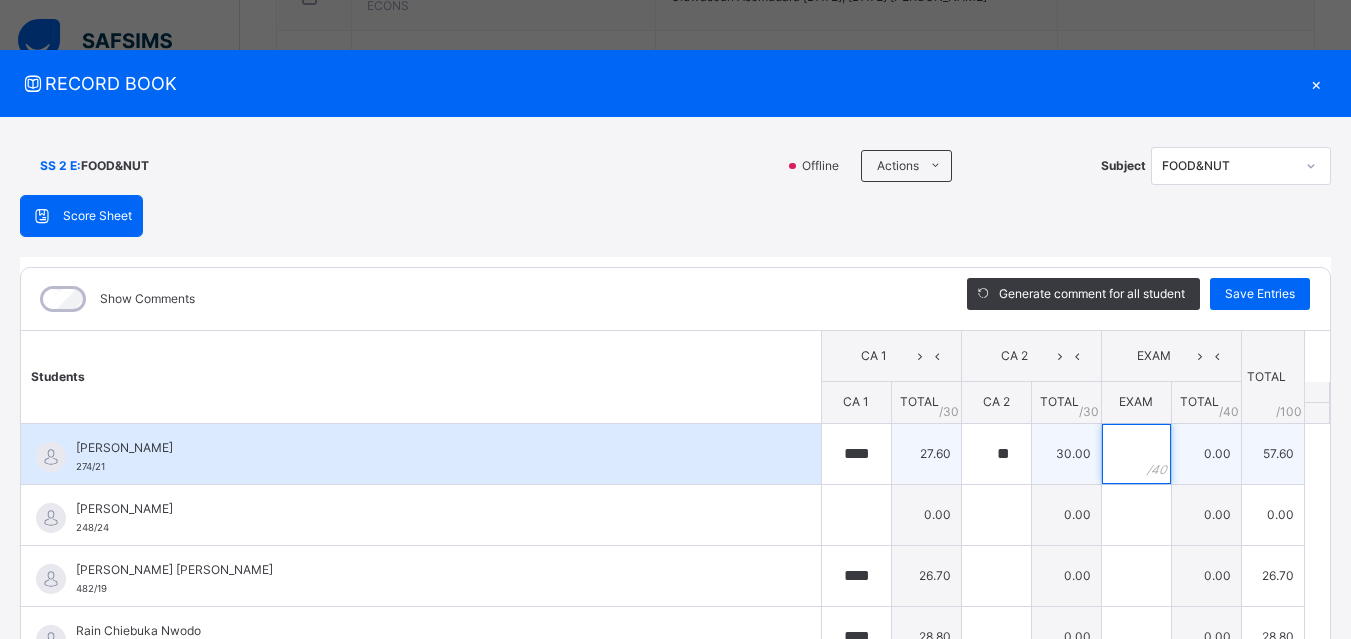 click at bounding box center (1136, 454) 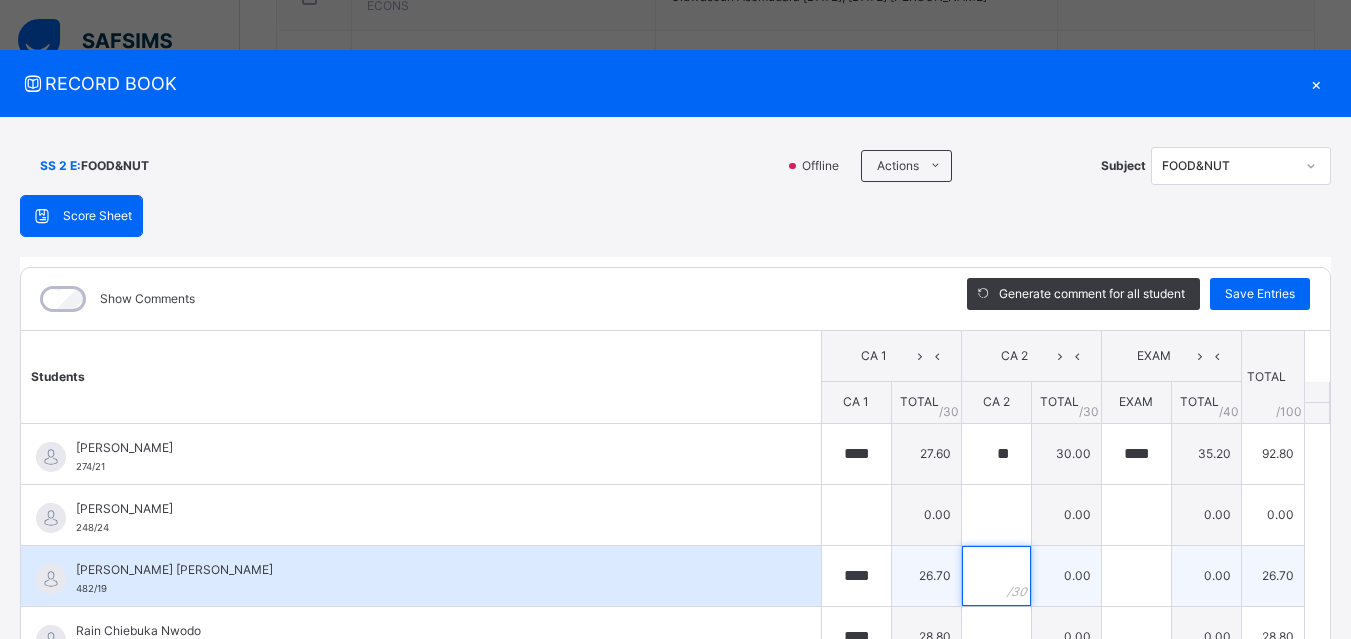 click at bounding box center (996, 576) 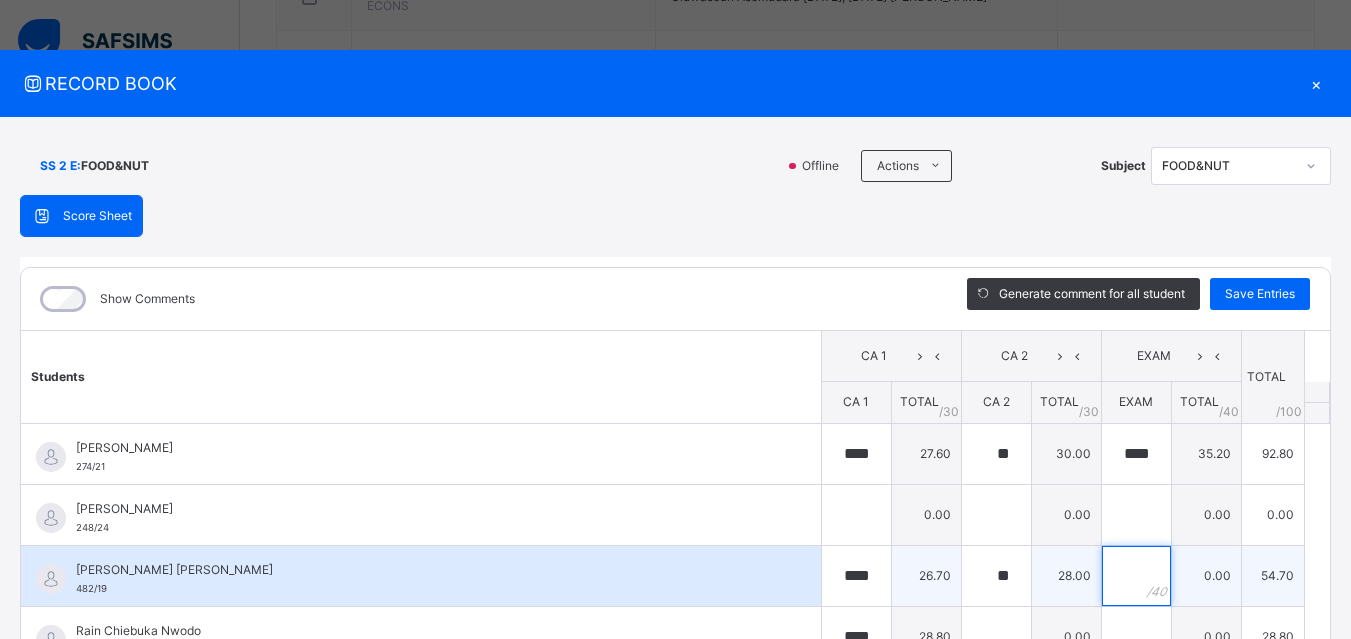 click at bounding box center [1136, 576] 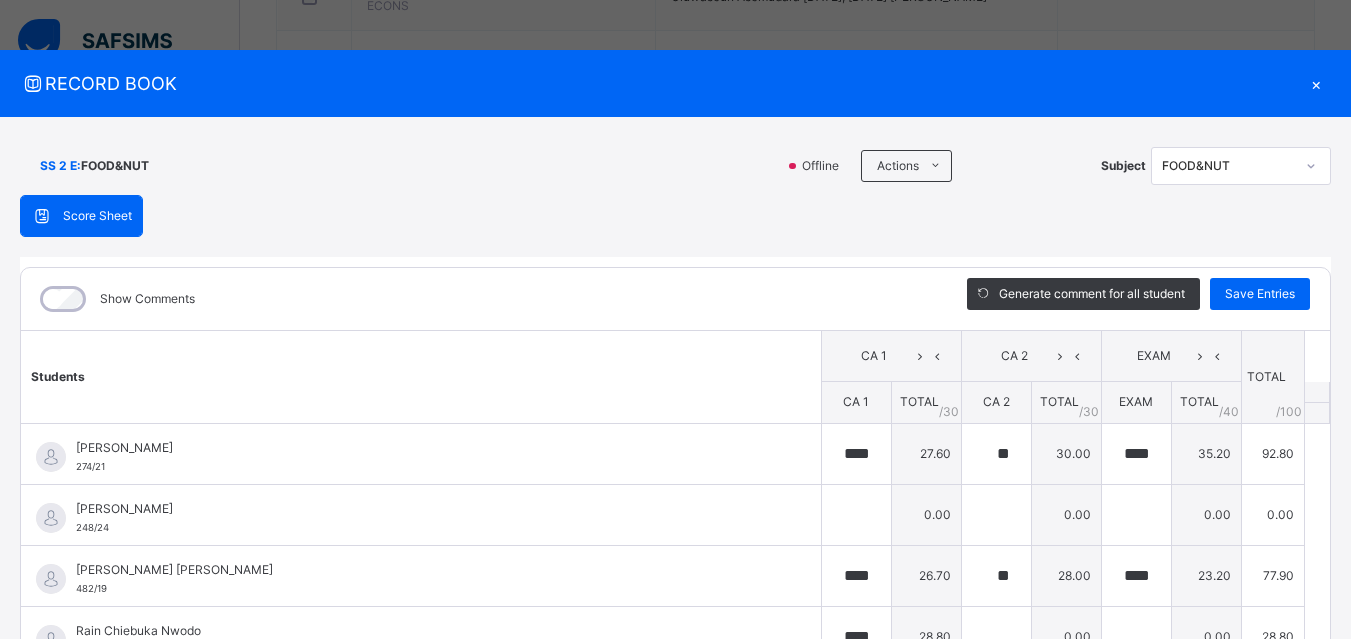 click on "Students CA 1 CA 2 EXAM TOTAL /100 Comment CA 1 TOTAL / 30 CA 2 TOTAL / 30 EXAM TOTAL / 40 [PERSON_NAME]  Woter 274/21 [PERSON_NAME]  Woter 274/21 **** 27.60 ** 30.00 **** 35.20 92.80 Generate comment 0 / 250   ×   Subject Teacher’s Comment Generate and see in full the comment developed by the AI with an option to regenerate the comment JS [PERSON_NAME]  Woter   274/21   Total 92.80  / 100.00 [PERSON_NAME] Bot   Regenerate     Use this comment   [PERSON_NAME] 248/24 [PERSON_NAME] 248/24 0.00 0.00 0.00 0.00 Generate comment 0 / 250   ×   Subject Teacher’s Comment Generate and see in full the comment developed by the AI with an option to regenerate the comment JS [PERSON_NAME]   248/24   Total 0.00  / 100.00 [PERSON_NAME] Bot   Regenerate     Use this comment   [PERSON_NAME] [PERSON_NAME] 482/19 [PERSON_NAME] [PERSON_NAME] 482/19 **** 26.70 ** 28.00 **** 23.20 77.90 Generate comment 0 / 250   ×   Subject Teacher’s Comment [PERSON_NAME] [PERSON_NAME]   482/19   Total 77.90  / 100.00 [PERSON_NAME] Bot   Regenerate" at bounding box center [675, 590] 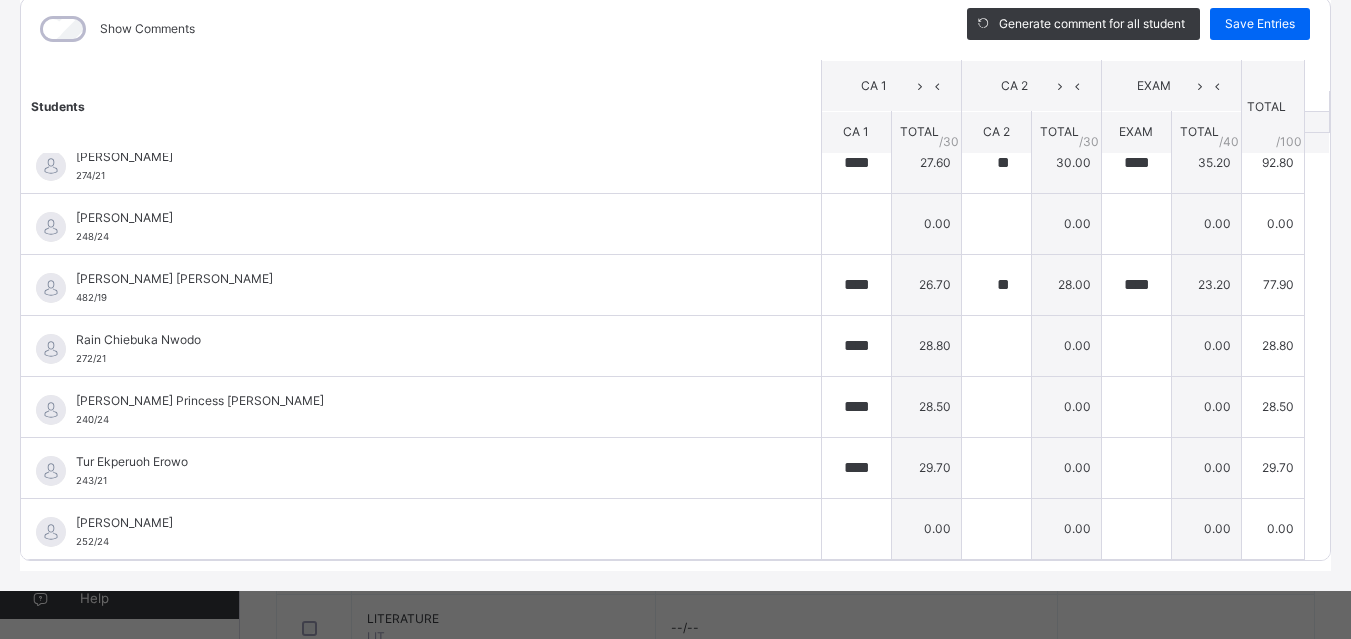 scroll, scrollTop: 272, scrollLeft: 0, axis: vertical 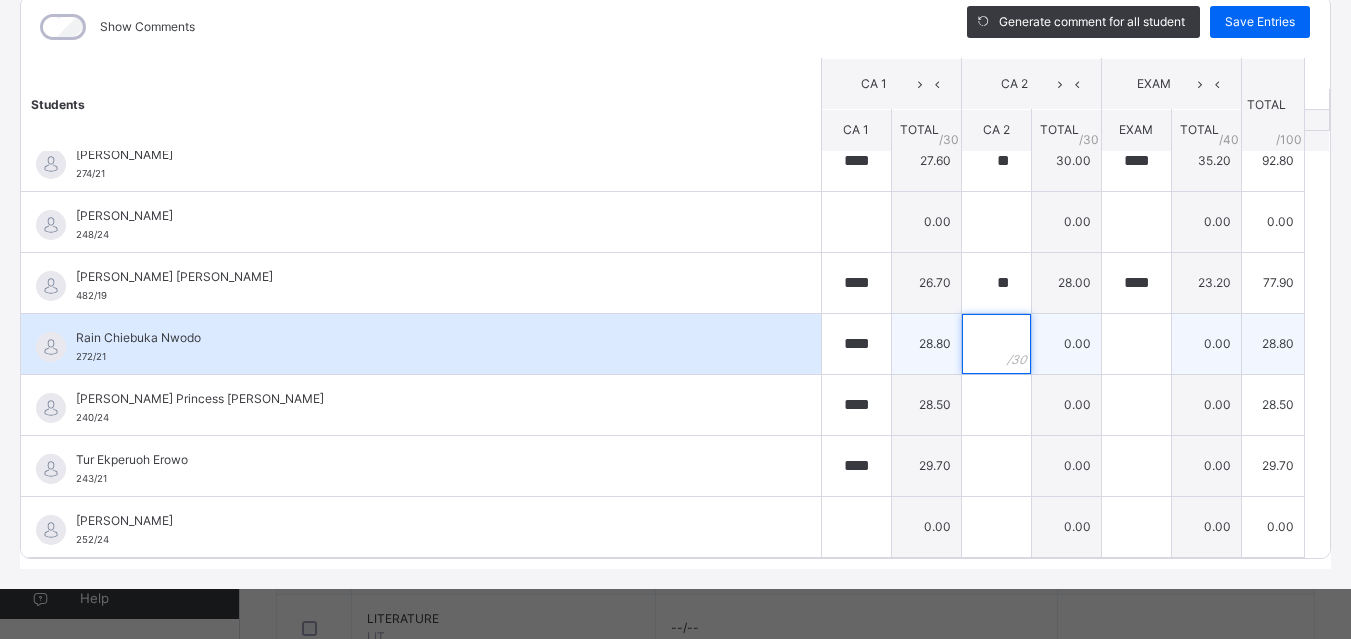 click at bounding box center [996, 344] 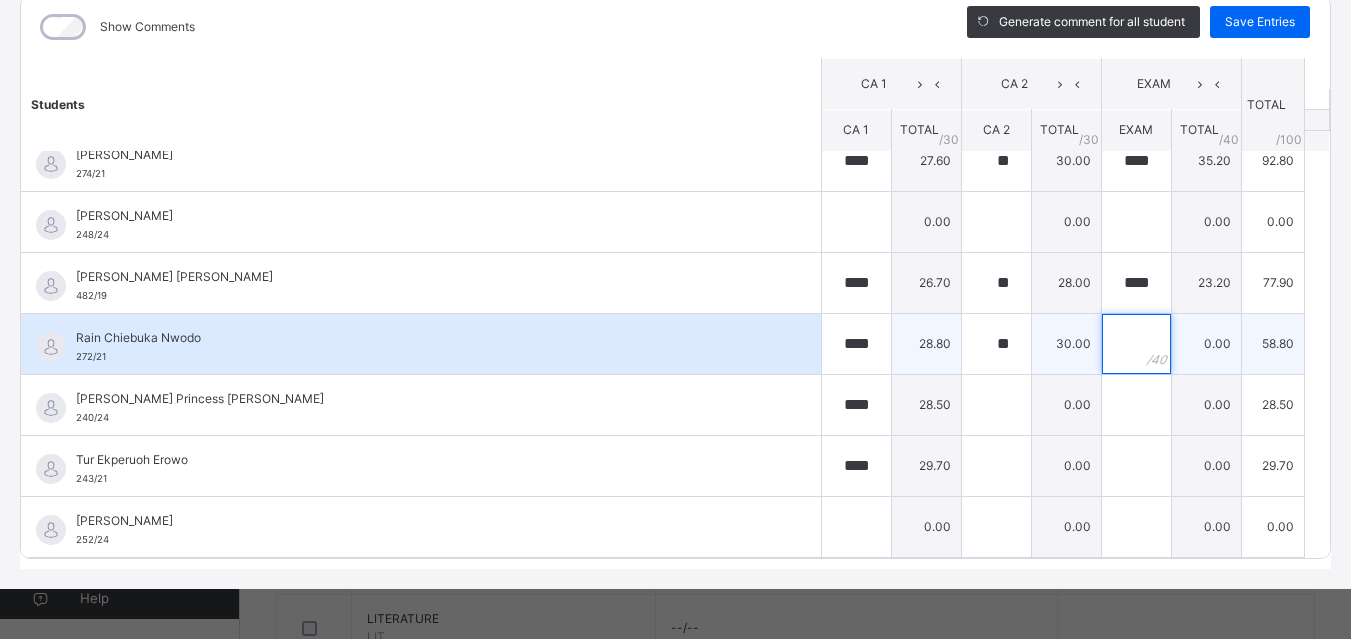 click at bounding box center (1136, 344) 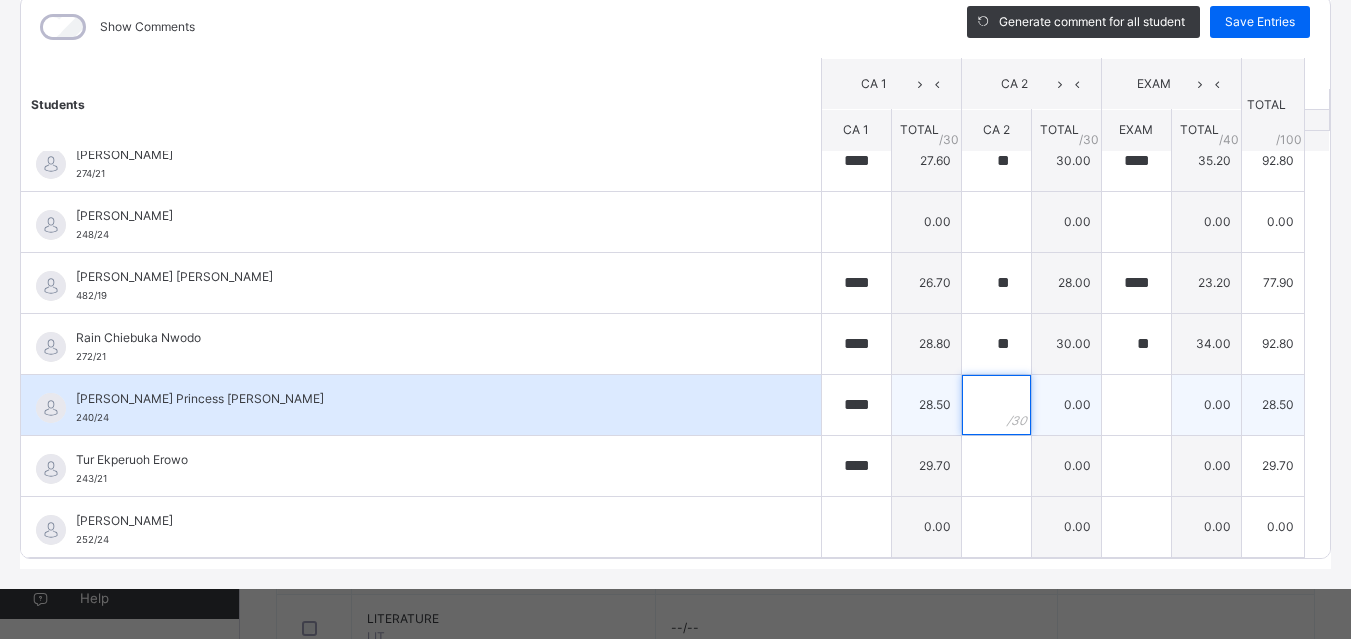 click at bounding box center (996, 405) 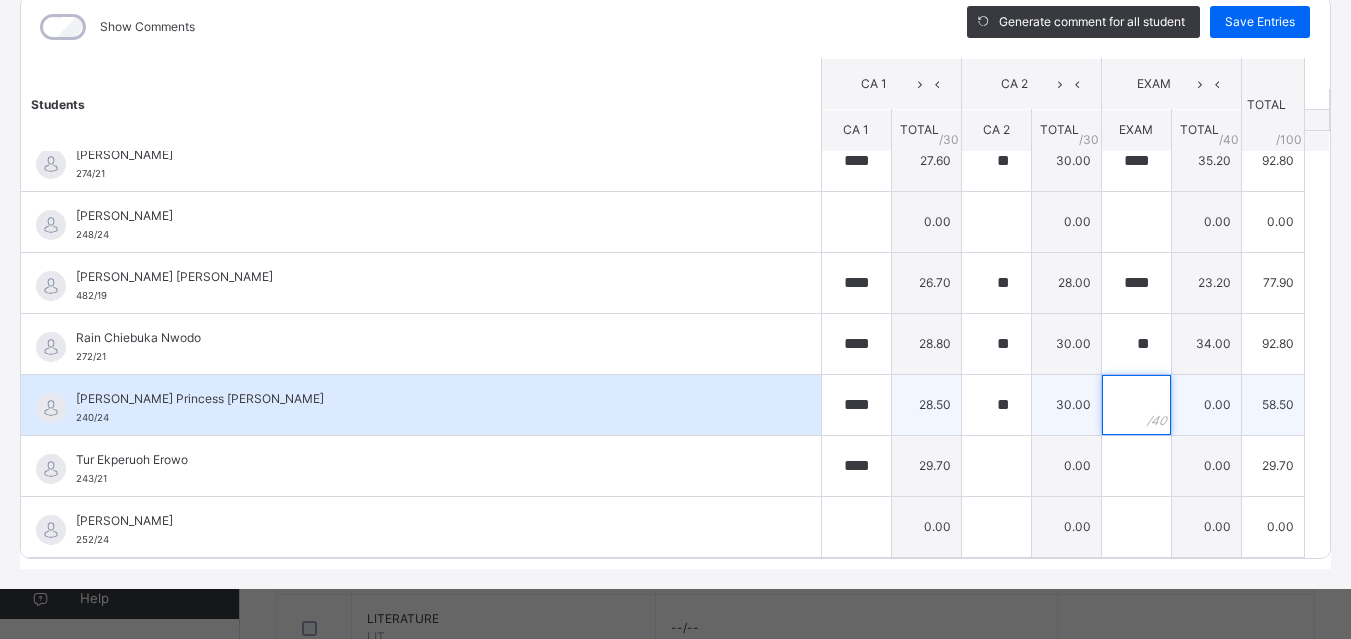 click at bounding box center [1136, 405] 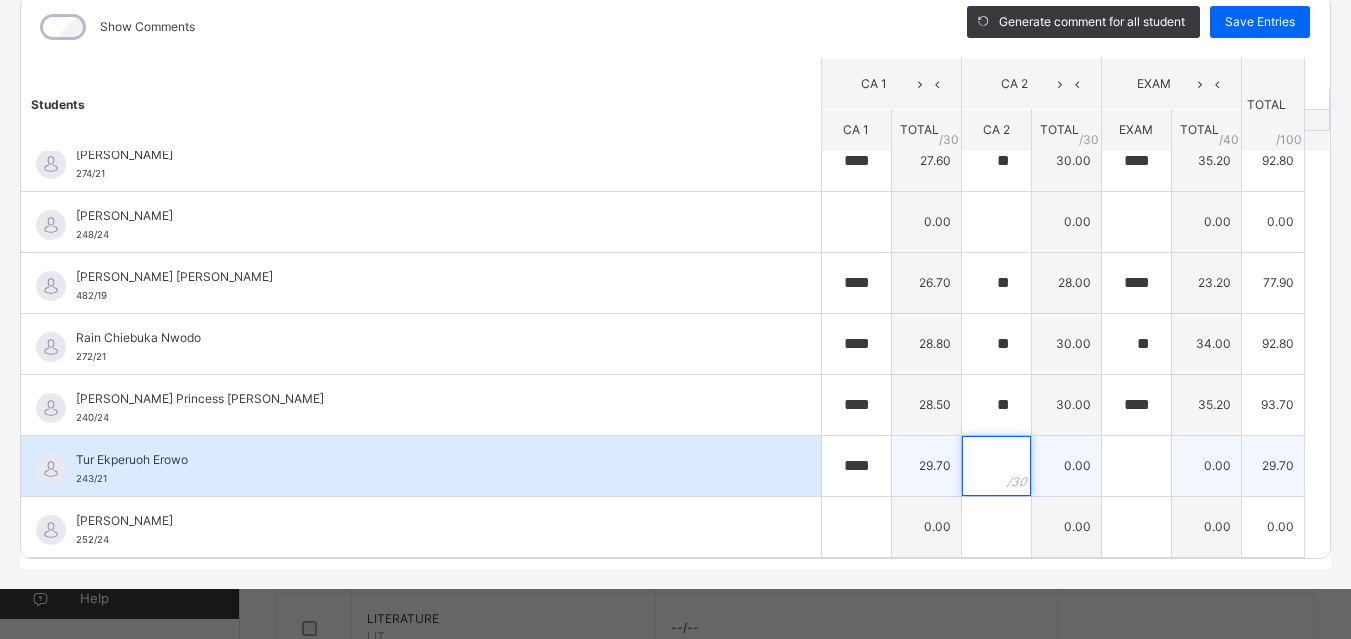 click at bounding box center (996, 466) 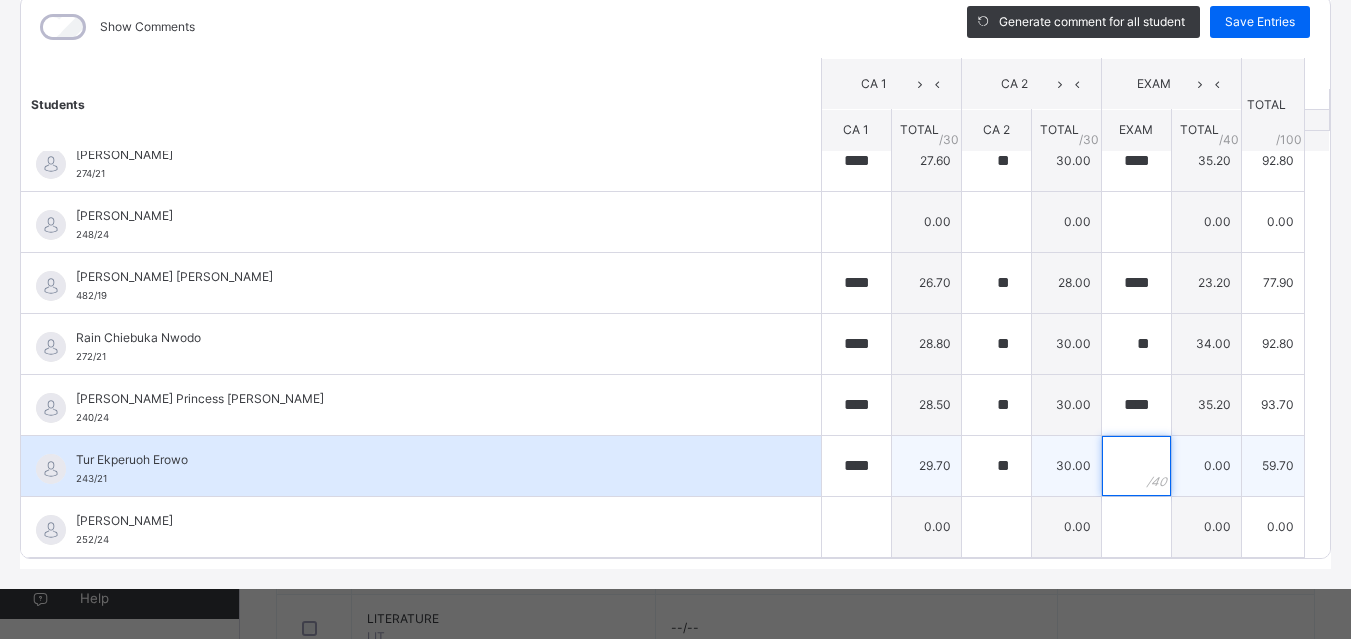 click at bounding box center [1136, 466] 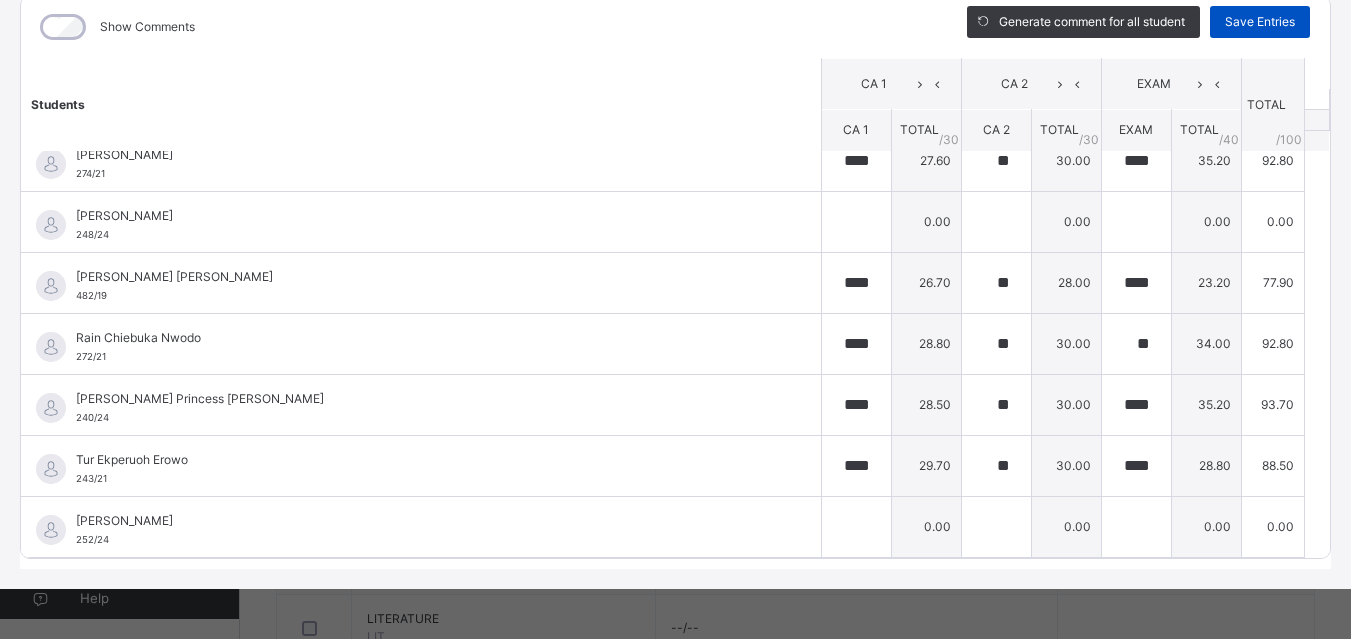 click on "Save Entries" at bounding box center (1260, 22) 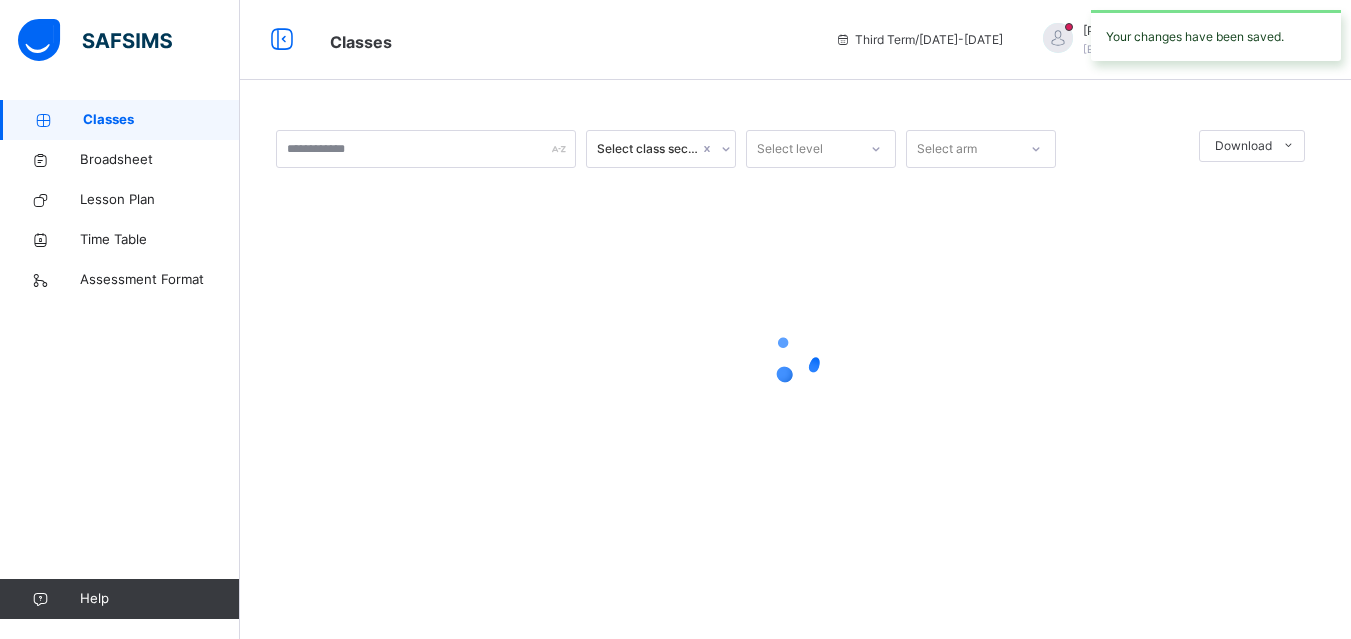 scroll, scrollTop: 0, scrollLeft: 0, axis: both 